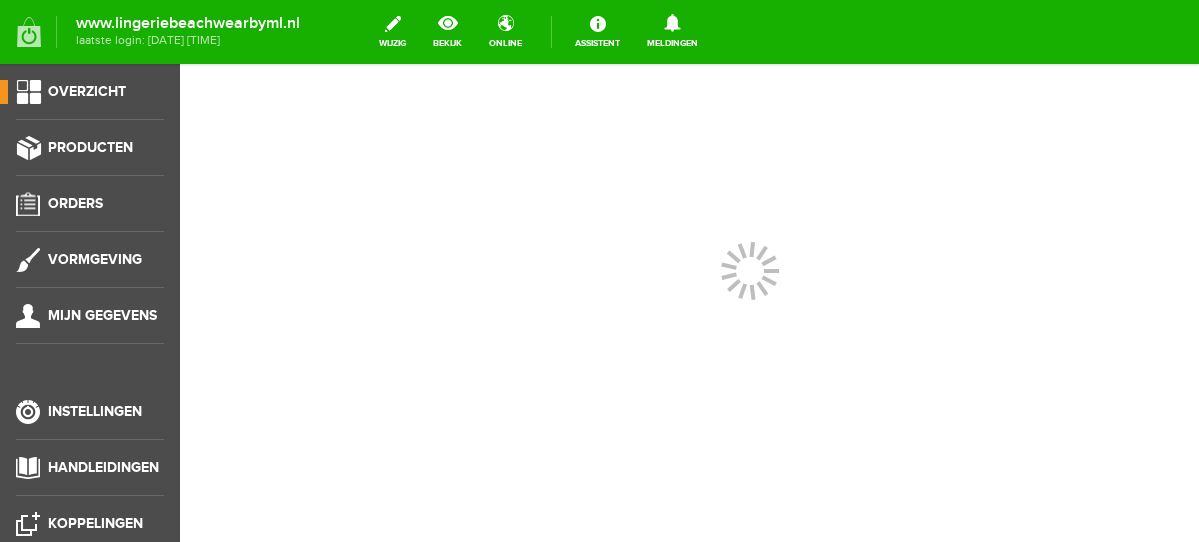 scroll, scrollTop: 0, scrollLeft: 0, axis: both 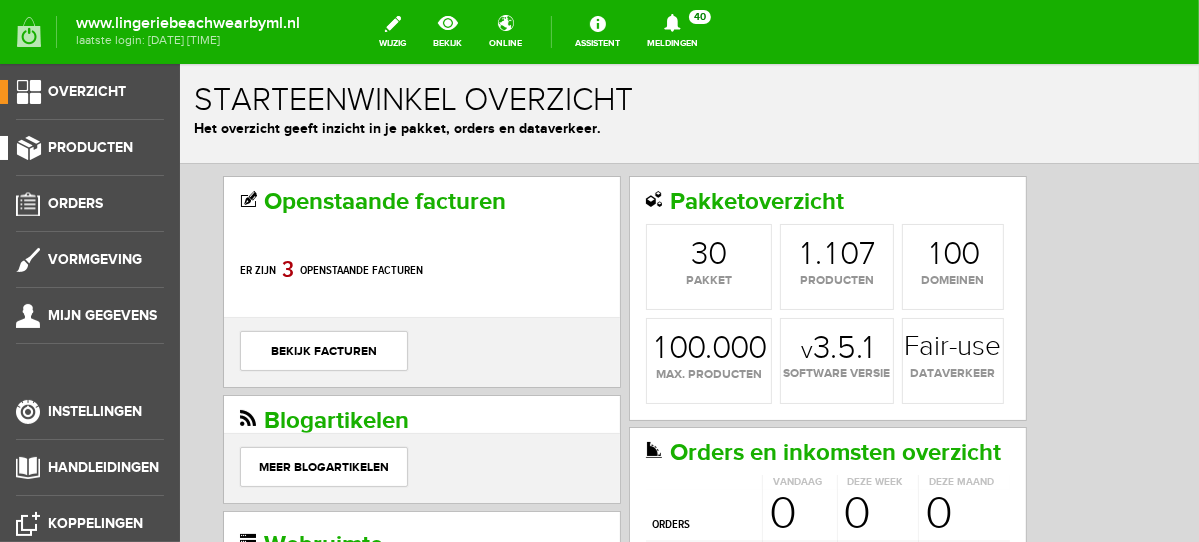 click on "Producten" at bounding box center (90, 147) 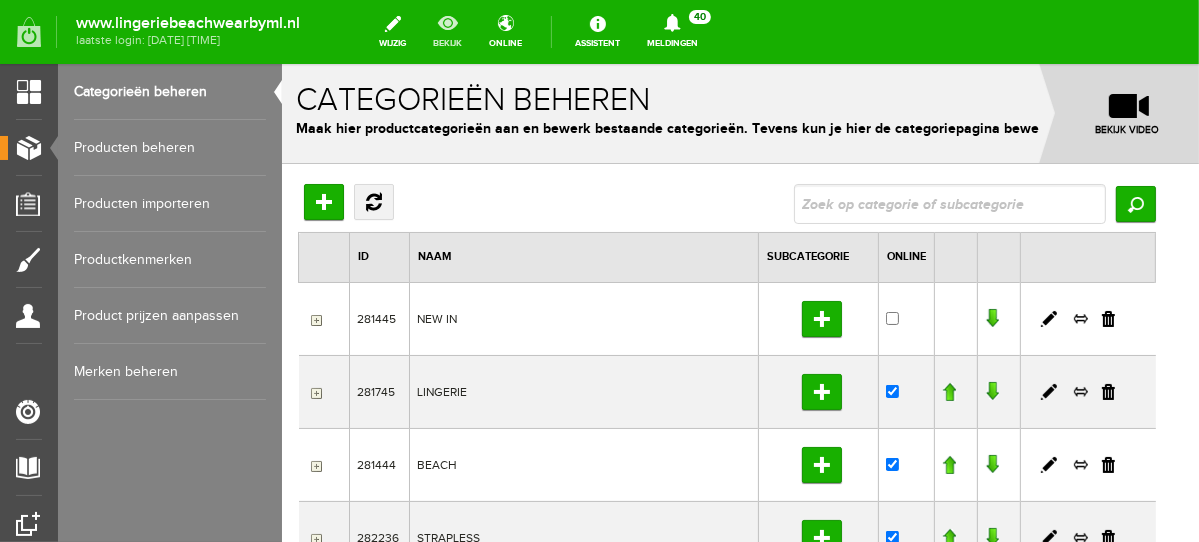 scroll, scrollTop: 0, scrollLeft: 0, axis: both 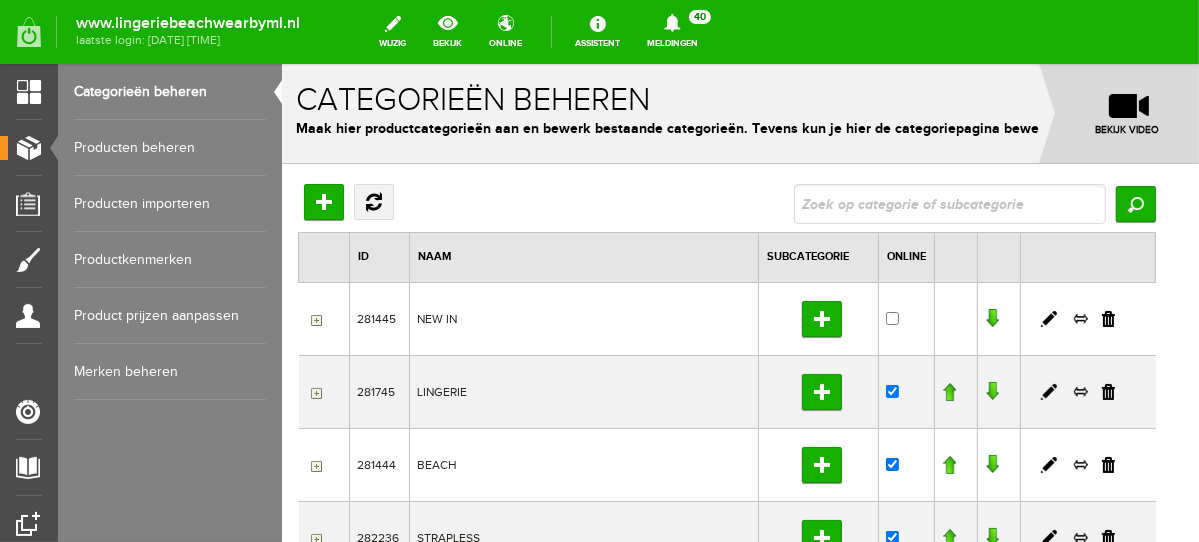 click on "Producten beheren" at bounding box center [170, 148] 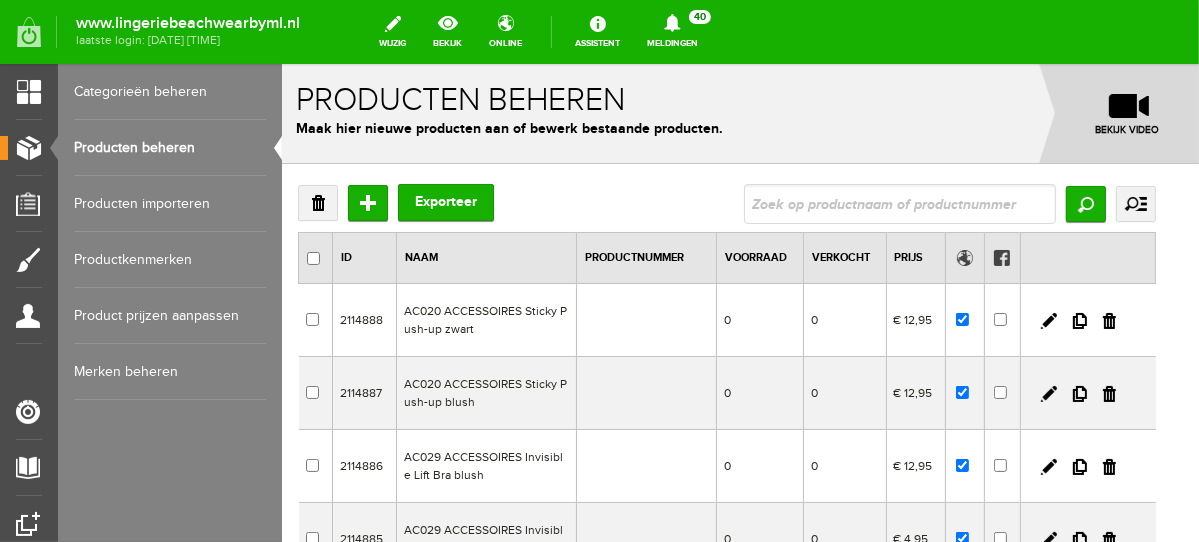 scroll, scrollTop: 0, scrollLeft: 0, axis: both 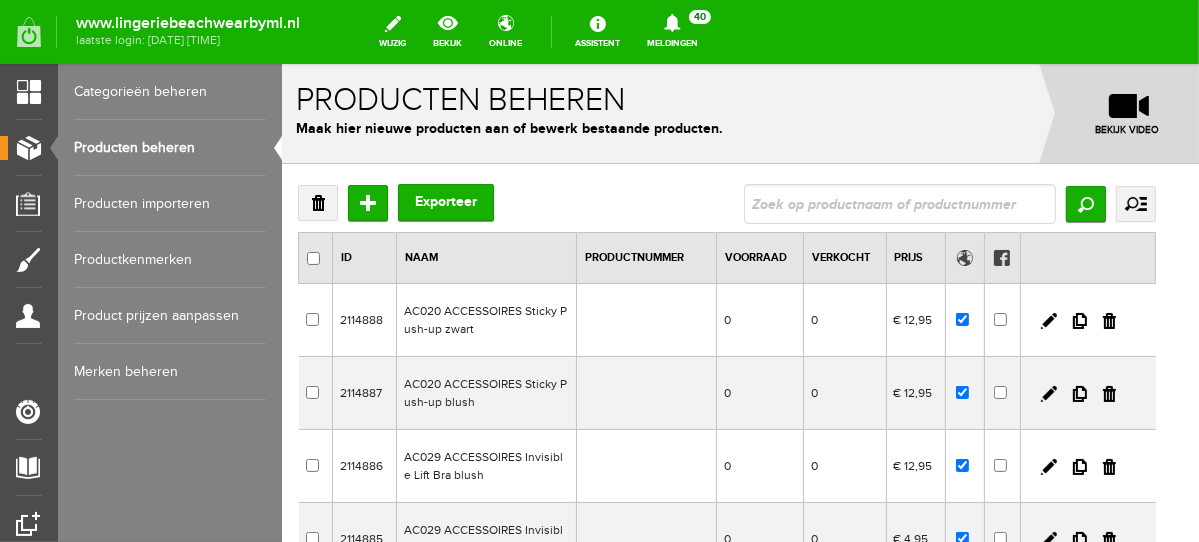 click on "Verwijderen
Toevoegen
Exporteer
Zoeken
uitgebreid zoeken
Categorie
NEW IN
LINGERIE
NACHTMODE
HOMEWEAR
BADMODE
BODY
LINGERIE
SUMMER COLOURS
BH ZONDER BEUGEL
PLUSSIZE
STRAPLESS
SEXY
BEACH
Bikinitop moulded (niet voorgev.)
Bikinitop voorgevormd
Shorty
Badpakken
Strandaccessoires
Rio slip
Slip
Hoge slip
Niet voorgevormd
Voorgevormd
One Shoulder
Push Up
Bandeau
Halter
Triangel /" at bounding box center [726, 688] 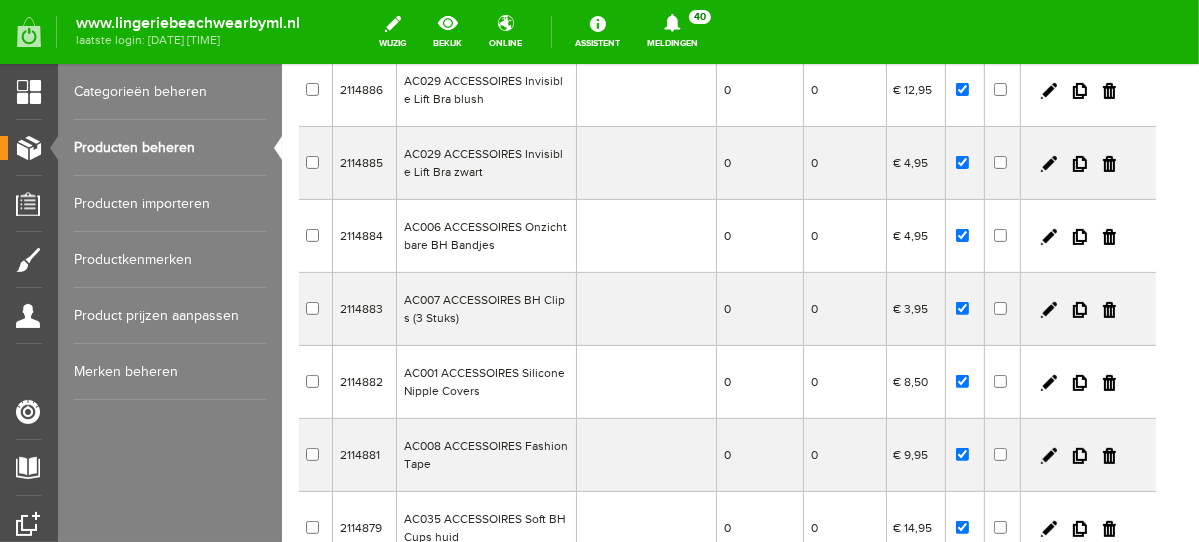 scroll, scrollTop: 0, scrollLeft: 0, axis: both 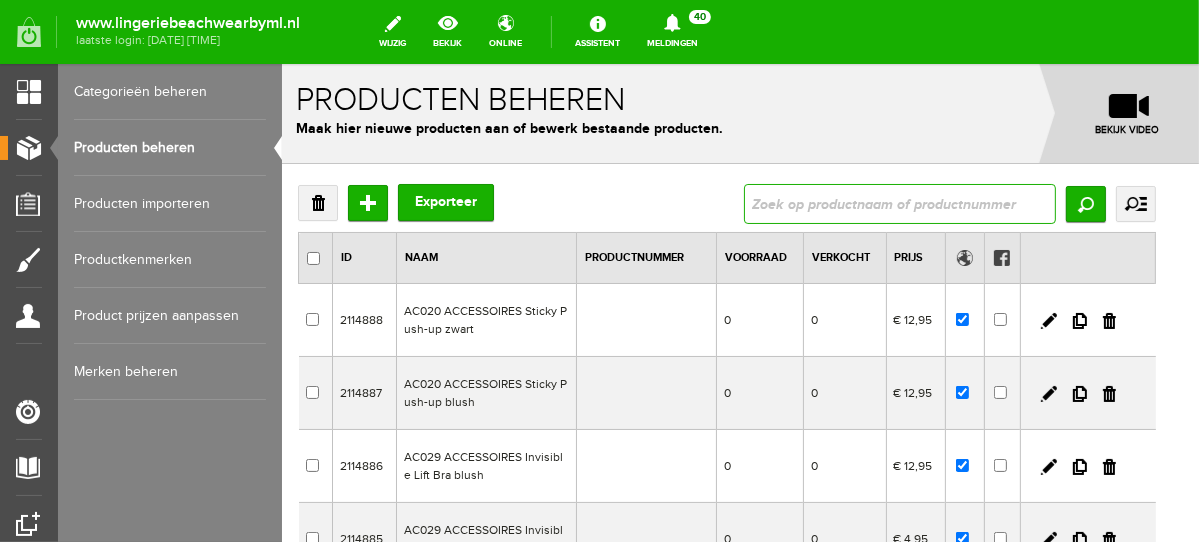 click at bounding box center [899, 203] 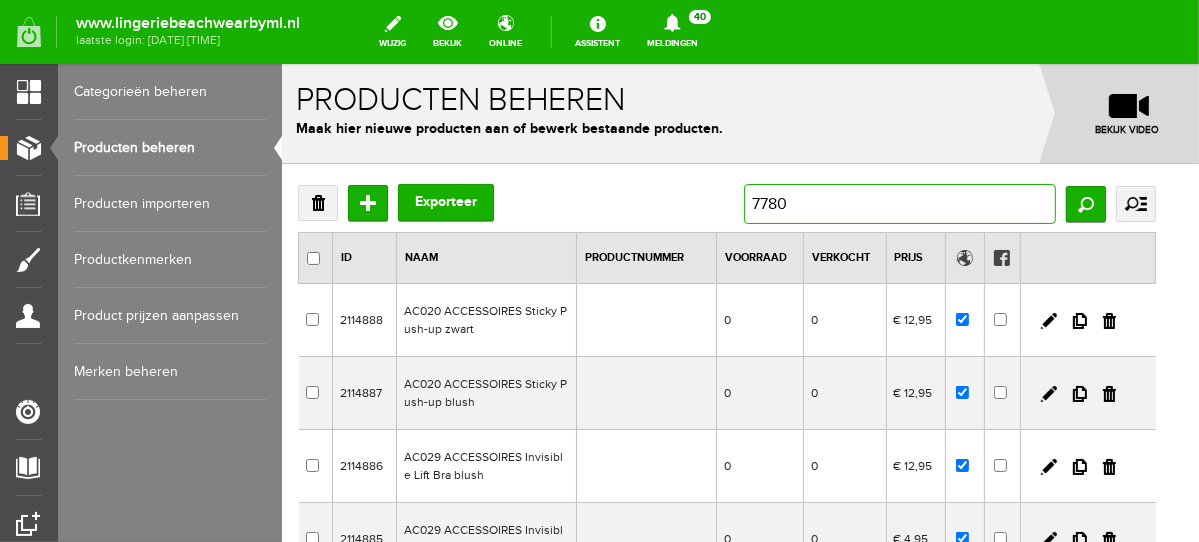 type on "77804" 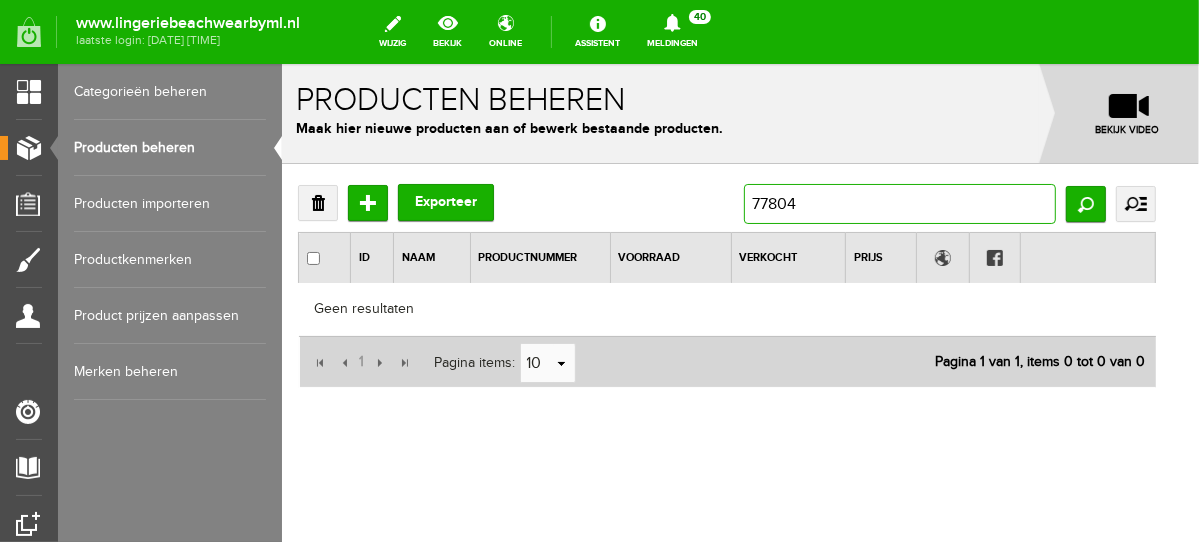 click on "77804" at bounding box center (899, 203) 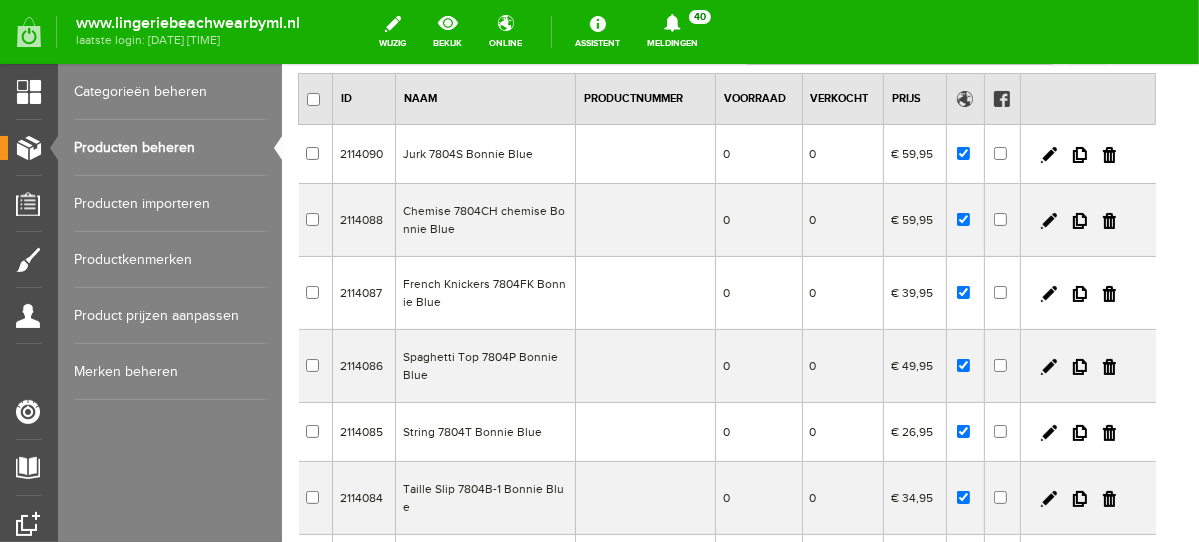 scroll, scrollTop: 206, scrollLeft: 0, axis: vertical 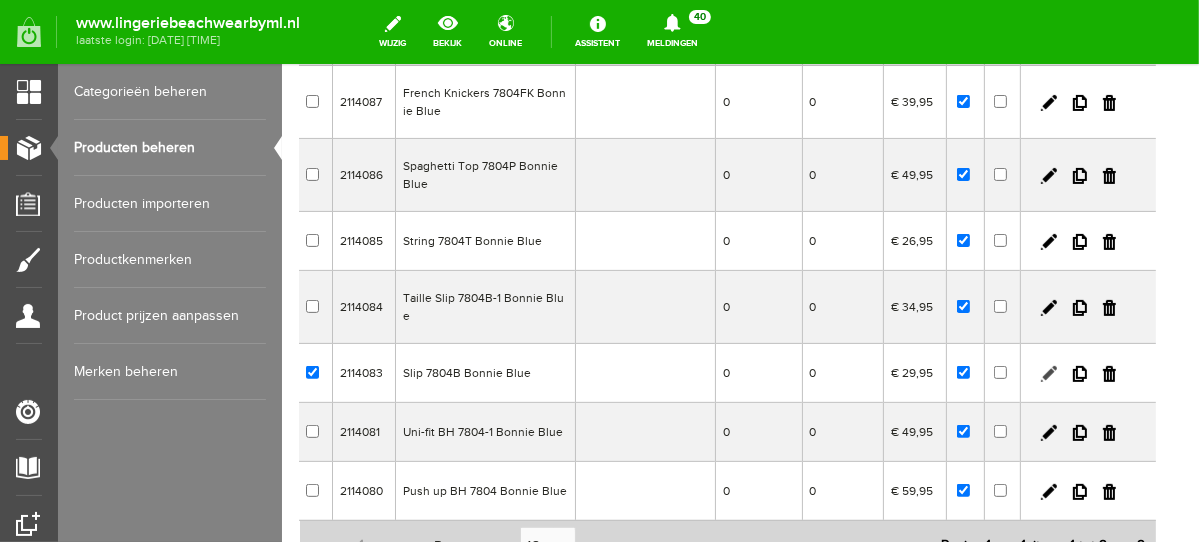 click at bounding box center [1048, 373] 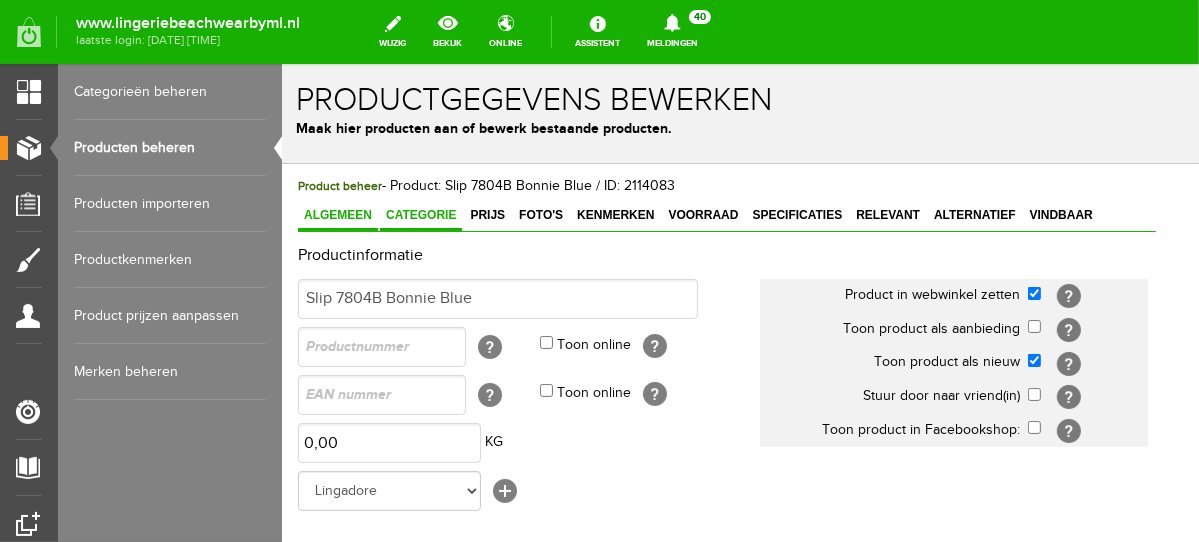scroll, scrollTop: 0, scrollLeft: 0, axis: both 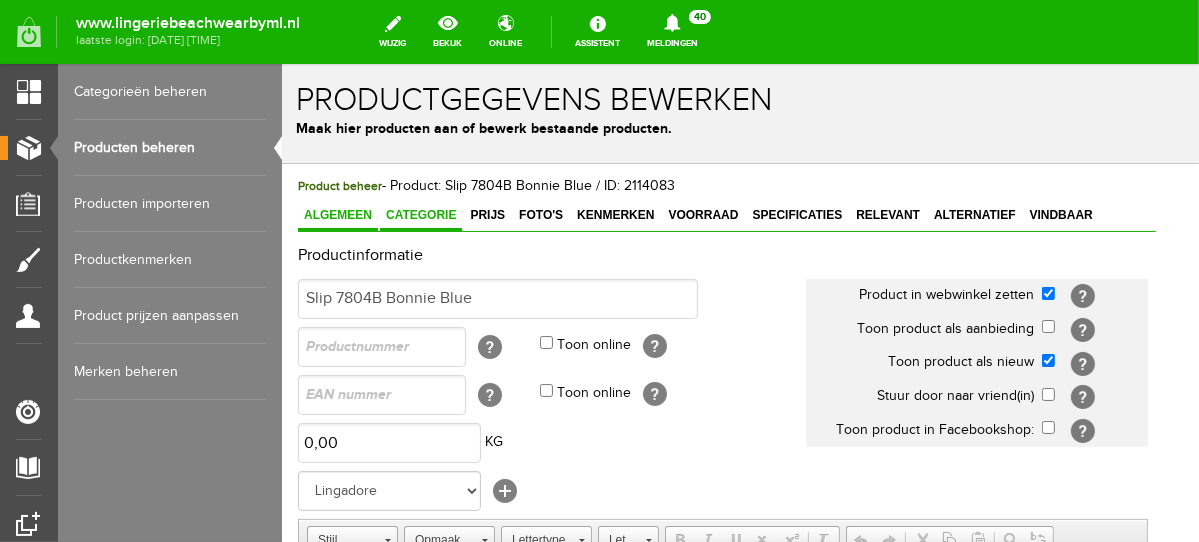 click on "Categorie" at bounding box center (420, 214) 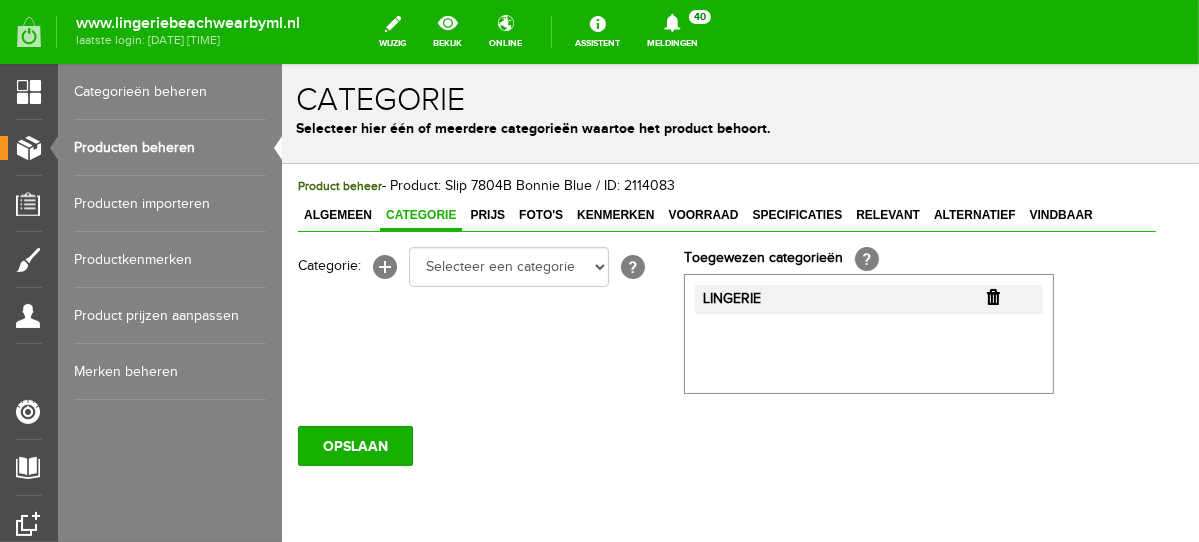 scroll, scrollTop: 0, scrollLeft: 0, axis: both 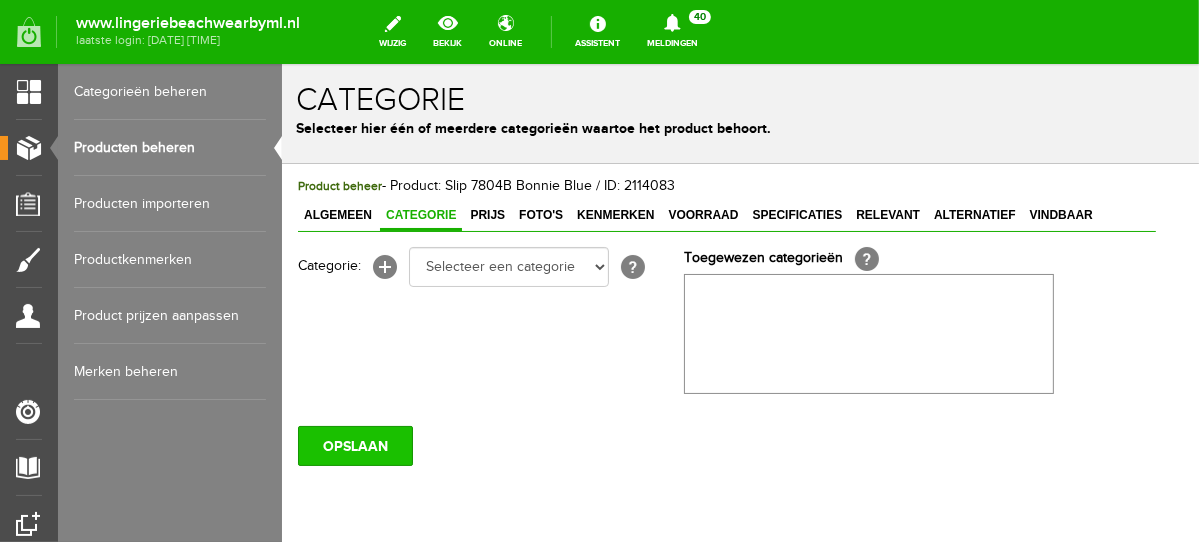 click on "OPSLAAN" at bounding box center (354, 445) 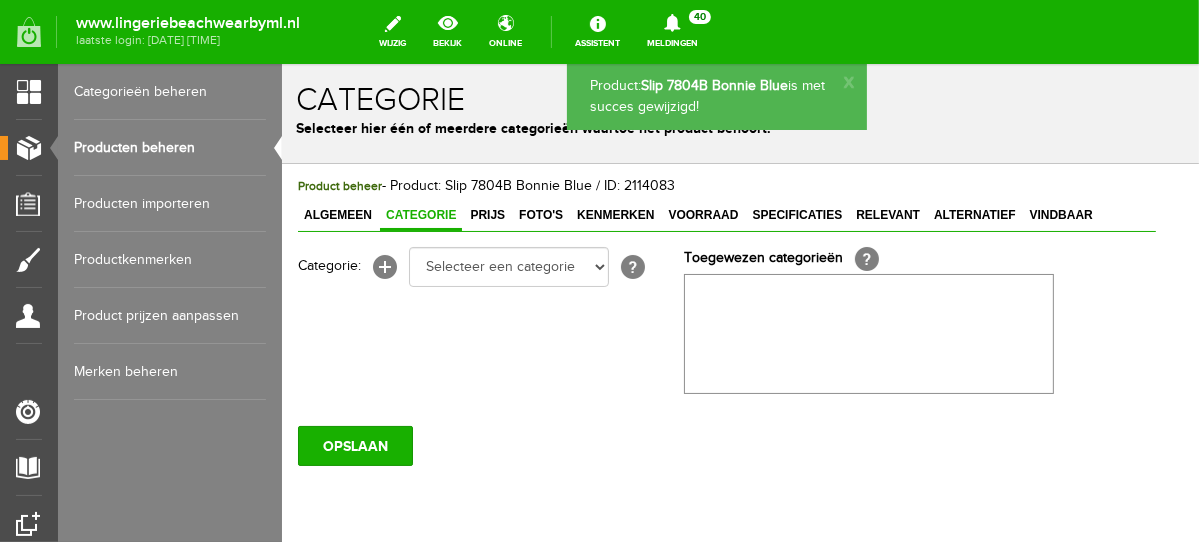 scroll, scrollTop: 0, scrollLeft: 0, axis: both 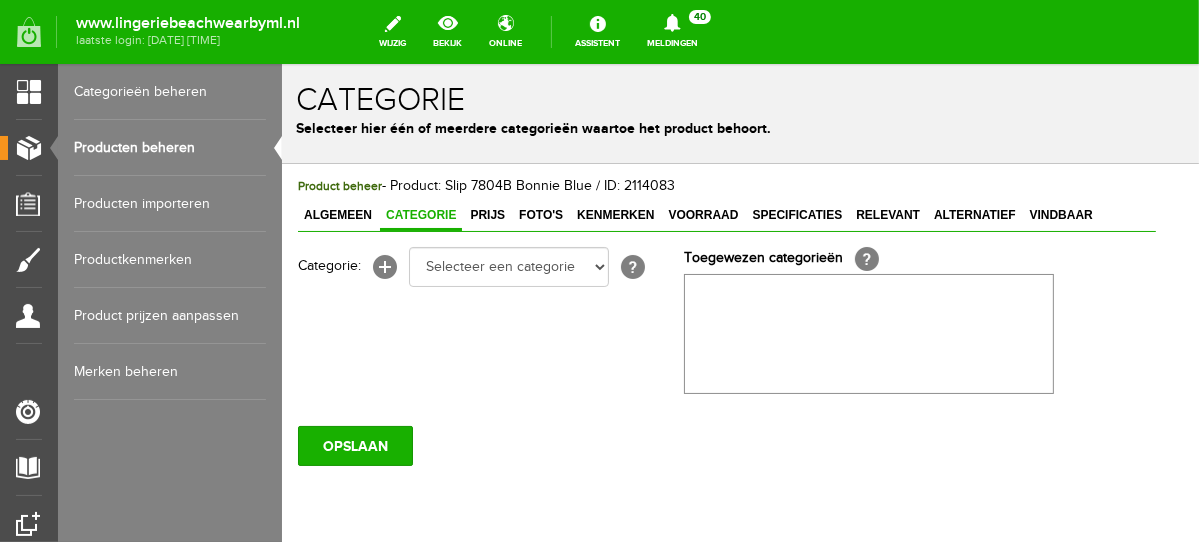 select on "281745" 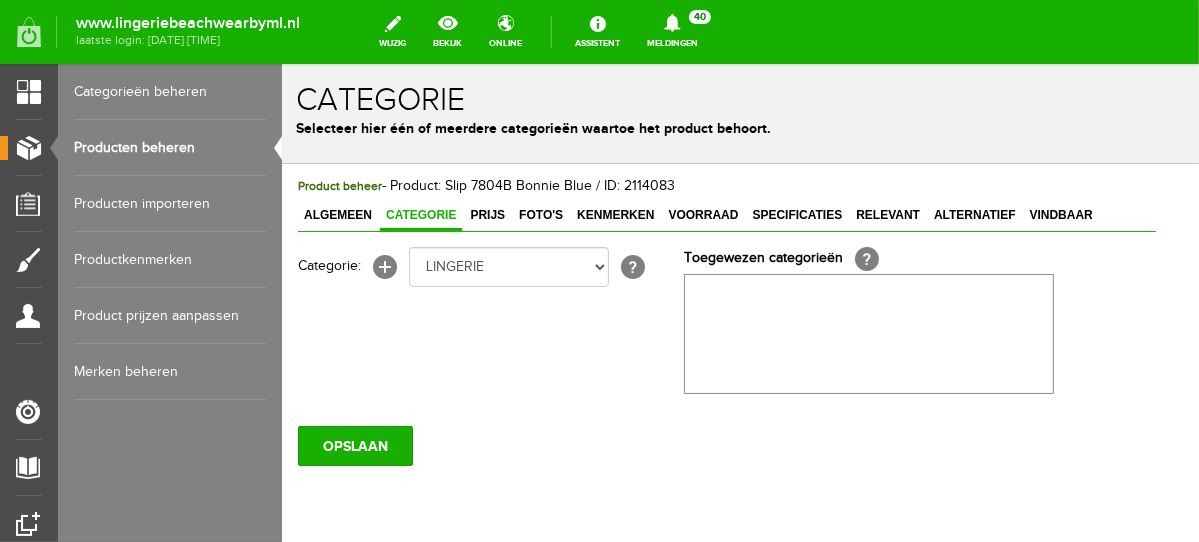 click on "Selecteer een categorie
NEW IN
LINGERIE
NACHTMODE
HOMEWEAR
BADMODE
BODY
LINGERIE
SUMMER COLOURS
BH ZONDER BEUGEL
PLUSSIZE
STRAPLESS
SEXY
BEACH
Bikinitop moulded (niet voorgev.)
Bikinitop voorgevormd
Shorty
Badpakken
Strandaccessoires
Rio slip
Slip
Hoge slip
Niet voorgevormd
Voorgevormd
One Shoulder
Push Up
Bandeau
Halter
Triangel
STRAPLESS
BASICS
HOMEWEAR
JUMPSUITS
BADJASSEN
NACHTMODE
PYJAMA SETS
PYJAMA JURKEN
KIMONO'S
SLIPDRESSES
SATIJNEN PYAMA
HEREN
SHAPEWEAR
BODY'S" at bounding box center (508, 266) 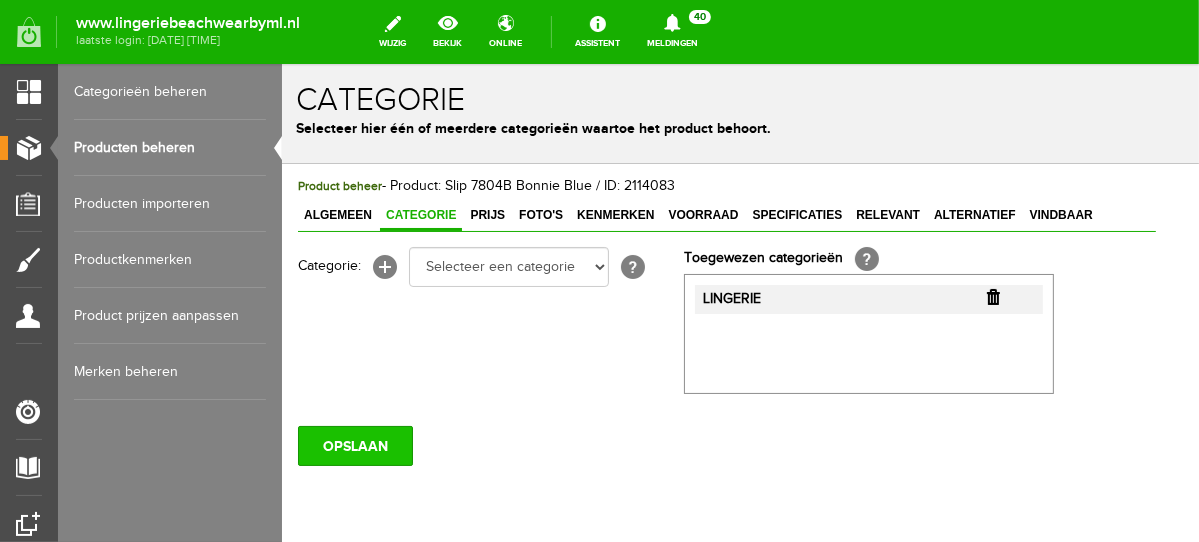 click on "OPSLAAN" at bounding box center (354, 445) 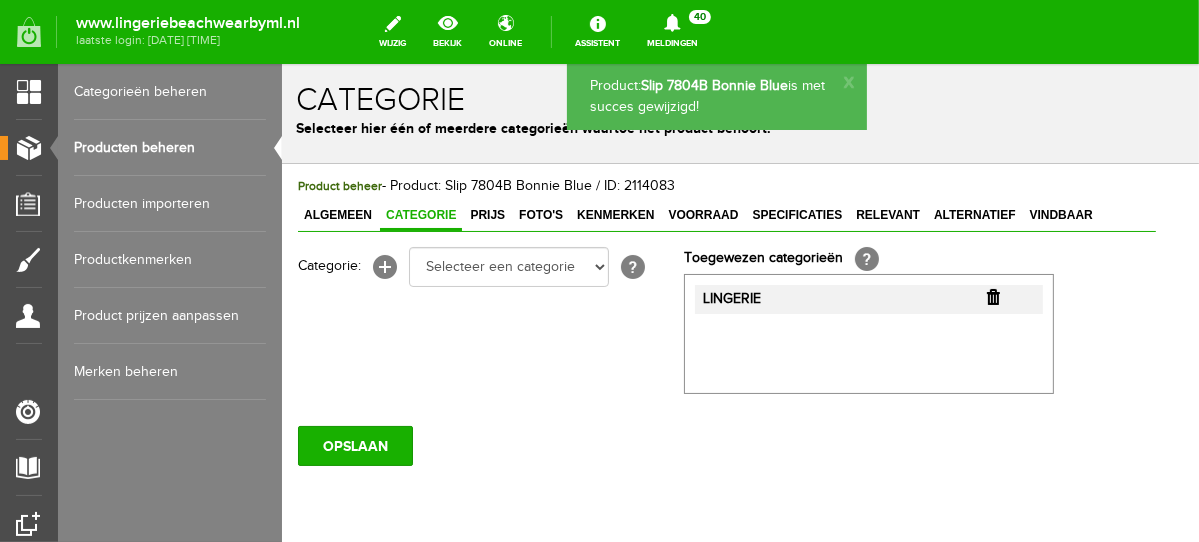 scroll, scrollTop: 0, scrollLeft: 0, axis: both 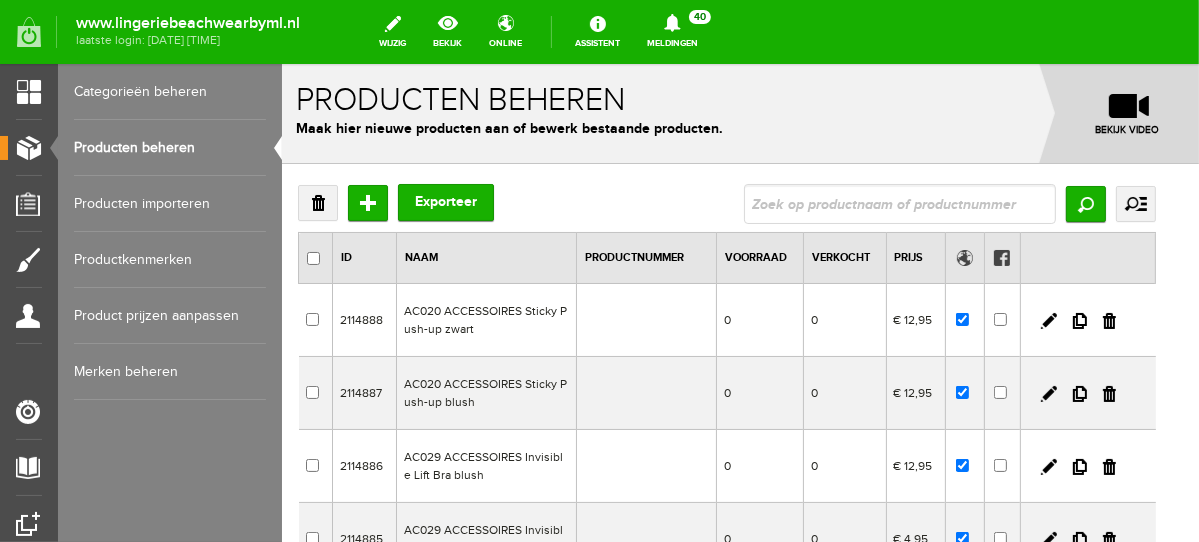 click at bounding box center [899, 203] 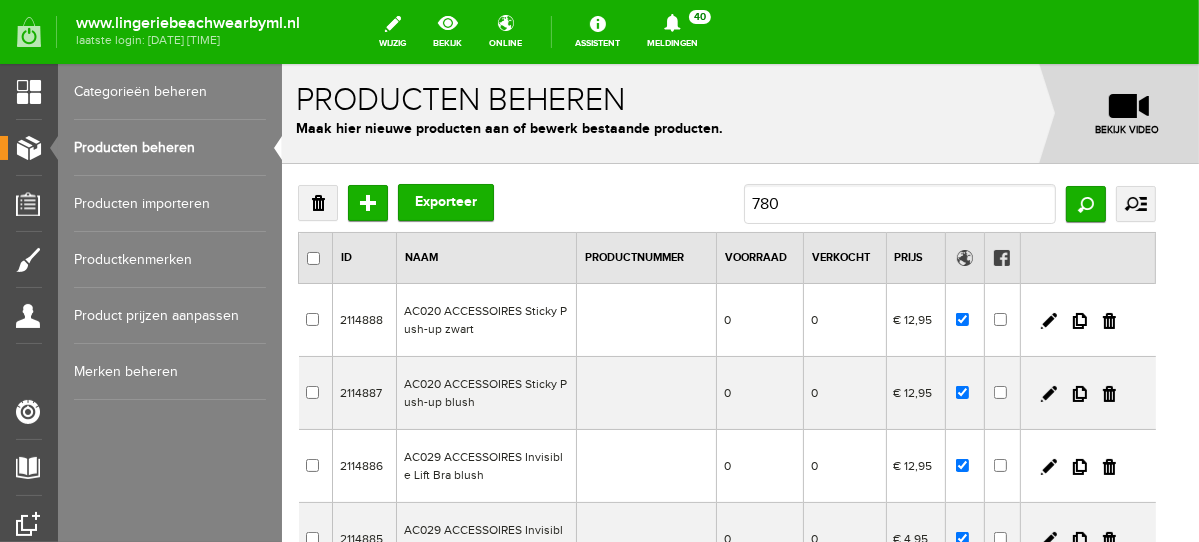type on "7804" 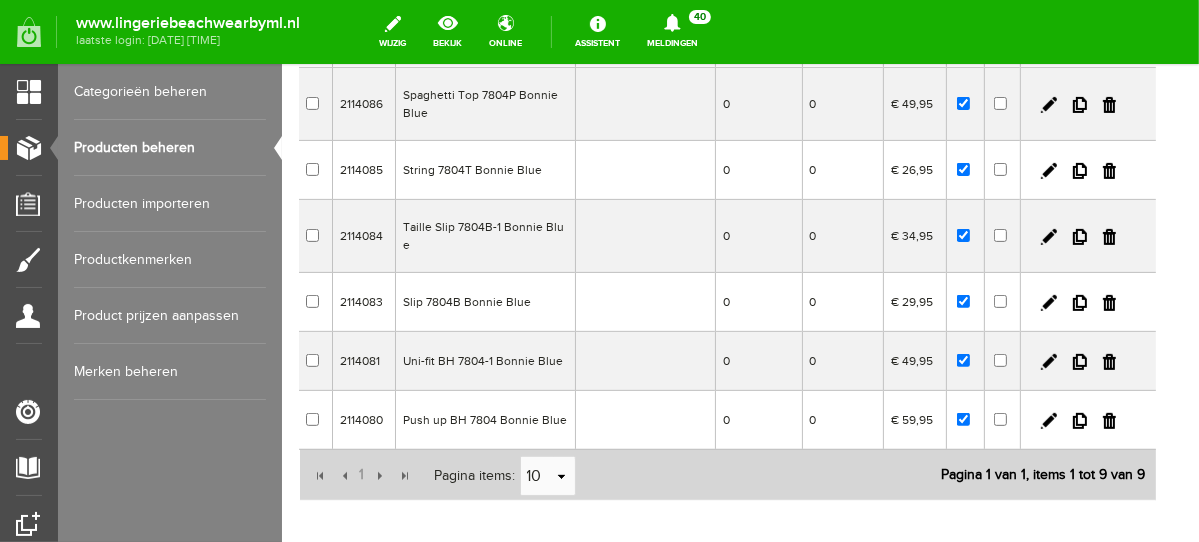 scroll, scrollTop: 425, scrollLeft: 0, axis: vertical 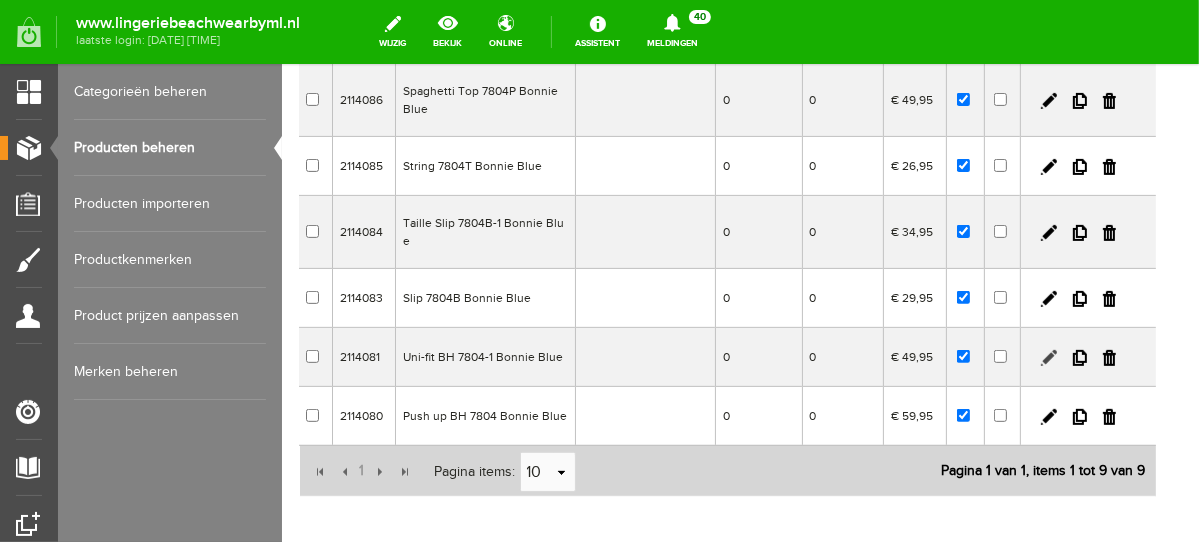 click at bounding box center [1048, 357] 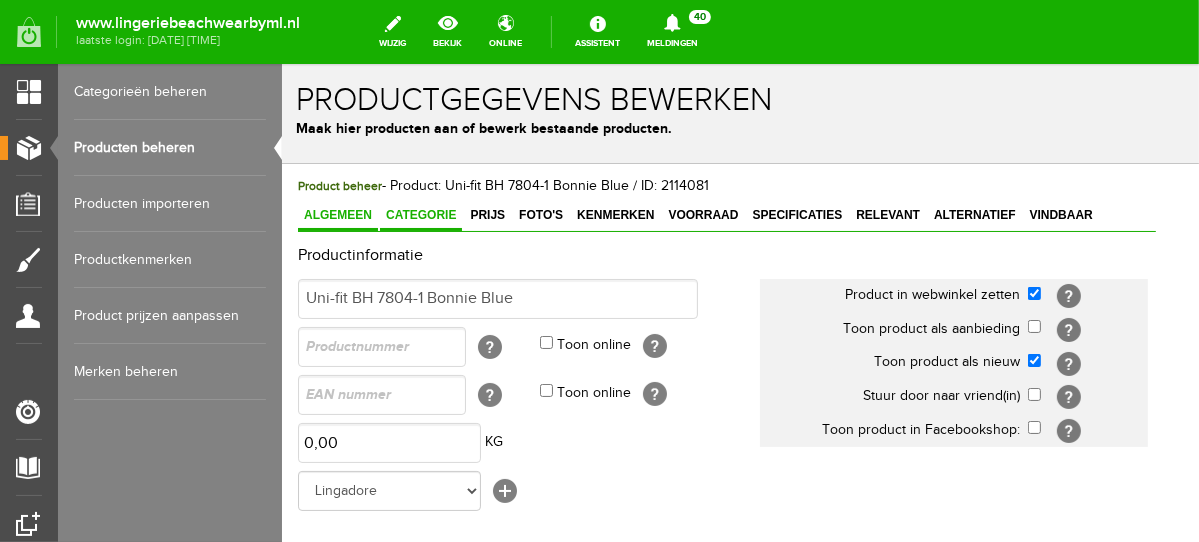 scroll, scrollTop: 0, scrollLeft: 0, axis: both 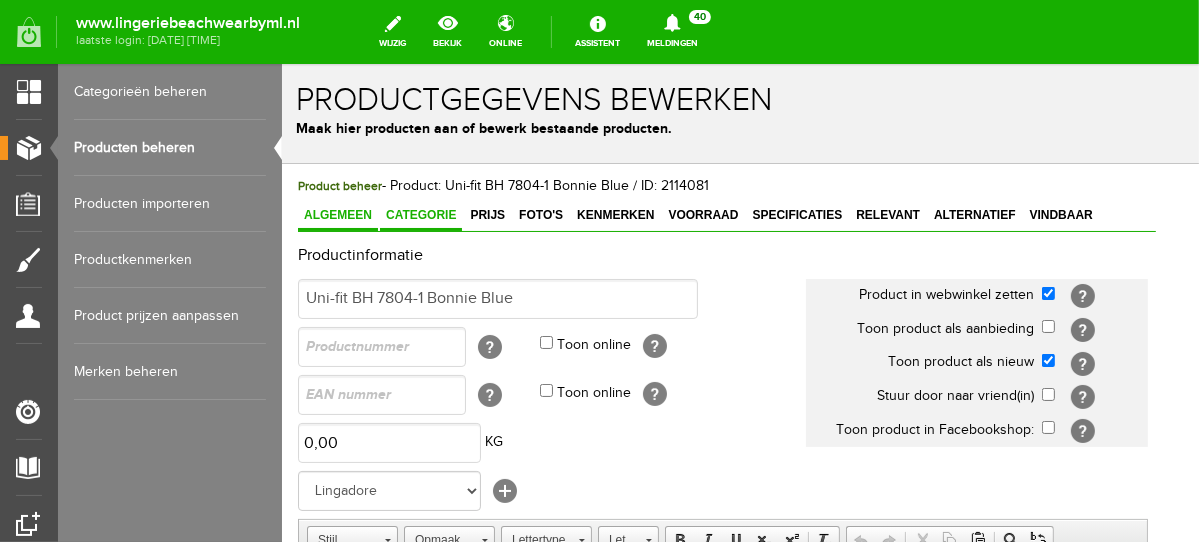 click on "Categorie" at bounding box center (420, 215) 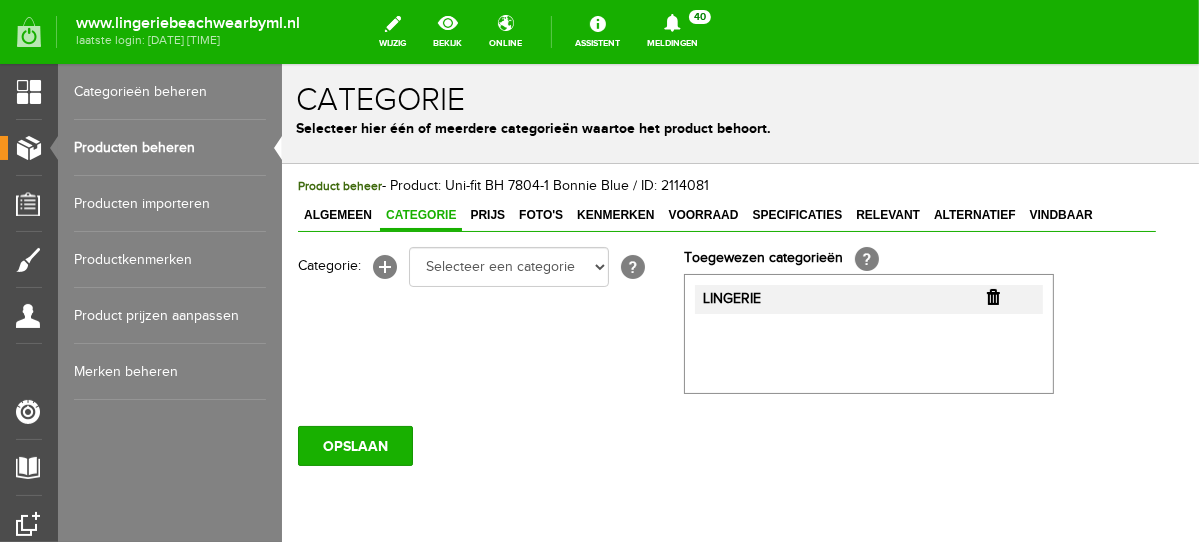 click at bounding box center (992, 296) 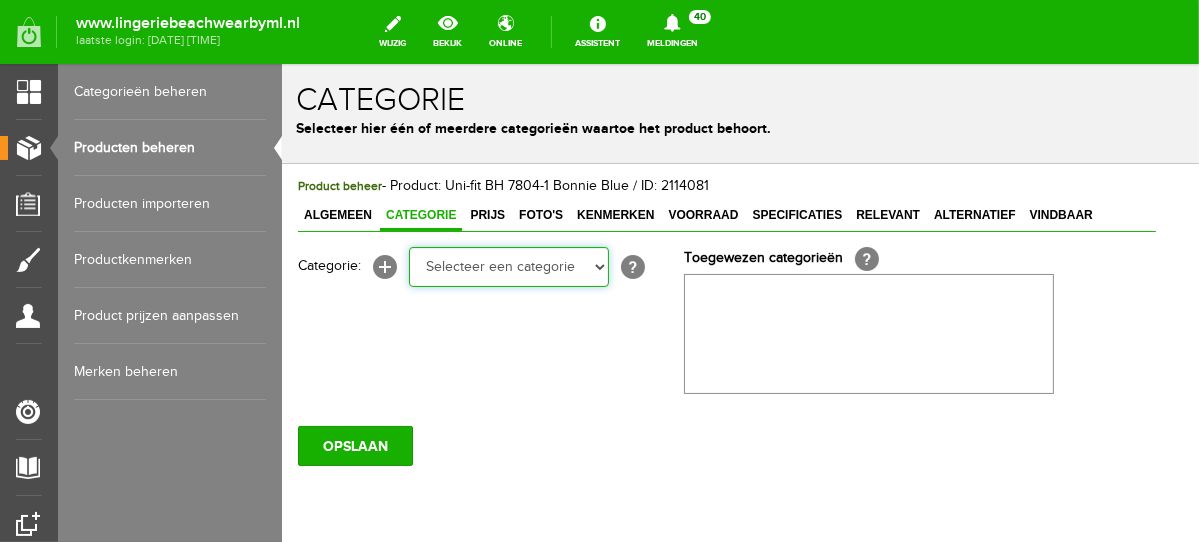 click on "Selecteer een categorie
NEW IN
LINGERIE
NACHTMODE
HOMEWEAR
BADMODE
BODY
LINGERIE
SUMMER COLOURS
BH ZONDER BEUGEL
PLUSSIZE
STRAPLESS
SEXY
BEACH
Bikinitop moulded (niet voorgev.)
Bikinitop voorgevormd
Shorty
Badpakken
Strandaccessoires
Rio slip
Slip
Hoge slip
Niet voorgevormd
Voorgevormd
One Shoulder
Push Up
Bandeau
Halter
Triangel
STRAPLESS
BASICS
HOMEWEAR
JUMPSUITS
BADJASSEN
NACHTMODE
PYJAMA SETS
PYJAMA JURKEN
KIMONO'S
SLIPDRESSES
SATIJNEN PYAMA
HEREN
SHAPEWEAR
BODY'S
ACCESSOIRES
PANTY'S
SPORT
SALE BEACH
SALE LINGERIE
D Cup" at bounding box center [508, 266] 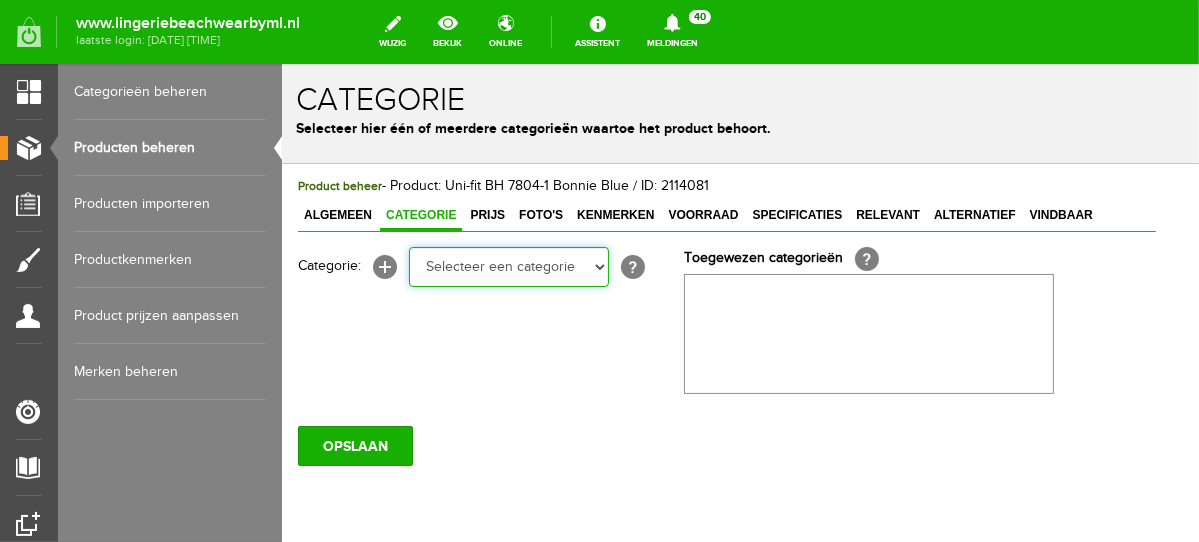 select on "281745" 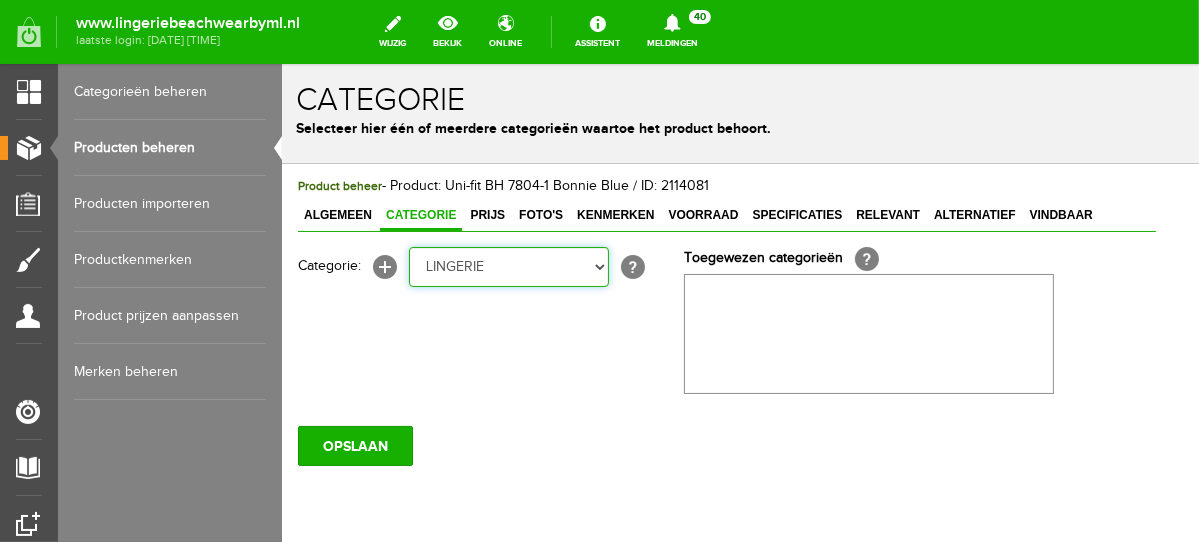 click on "Selecteer een categorie
NEW IN
LINGERIE
NACHTMODE
HOMEWEAR
BADMODE
BODY
LINGERIE
SUMMER COLOURS
BH ZONDER BEUGEL
PLUSSIZE
STRAPLESS
SEXY
BEACH
Bikinitop moulded (niet voorgev.)
Bikinitop voorgevormd
Shorty
Badpakken
Strandaccessoires
Rio slip
Slip
Hoge slip
Niet voorgevormd
Voorgevormd
One Shoulder
Push Up
Bandeau
Halter
Triangel
STRAPLESS
BASICS
HOMEWEAR
JUMPSUITS
BADJASSEN
NACHTMODE
PYJAMA SETS
PYJAMA JURKEN
KIMONO'S
SLIPDRESSES
SATIJNEN PYAMA
HEREN
SHAPEWEAR
BODY'S
ACCESSOIRES
PANTY'S
SPORT
SALE BEACH
SALE LINGERIE
D Cup" at bounding box center (508, 266) 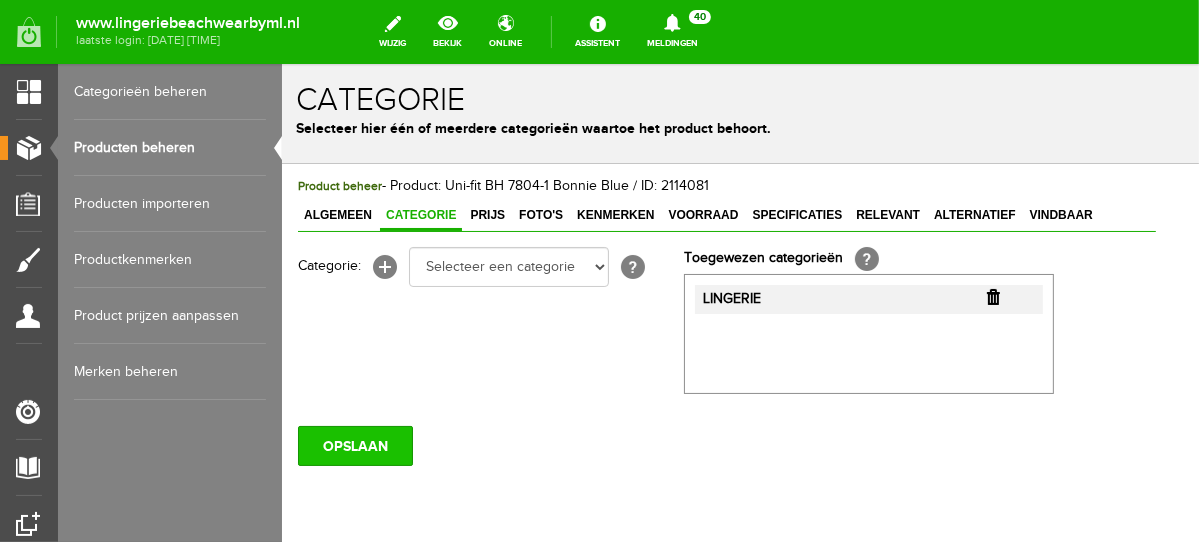click on "OPSLAAN" at bounding box center (354, 445) 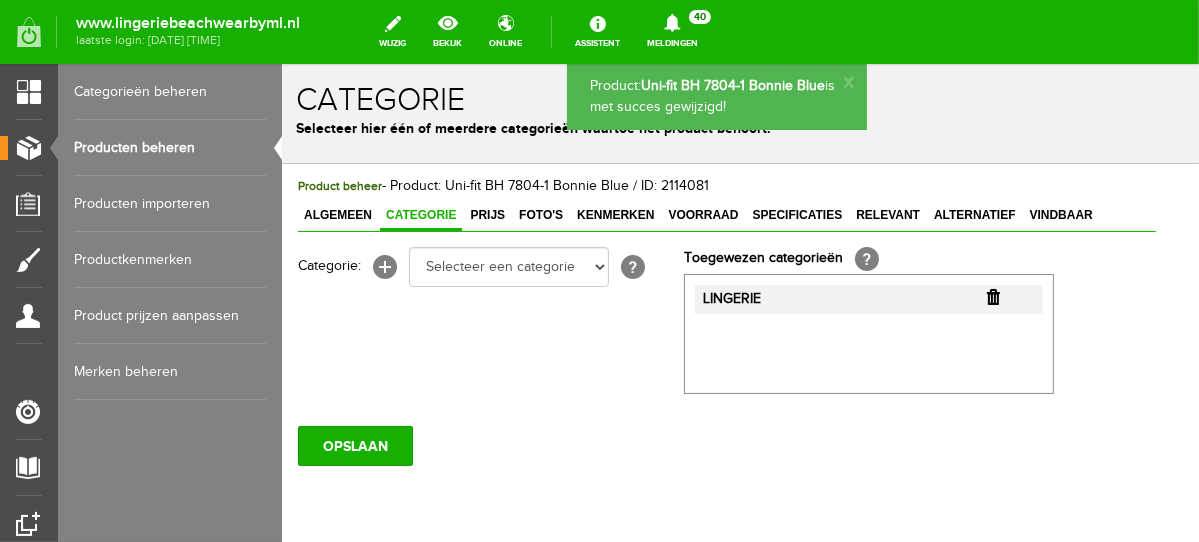 scroll, scrollTop: 0, scrollLeft: 0, axis: both 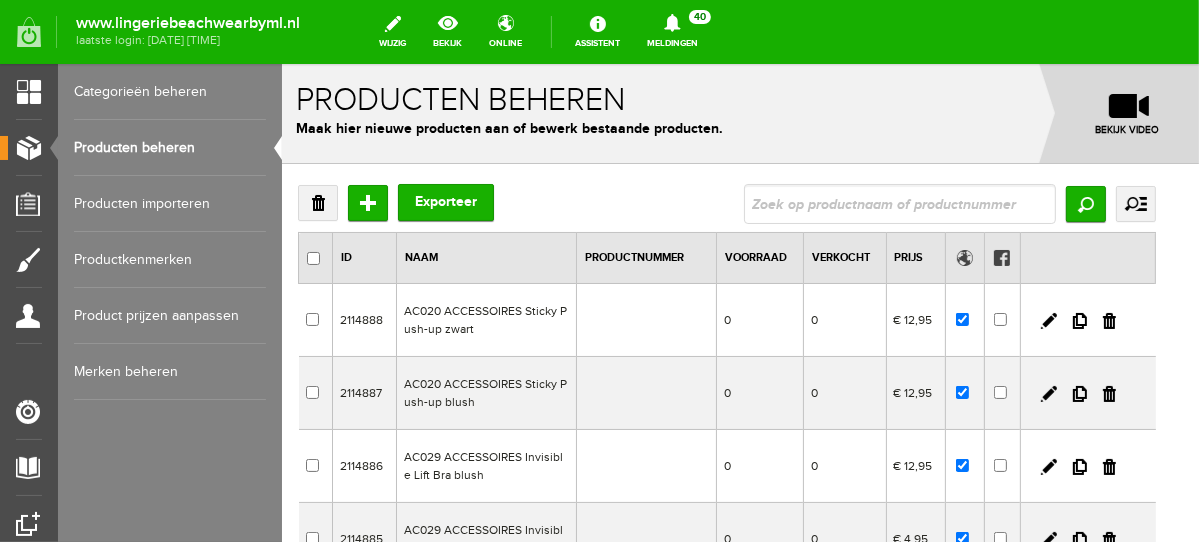 click at bounding box center (899, 203) 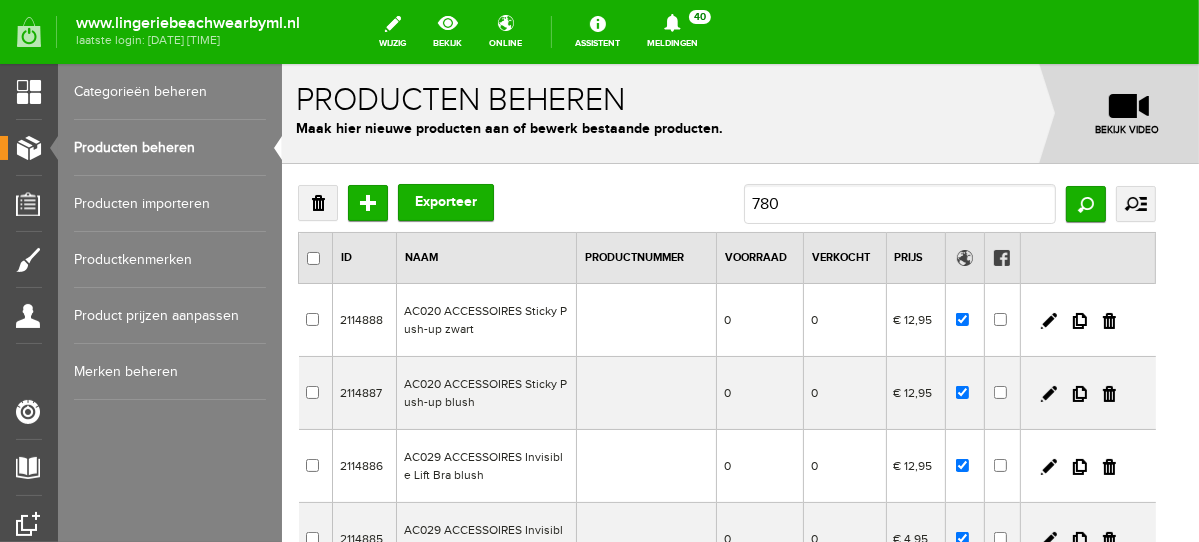 type on "7804" 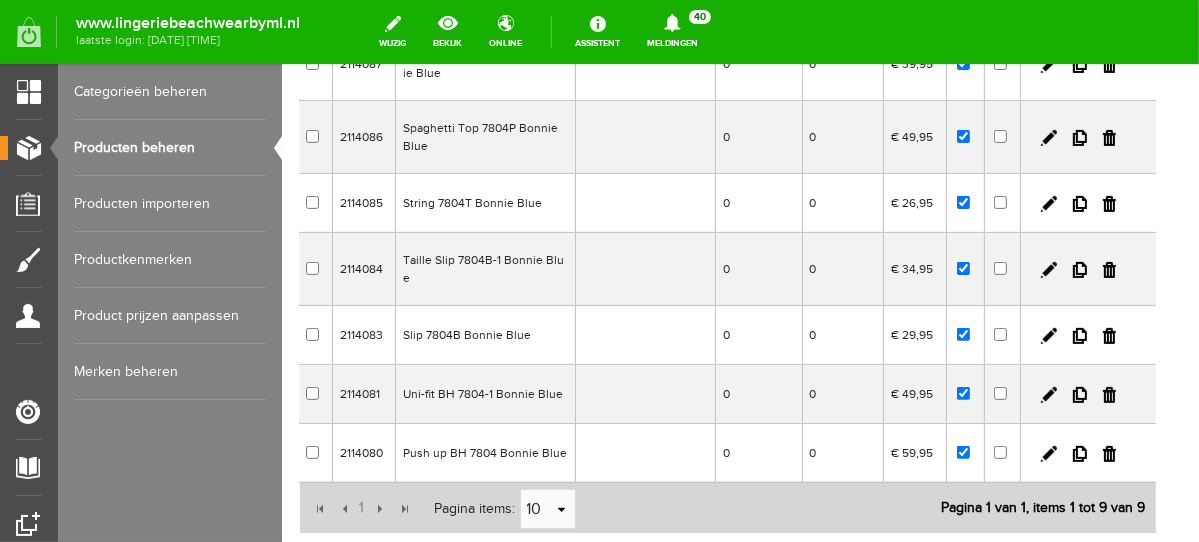 scroll, scrollTop: 406, scrollLeft: 0, axis: vertical 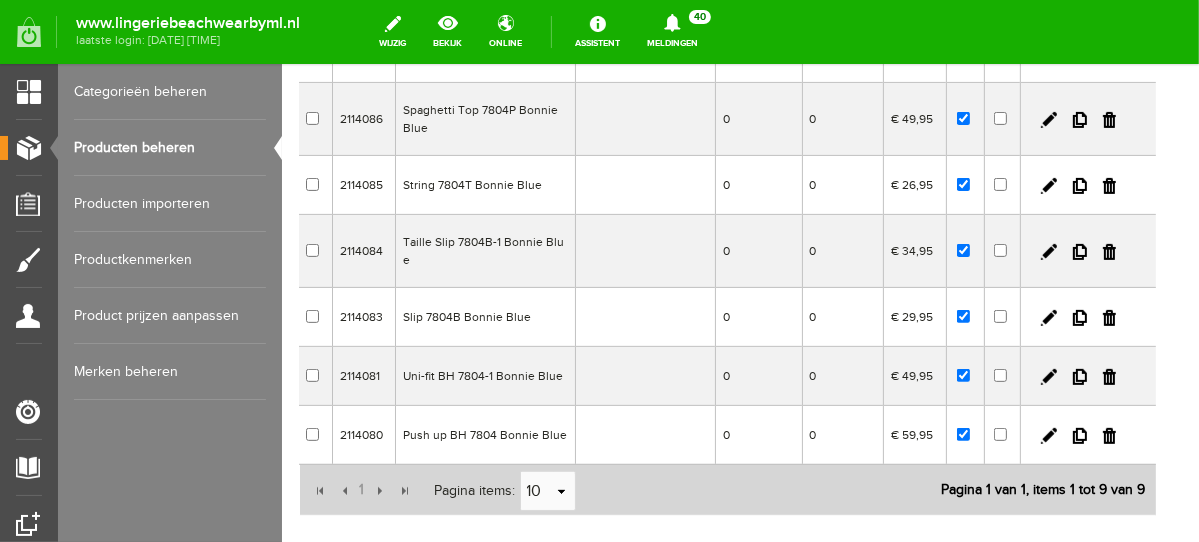 drag, startPoint x: 1190, startPoint y: 270, endPoint x: 1492, endPoint y: 516, distance: 389.5125 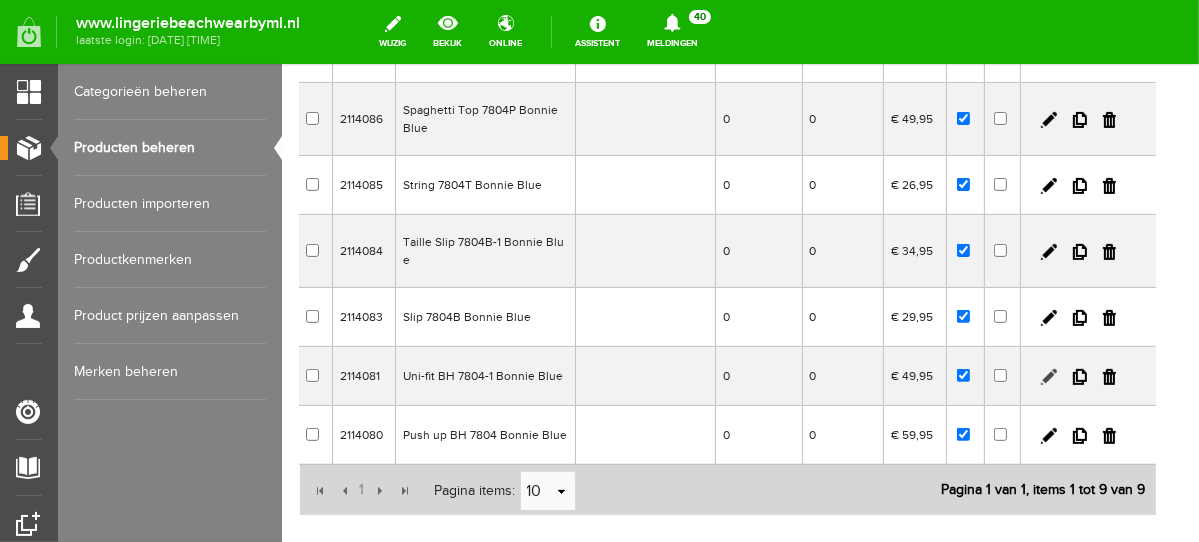 click at bounding box center [1048, 376] 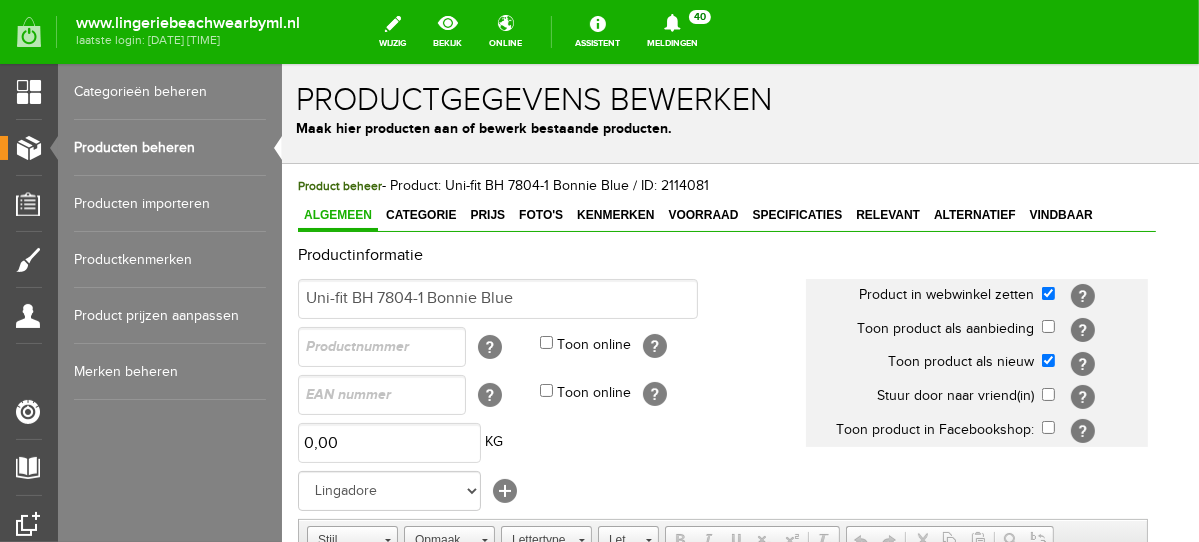 scroll, scrollTop: 0, scrollLeft: 0, axis: both 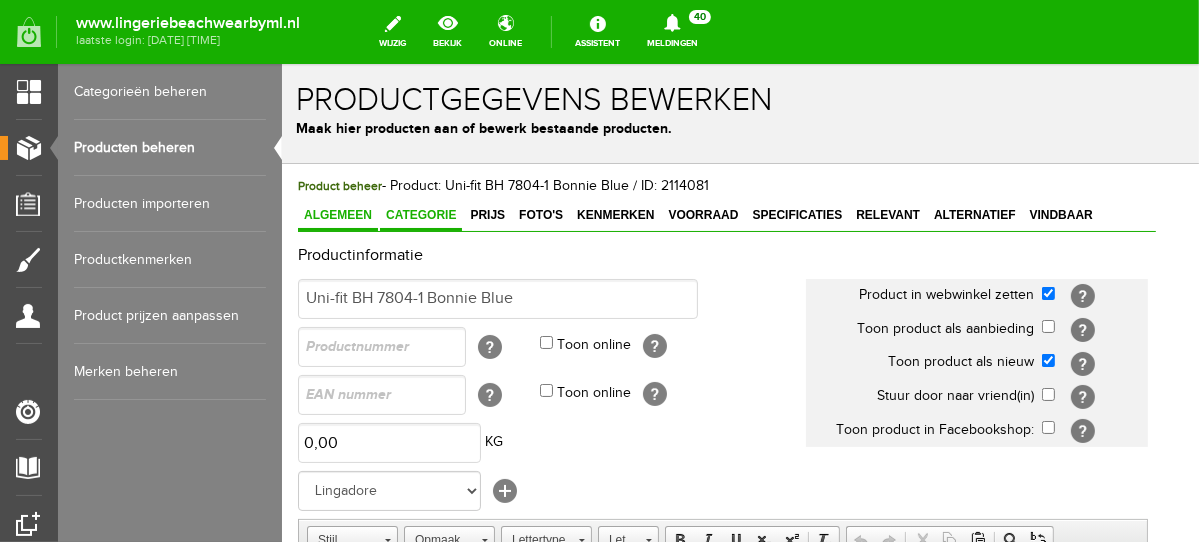 click on "Categorie" at bounding box center [420, 214] 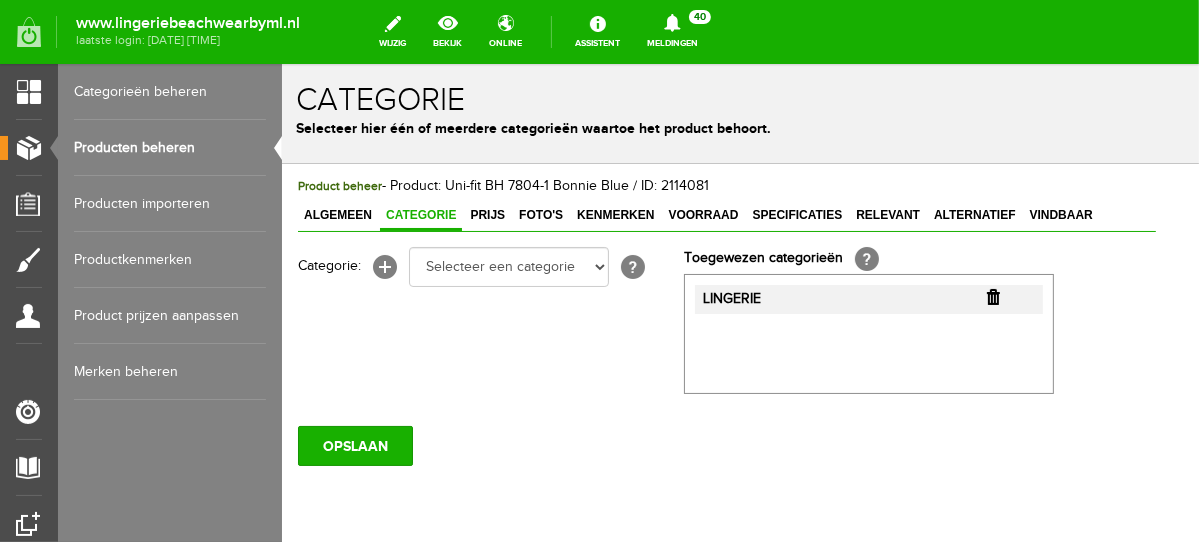 click on "LINGERIE" at bounding box center (868, 298) 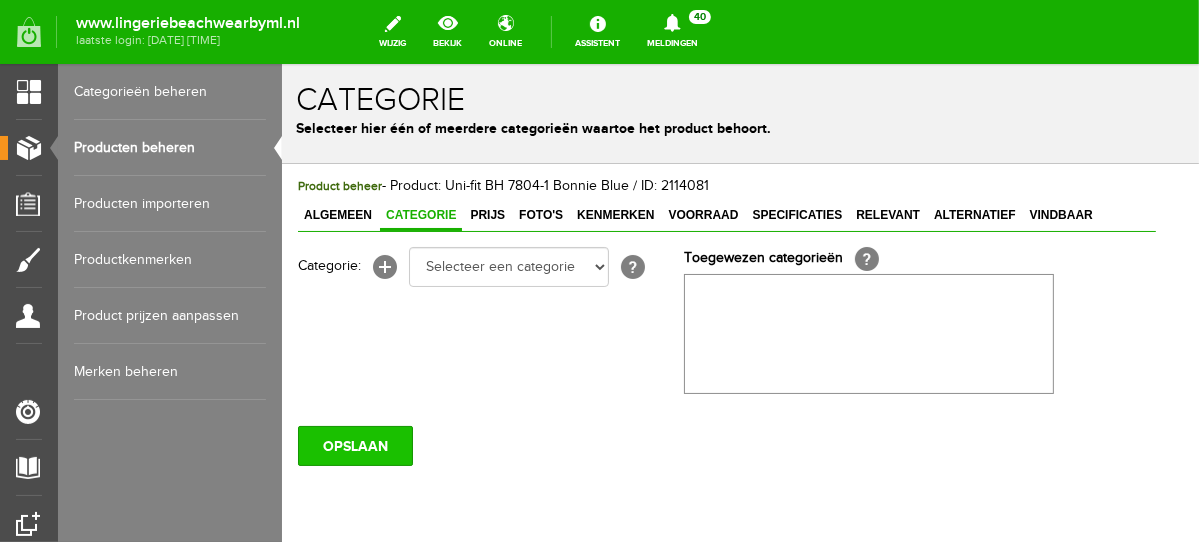 click on "OPSLAAN" at bounding box center [354, 445] 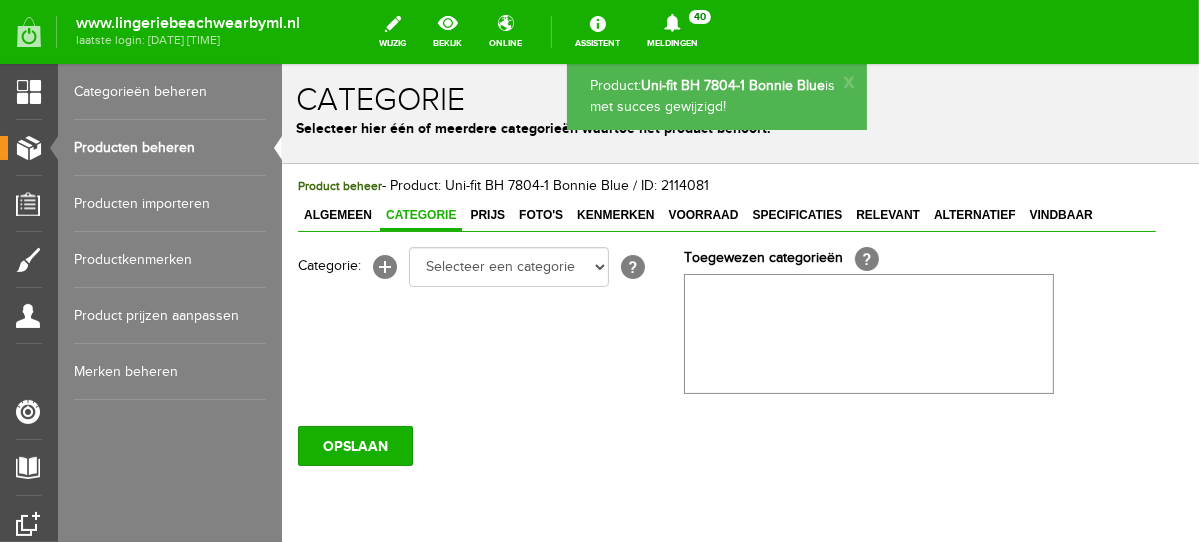 scroll, scrollTop: 0, scrollLeft: 0, axis: both 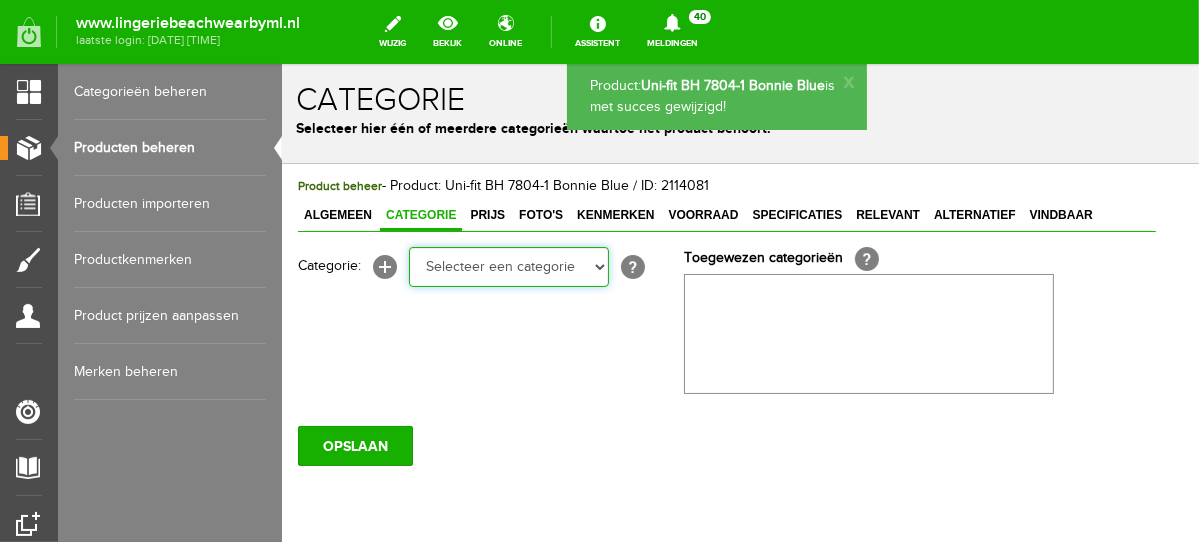click on "Selecteer een categorie
NEW IN
LINGERIE
NACHTMODE
HOMEWEAR
BADMODE
BODY
LINGERIE
SUMMER COLOURS
BH ZONDER BEUGEL
PLUSSIZE
STRAPLESS
SEXY
BEACH
Bikinitop moulded (niet voorgev.)
Bikinitop voorgevormd
Shorty
Badpakken
Strandaccessoires
Rio slip
Slip
Hoge slip
Niet voorgevormd
Voorgevormd
One Shoulder
Push Up
Bandeau
Halter
Triangel
STRAPLESS
BASICS
HOMEWEAR
JUMPSUITS
BADJASSEN
NACHTMODE
PYJAMA SETS
PYJAMA JURKEN
KIMONO'S
SLIPDRESSES
SATIJNEN PYAMA
HEREN
SHAPEWEAR
BODY'S" at bounding box center (508, 266) 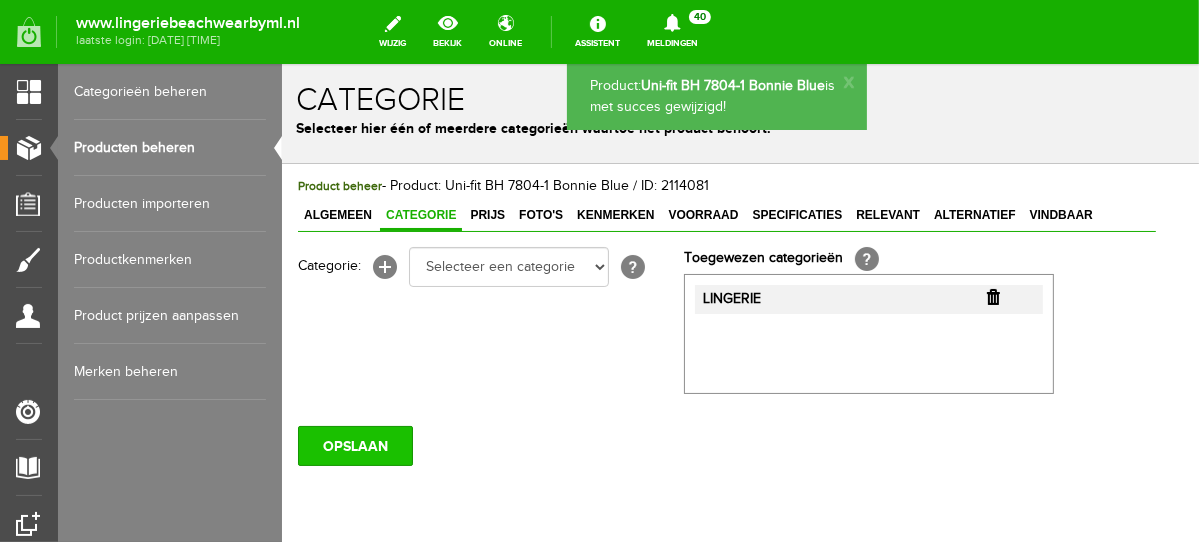 click on "OPSLAAN" at bounding box center (354, 445) 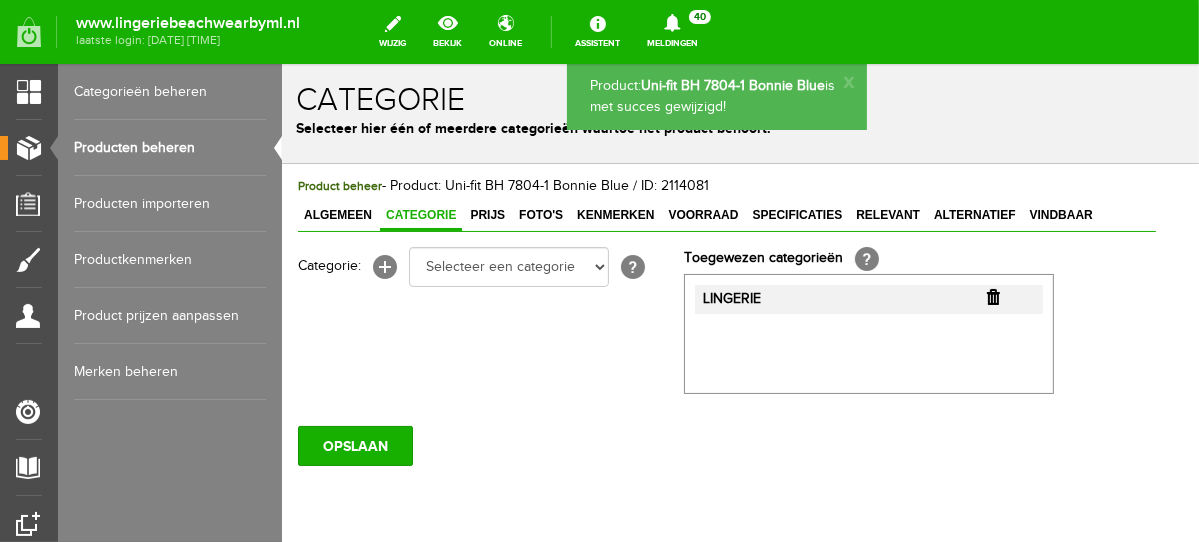 scroll, scrollTop: 0, scrollLeft: 0, axis: both 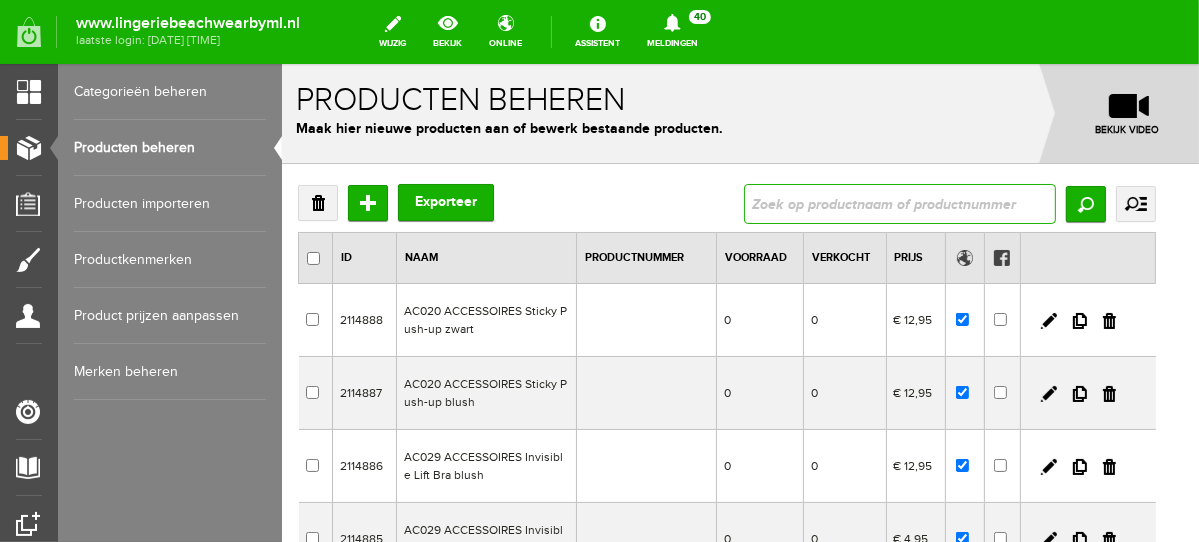 click at bounding box center (899, 203) 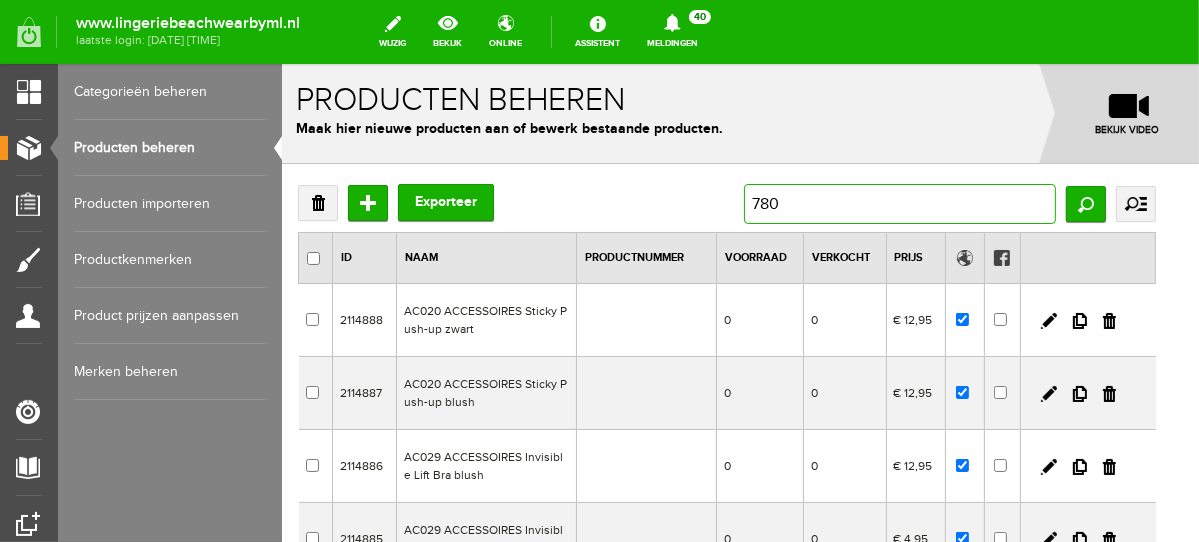 type on "7804" 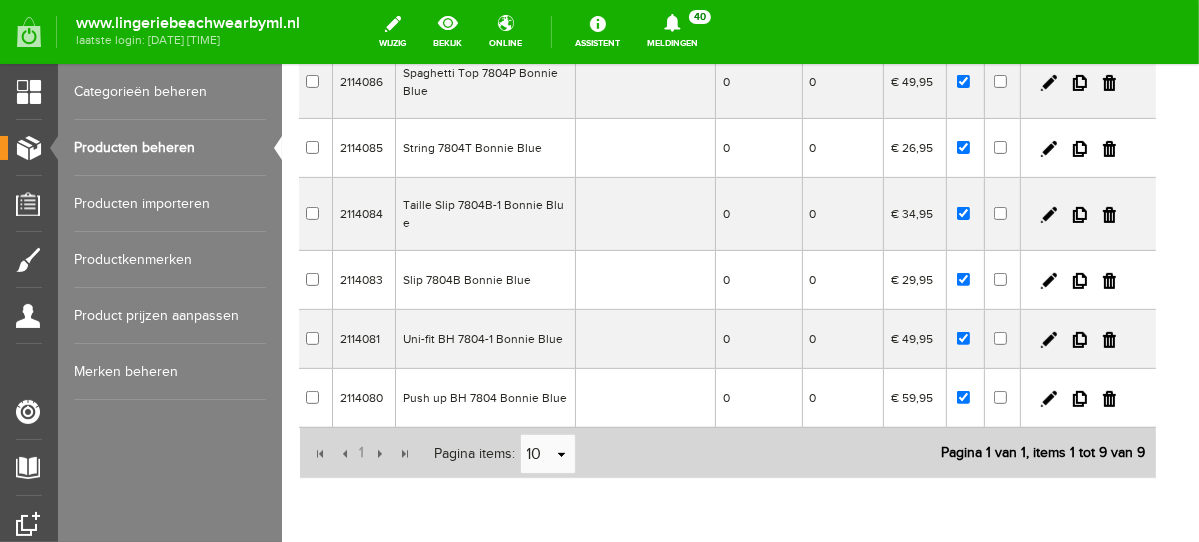 scroll, scrollTop: 516, scrollLeft: 0, axis: vertical 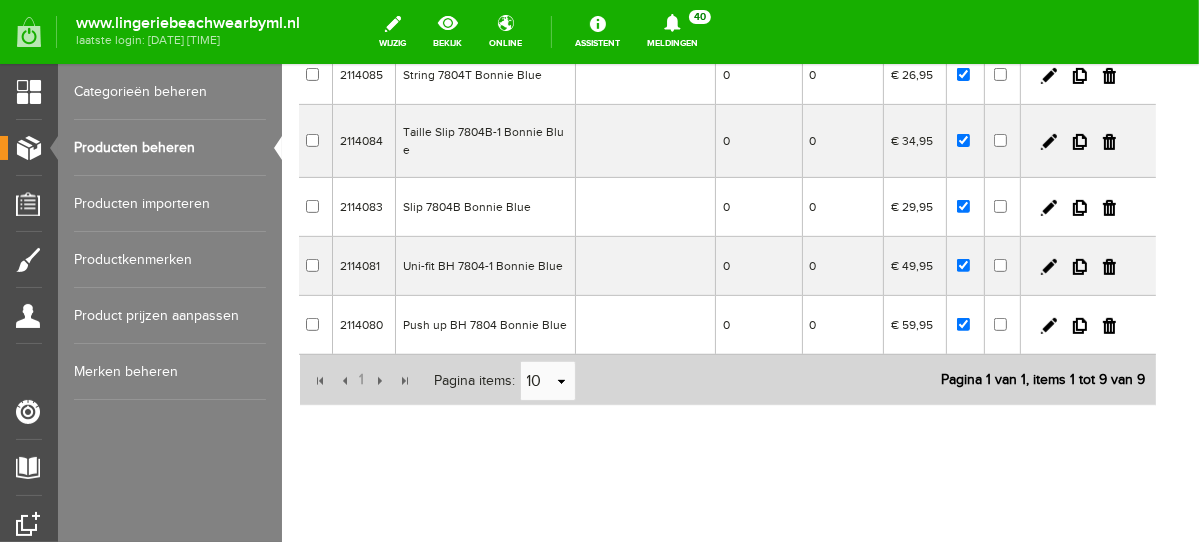 drag, startPoint x: 1192, startPoint y: 270, endPoint x: 1492, endPoint y: 588, distance: 437.1773 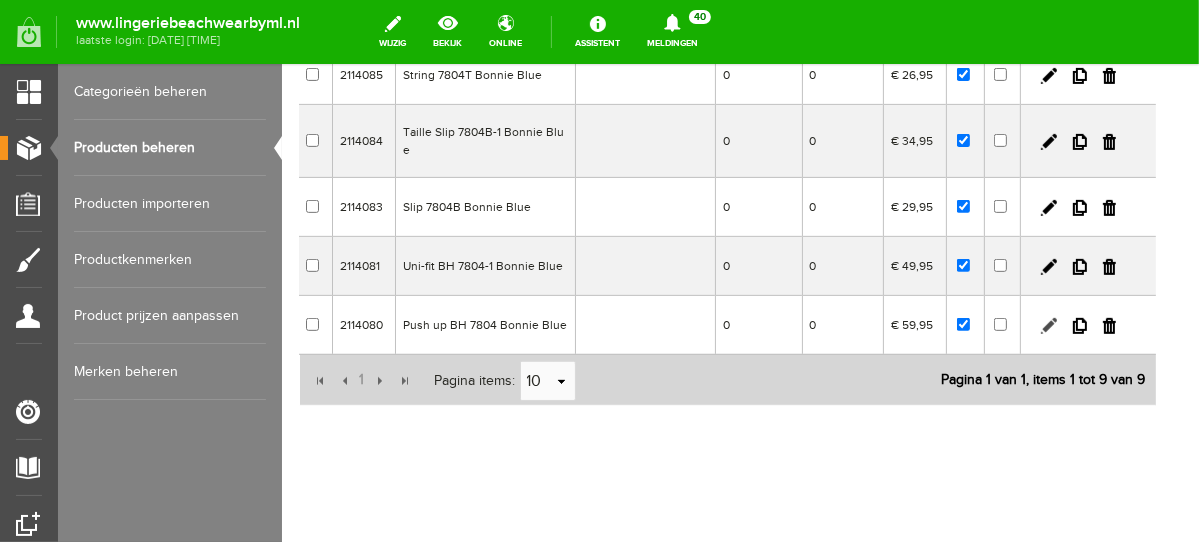 click at bounding box center [1048, 325] 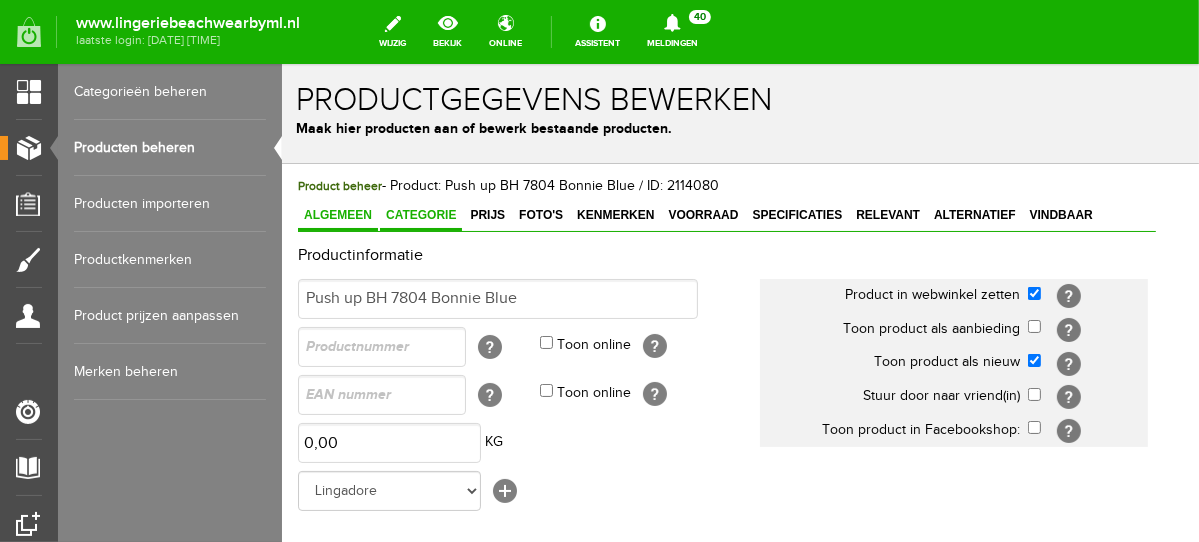 scroll, scrollTop: 0, scrollLeft: 0, axis: both 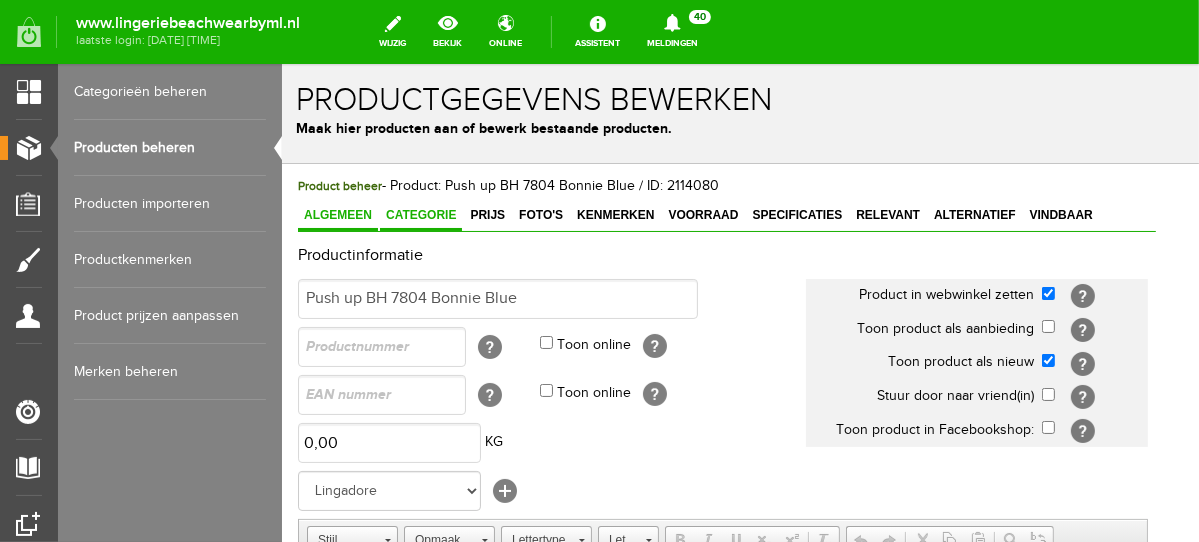 click on "Categorie" at bounding box center (420, 214) 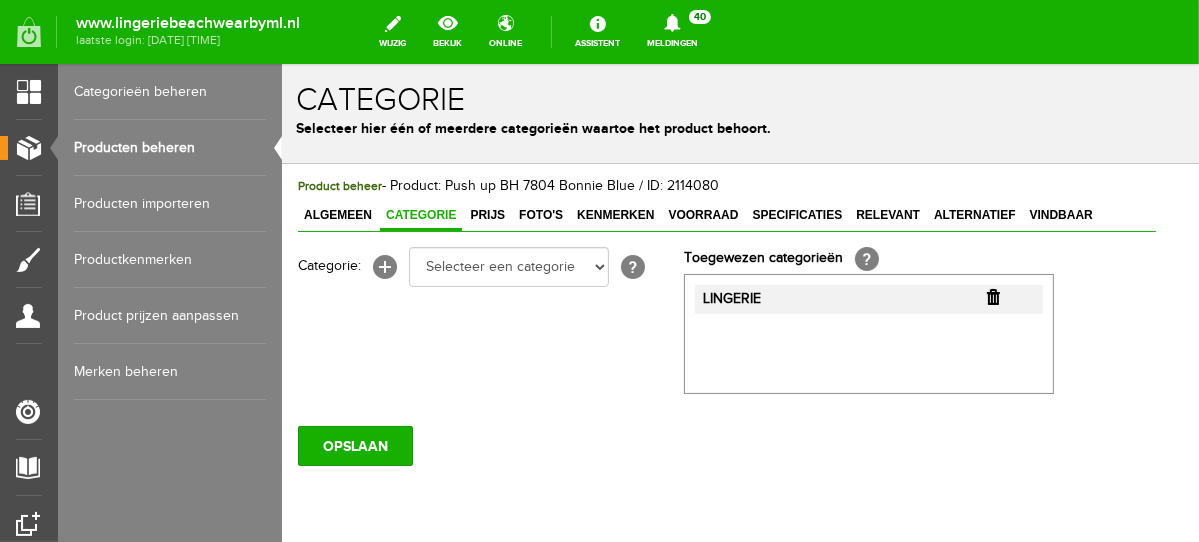 scroll, scrollTop: 0, scrollLeft: 0, axis: both 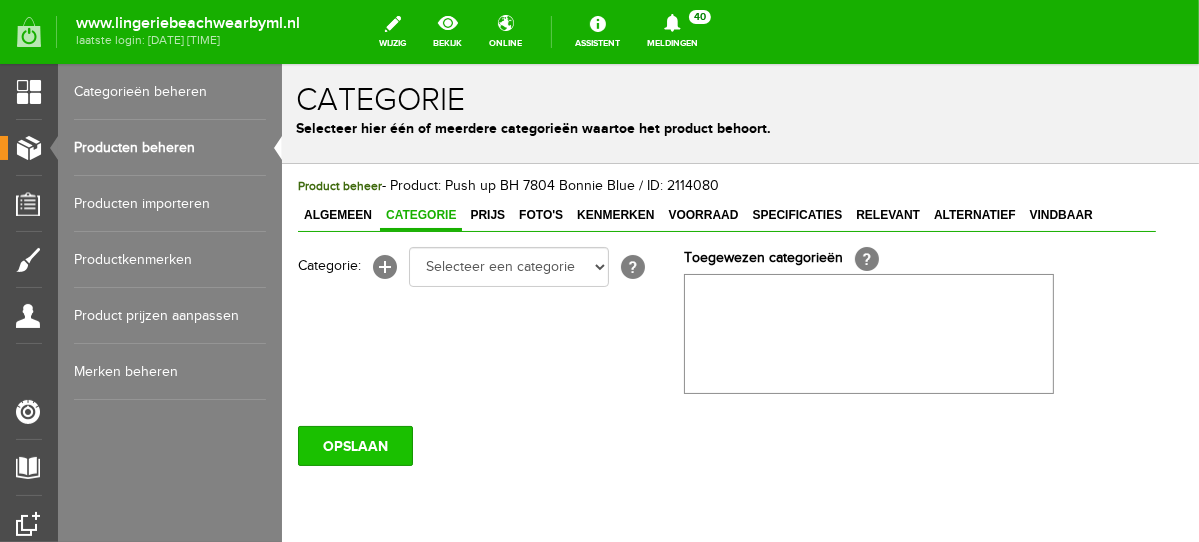 click on "OPSLAAN" at bounding box center (354, 445) 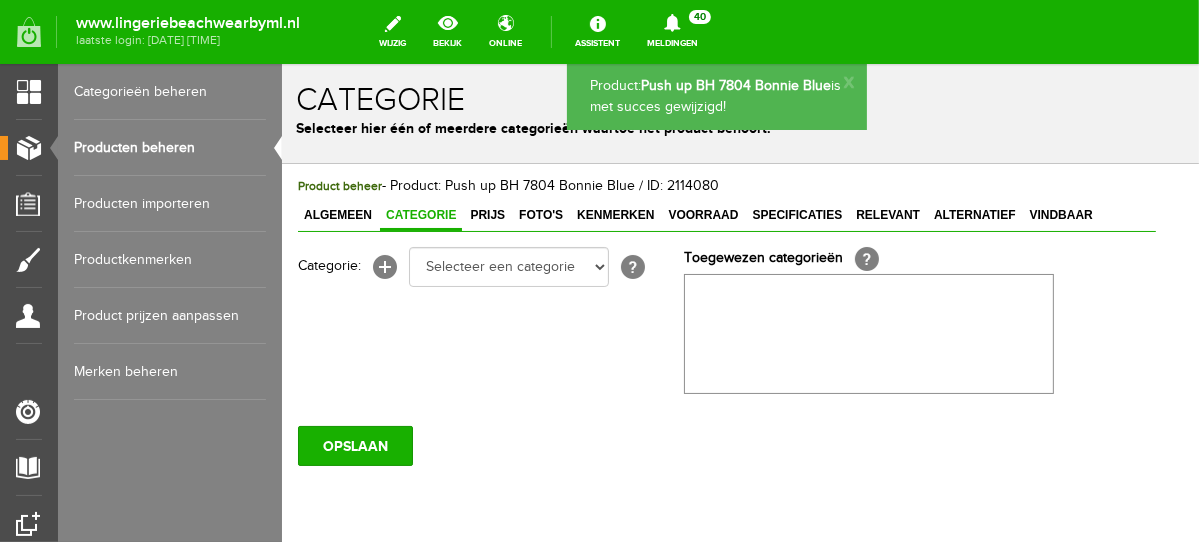 scroll, scrollTop: 0, scrollLeft: 0, axis: both 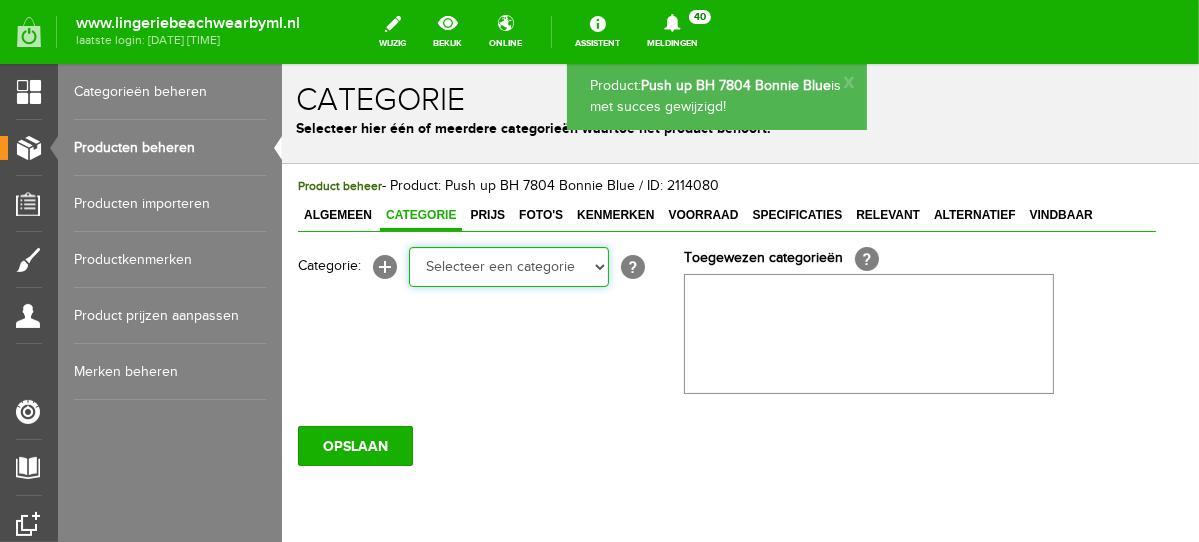 click on "Selecteer een categorie
NEW IN
LINGERIE
NACHTMODE
HOMEWEAR
BADMODE
BODY
LINGERIE
SUMMER COLOURS
BH ZONDER BEUGEL
PLUSSIZE
STRAPLESS
SEXY
BEACH
Bikinitop moulded (niet voorgev.)
Bikinitop voorgevormd
Shorty
Badpakken
Strandaccessoires
Rio slip
Slip
Hoge slip
Niet voorgevormd
Voorgevormd
One Shoulder
Push Up
Bandeau
Halter
Triangel
STRAPLESS
BASICS
HOMEWEAR
JUMPSUITS
BADJASSEN
NACHTMODE
PYJAMA SETS
PYJAMA JURKEN
KIMONO'S
SLIPDRESSES
SATIJNEN PYAMA
HEREN
SHAPEWEAR
BODY'S" at bounding box center [508, 266] 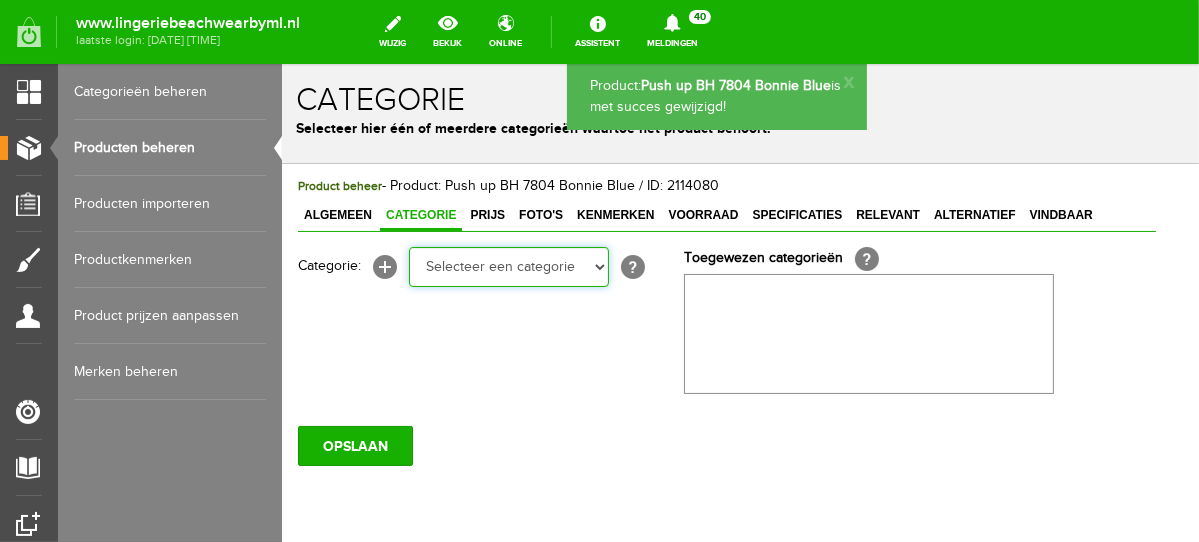 select on "281745" 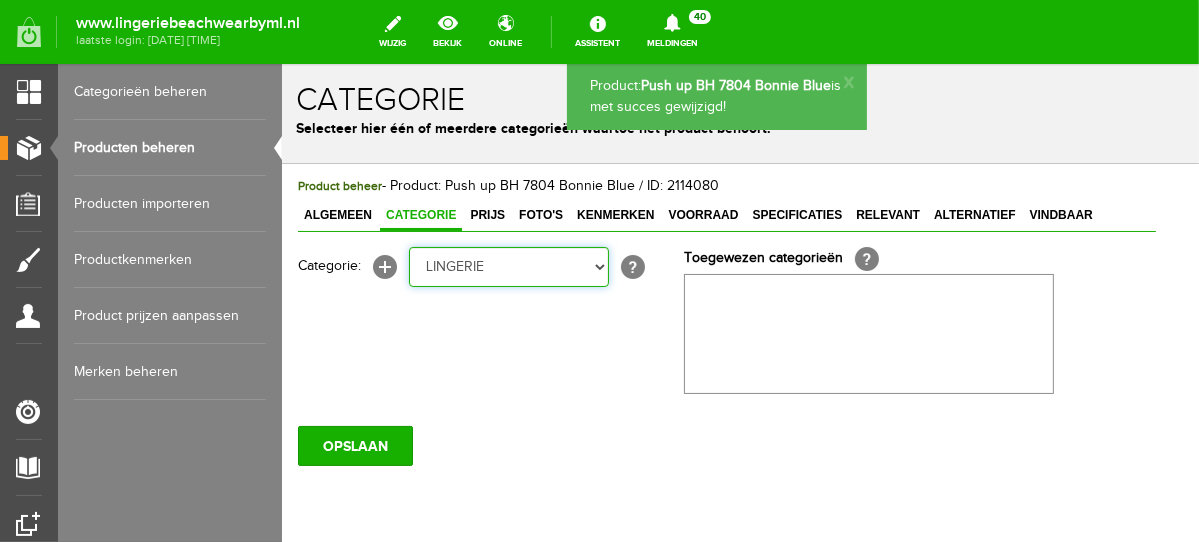 click on "Selecteer een categorie
NEW IN
LINGERIE
NACHTMODE
HOMEWEAR
BADMODE
BODY
LINGERIE
SUMMER COLOURS
BH ZONDER BEUGEL
PLUSSIZE
STRAPLESS
SEXY
BEACH
Bikinitop moulded (niet voorgev.)
Bikinitop voorgevormd
Shorty
Badpakken
Strandaccessoires
Rio slip
Slip
Hoge slip
Niet voorgevormd
Voorgevormd
One Shoulder
Push Up
Bandeau
Halter
Triangel
STRAPLESS
BASICS
HOMEWEAR
JUMPSUITS
BADJASSEN
NACHTMODE
PYJAMA SETS
PYJAMA JURKEN
KIMONO'S
SLIPDRESSES
SATIJNEN PYAMA
HEREN
SHAPEWEAR
BODY'S" at bounding box center (508, 266) 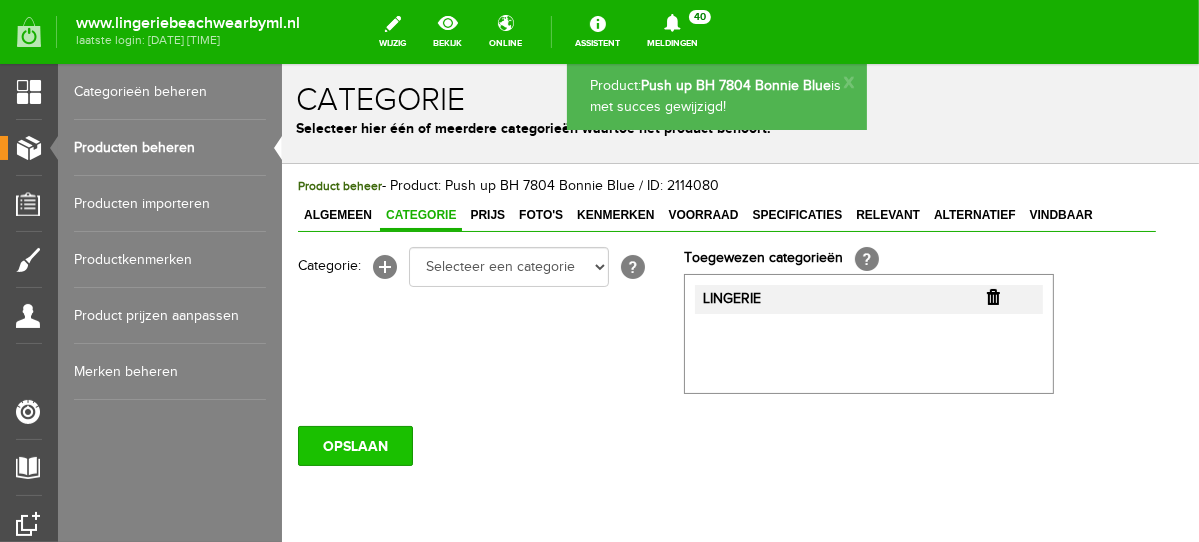 click on "OPSLAAN" at bounding box center [354, 445] 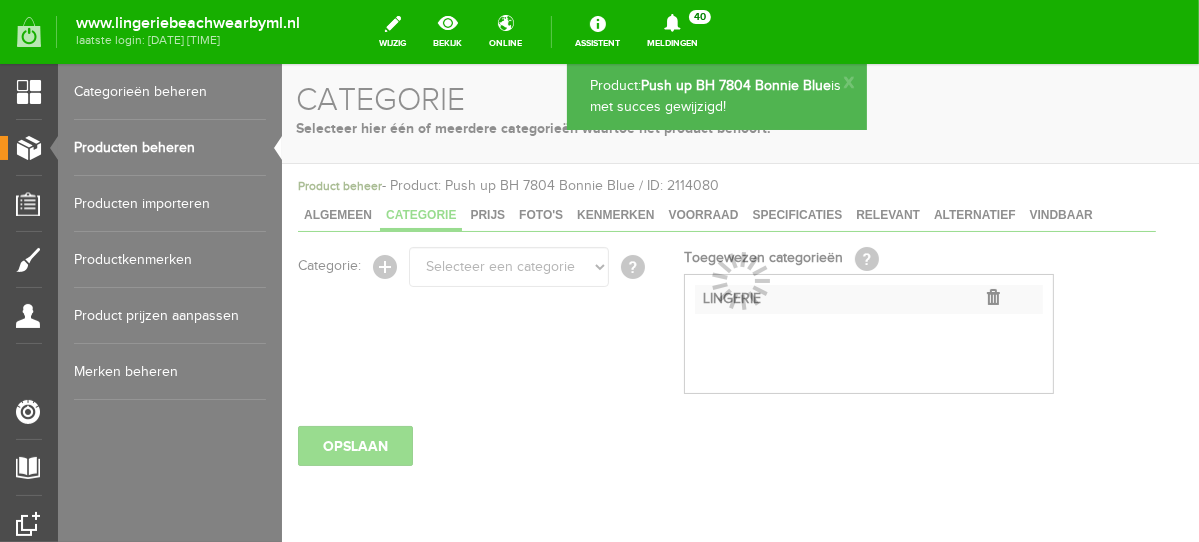 click on "Producten beheren" at bounding box center [170, 148] 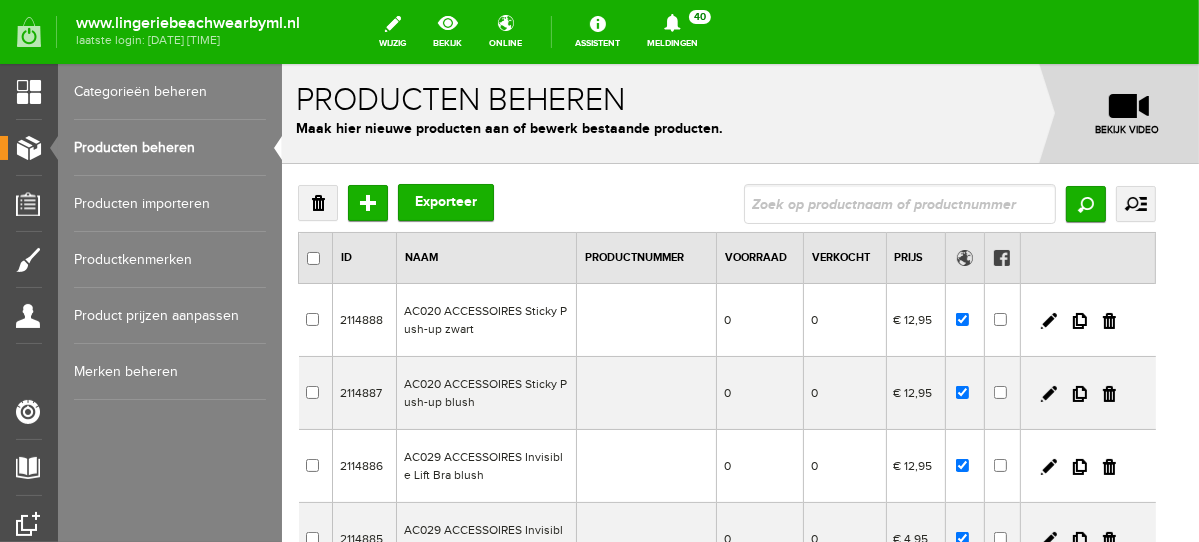 scroll, scrollTop: 0, scrollLeft: 0, axis: both 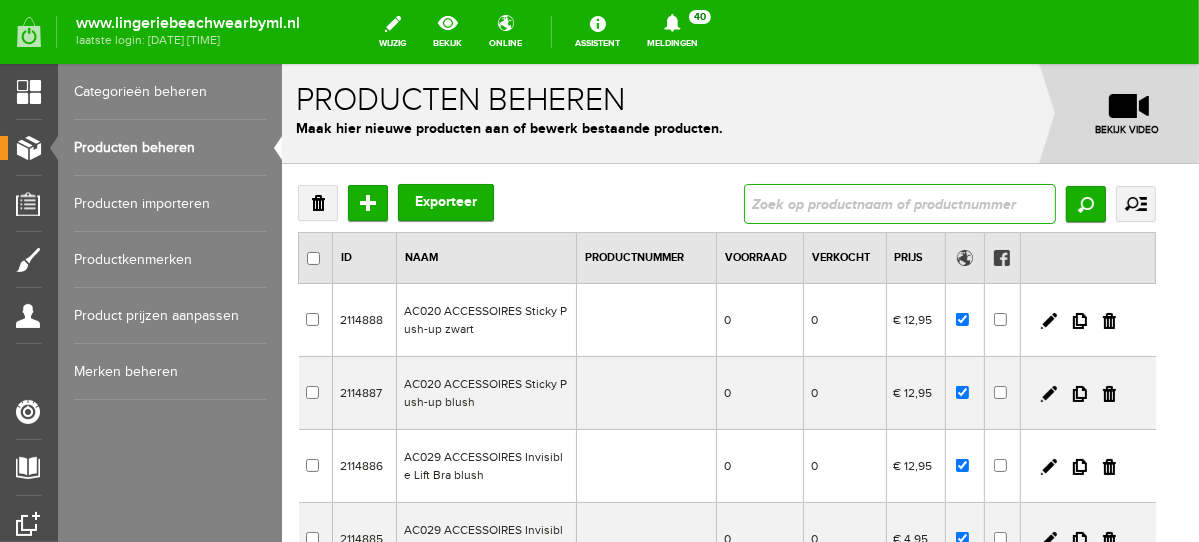 click at bounding box center [899, 203] 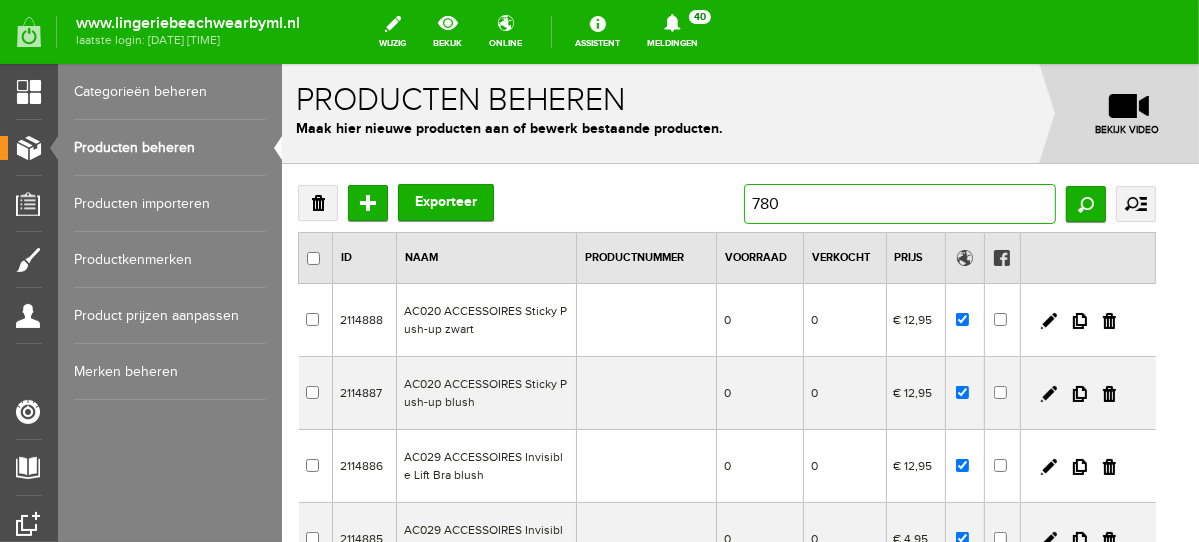 type on "7804" 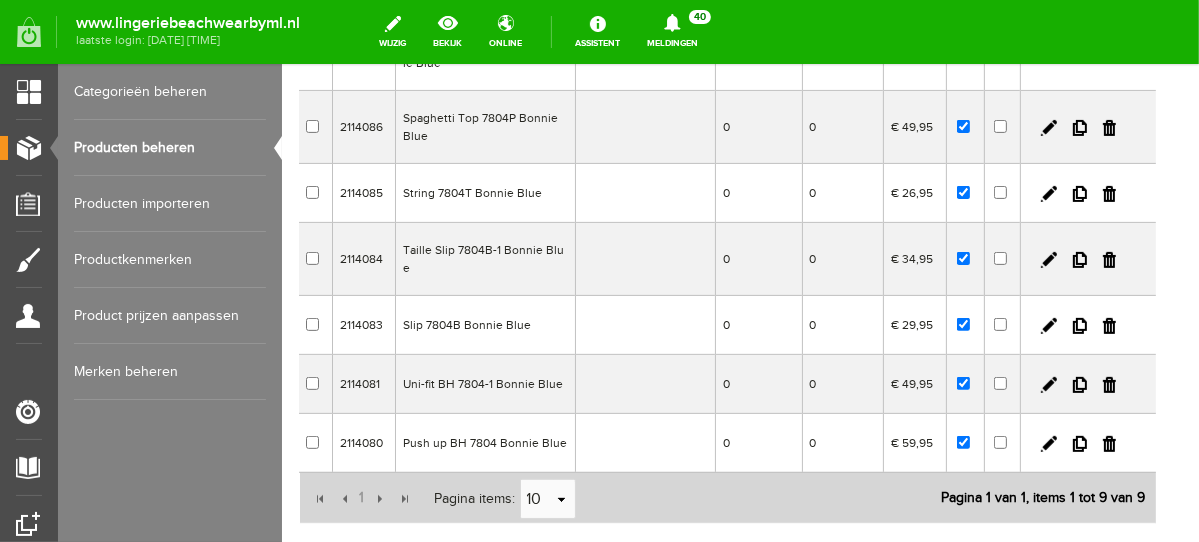 scroll, scrollTop: 484, scrollLeft: 0, axis: vertical 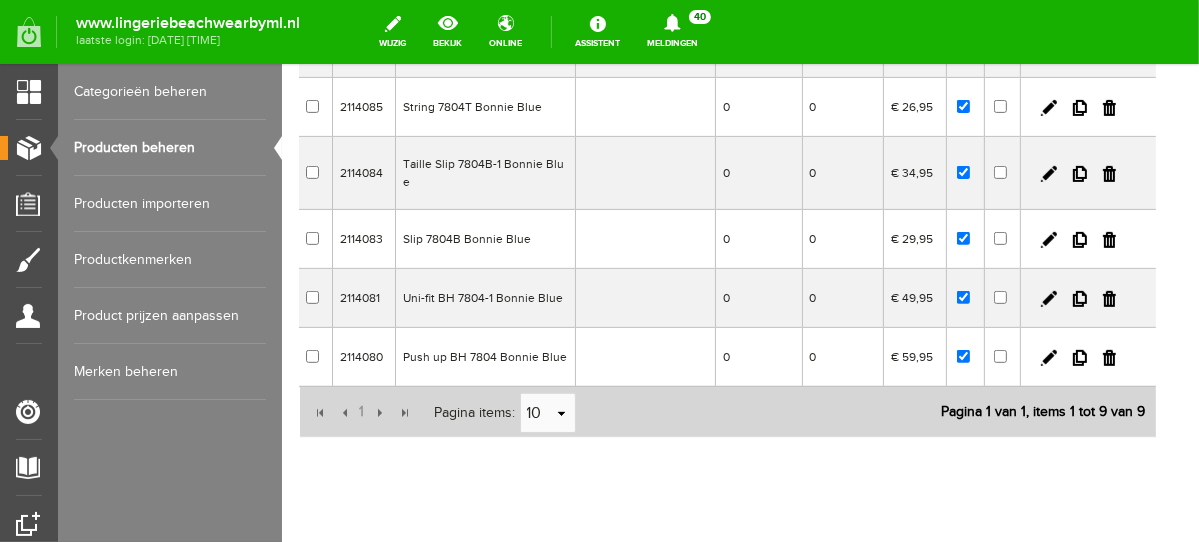 drag, startPoint x: 1190, startPoint y: 164, endPoint x: 1483, endPoint y: 443, distance: 404.5862 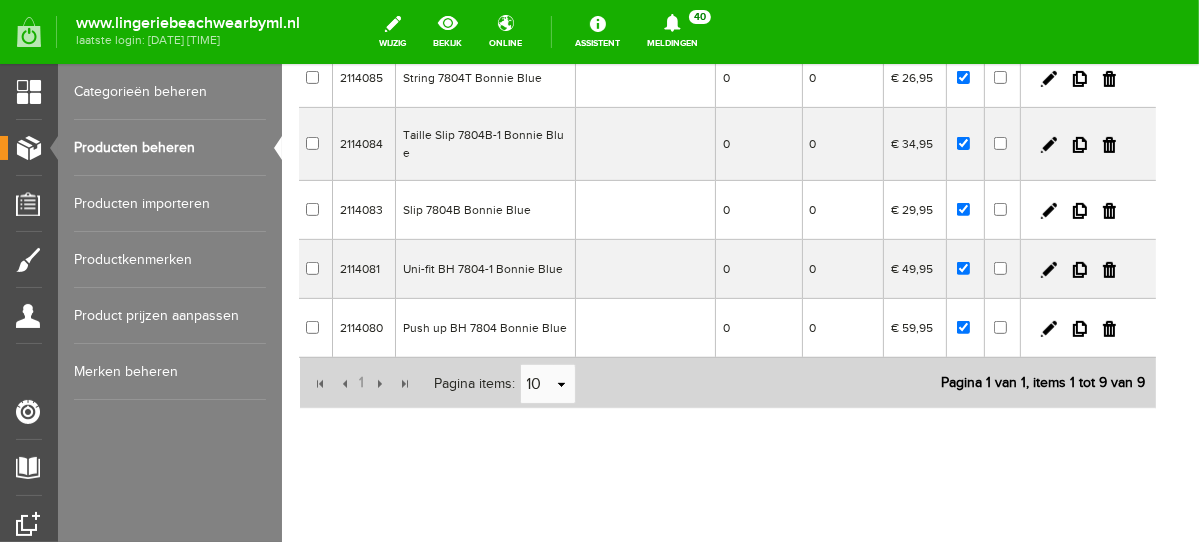 scroll, scrollTop: 516, scrollLeft: 0, axis: vertical 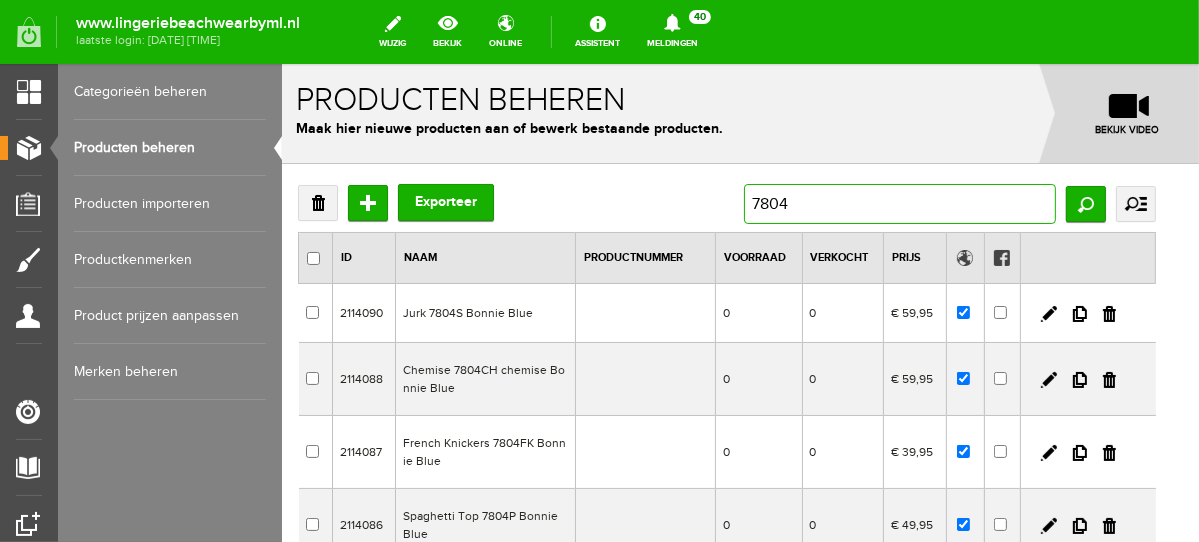click on "7804" at bounding box center [899, 203] 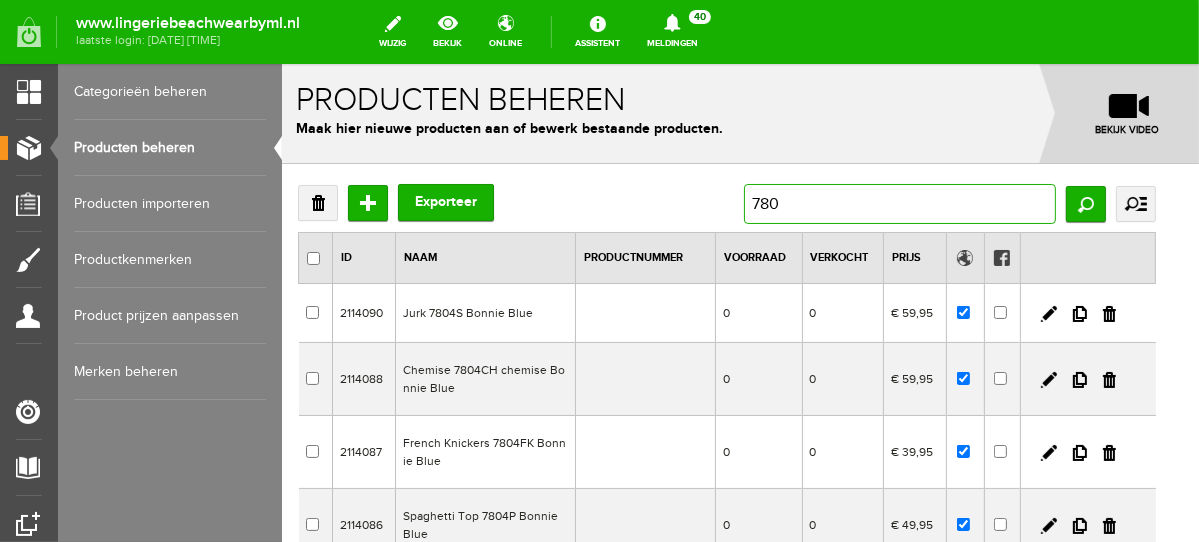 type on "7803" 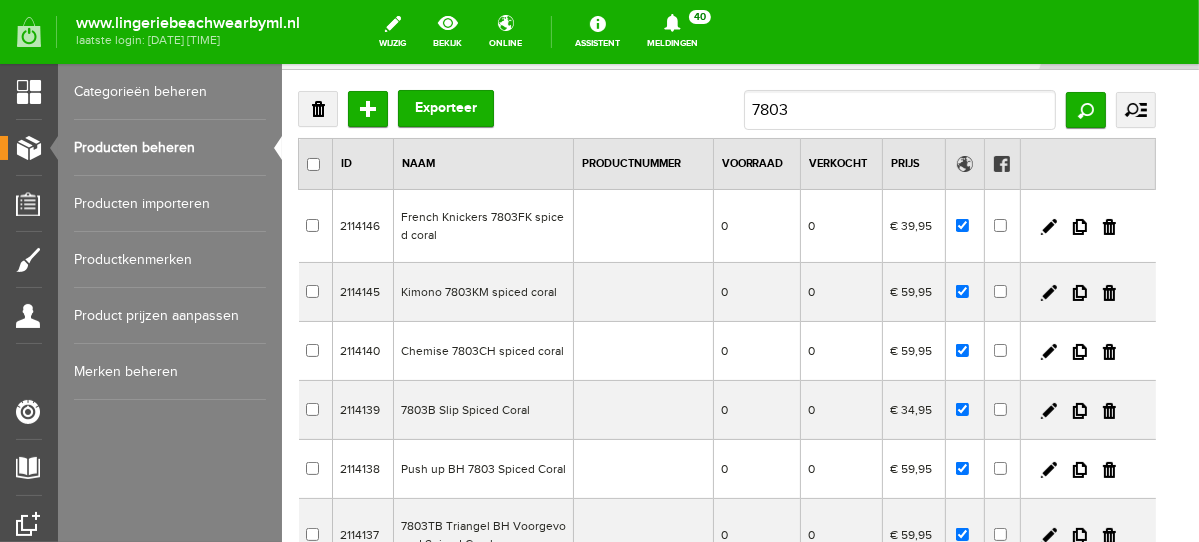 scroll, scrollTop: 99, scrollLeft: 0, axis: vertical 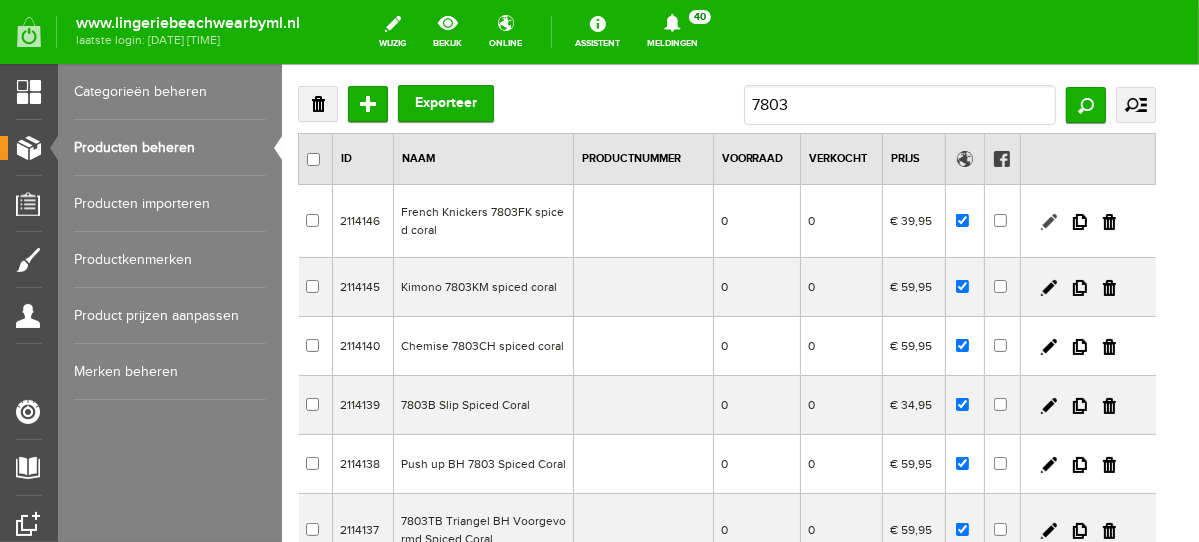 click at bounding box center [1048, 221] 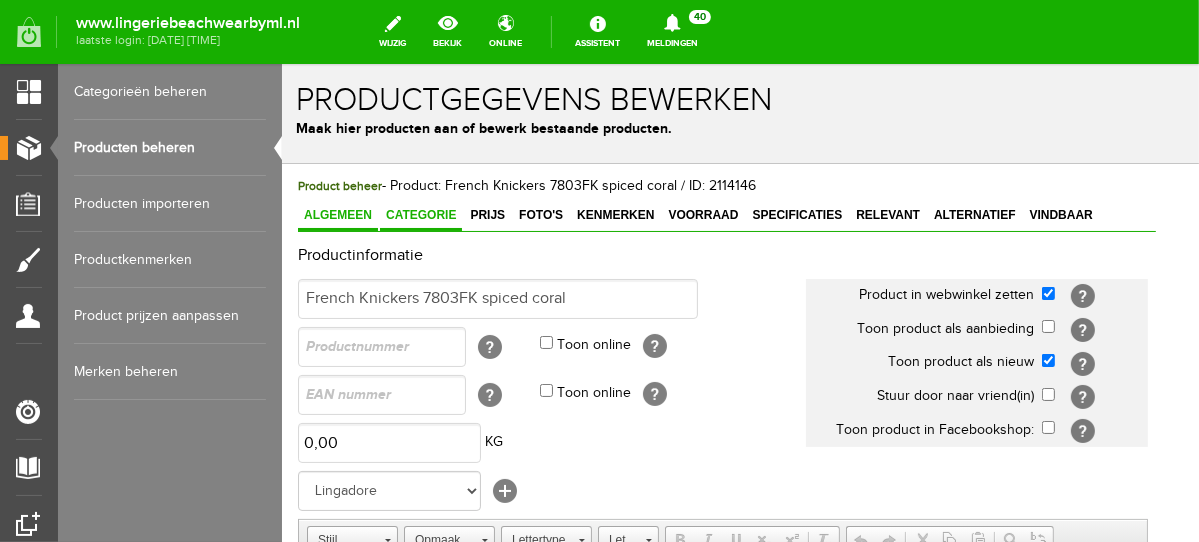scroll, scrollTop: 0, scrollLeft: 0, axis: both 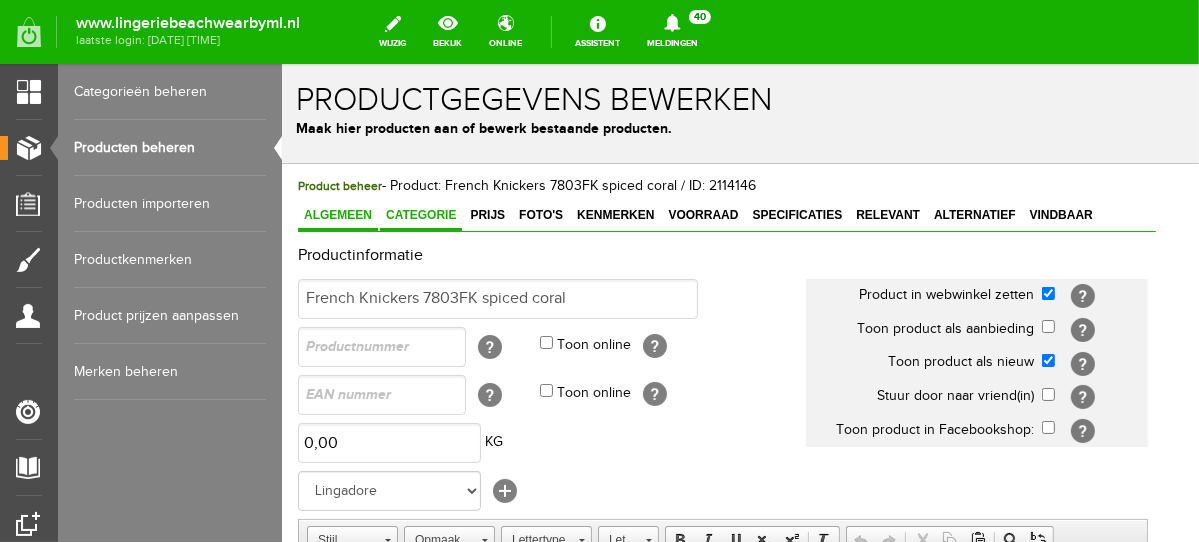 click on "Categorie" at bounding box center [420, 214] 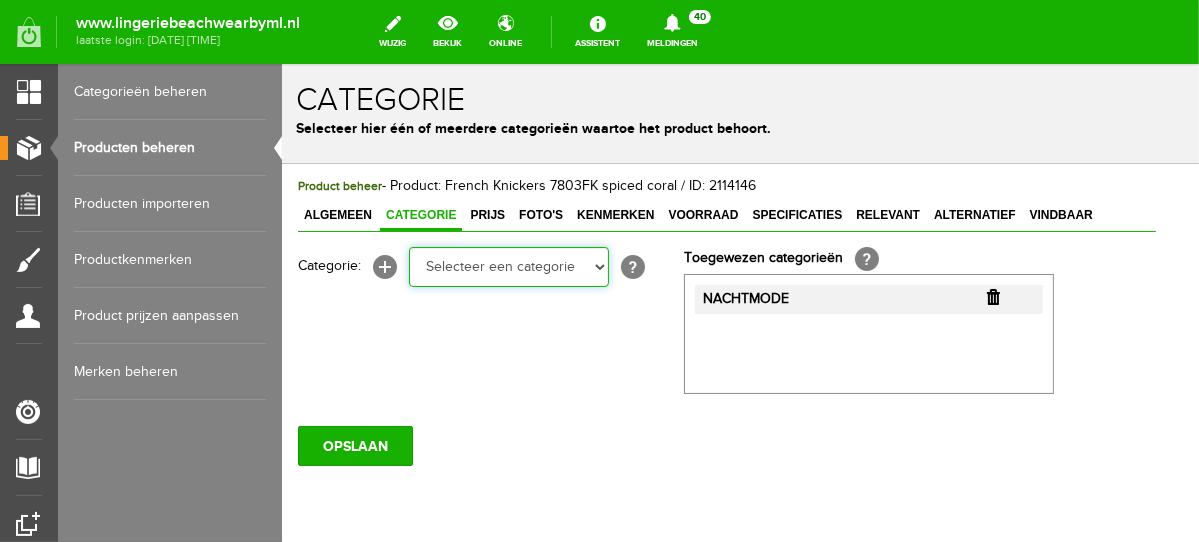 click on "Selecteer een categorie
NEW IN
LINGERIE
NACHTMODE
HOMEWEAR
BADMODE
BODY
LINGERIE
SUMMER COLOURS
BH ZONDER BEUGEL
PLUSSIZE
STRAPLESS
SEXY
BEACH
Bikinitop moulded (niet voorgev.)
Bikinitop voorgevormd
Shorty
Badpakken
Strandaccessoires
Rio slip
Slip
Hoge slip
Niet voorgevormd
Voorgevormd
One Shoulder
Push Up
Bandeau
Halter
Triangel
STRAPLESS
BASICS
HOMEWEAR
JUMPSUITS
BADJASSEN
NACHTMODE
PYJAMA SETS
PYJAMA JURKEN
KIMONO'S
SLIPDRESSES
SATIJNEN PYAMA
HEREN BODY'S" at bounding box center (508, 266) 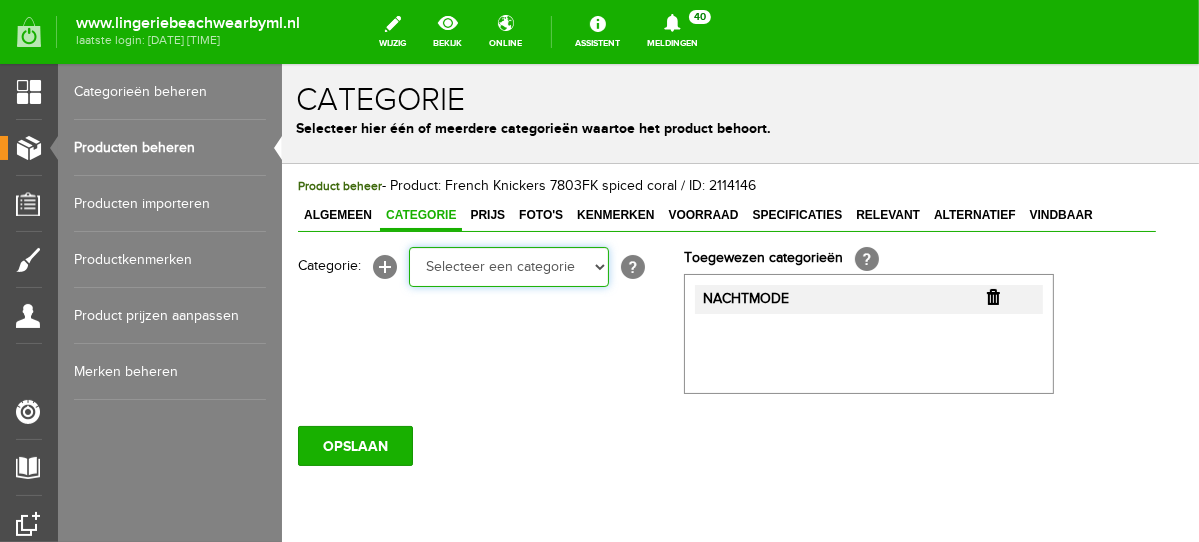 select on "281745" 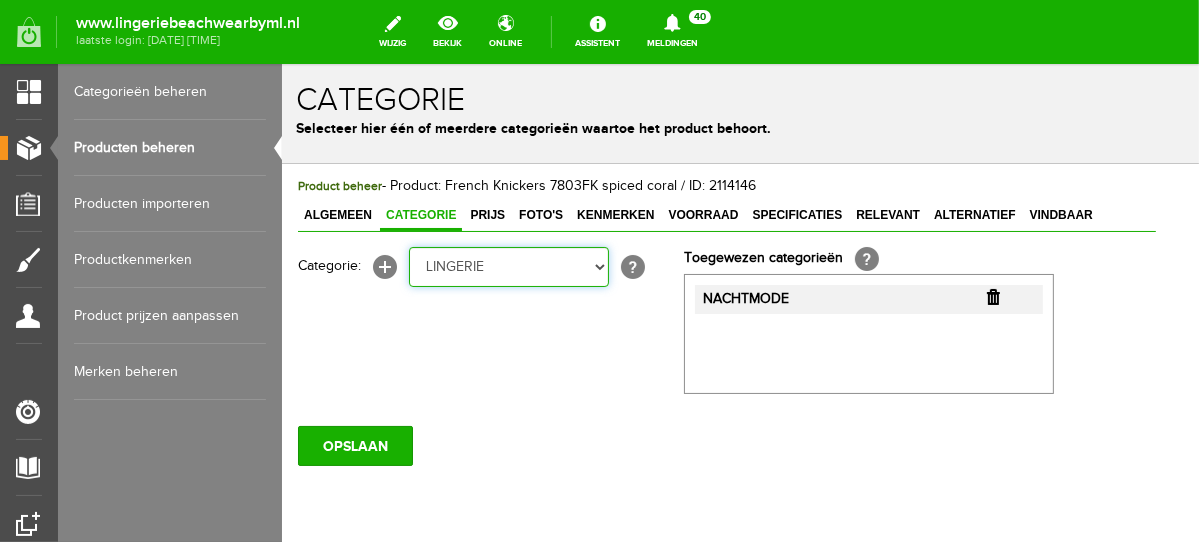 click on "Selecteer een categorie
NEW IN
LINGERIE
NACHTMODE
HOMEWEAR
BADMODE
BODY
LINGERIE
SUMMER COLOURS
BH ZONDER BEUGEL
PLUSSIZE
STRAPLESS
SEXY
BEACH
Bikinitop moulded (niet voorgev.)
Bikinitop voorgevormd
Shorty
Badpakken
Strandaccessoires
Rio slip
Slip
Hoge slip
Niet voorgevormd
Voorgevormd
One Shoulder
Push Up
Bandeau
Halter
Triangel
STRAPLESS
BASICS
HOMEWEAR
JUMPSUITS
BADJASSEN
NACHTMODE
PYJAMA SETS
PYJAMA JURKEN
KIMONO'S
SLIPDRESSES
SATIJNEN PYAMA
HEREN BODY'S" at bounding box center (508, 266) 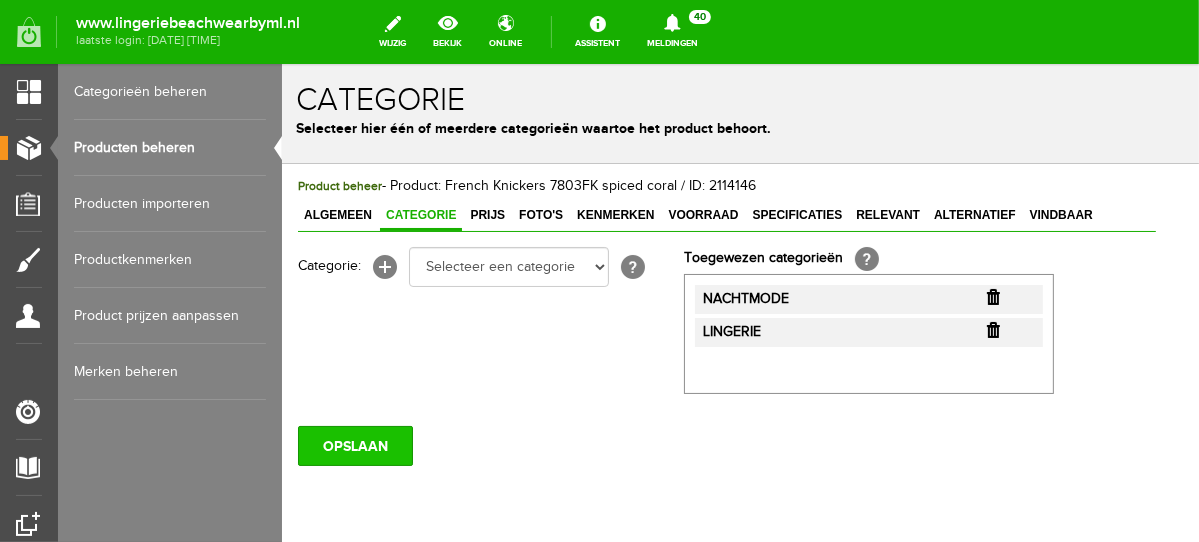click on "OPSLAAN" at bounding box center [354, 445] 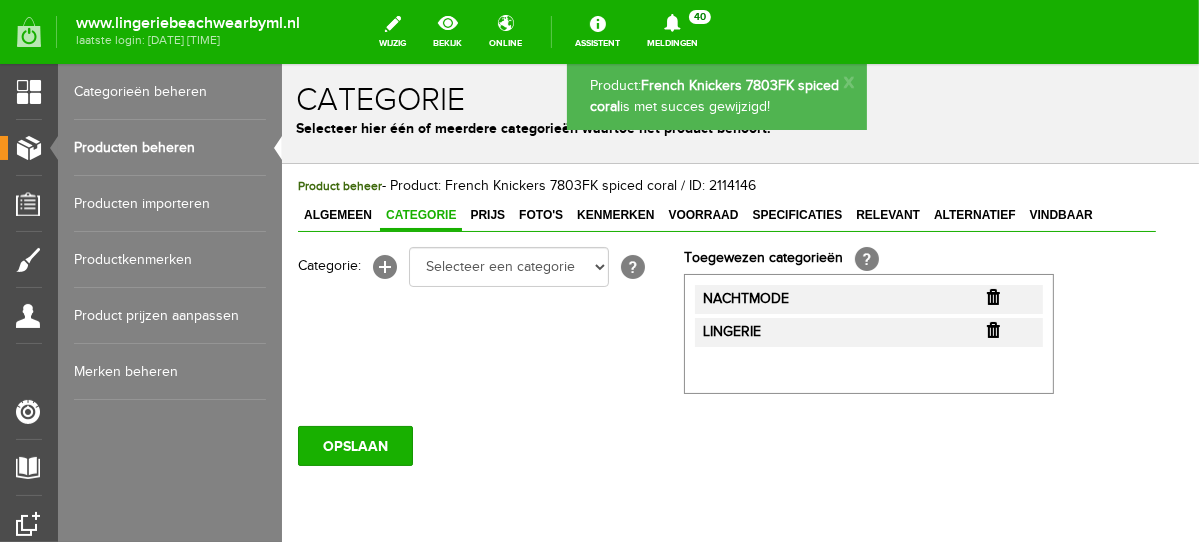 scroll, scrollTop: 0, scrollLeft: 0, axis: both 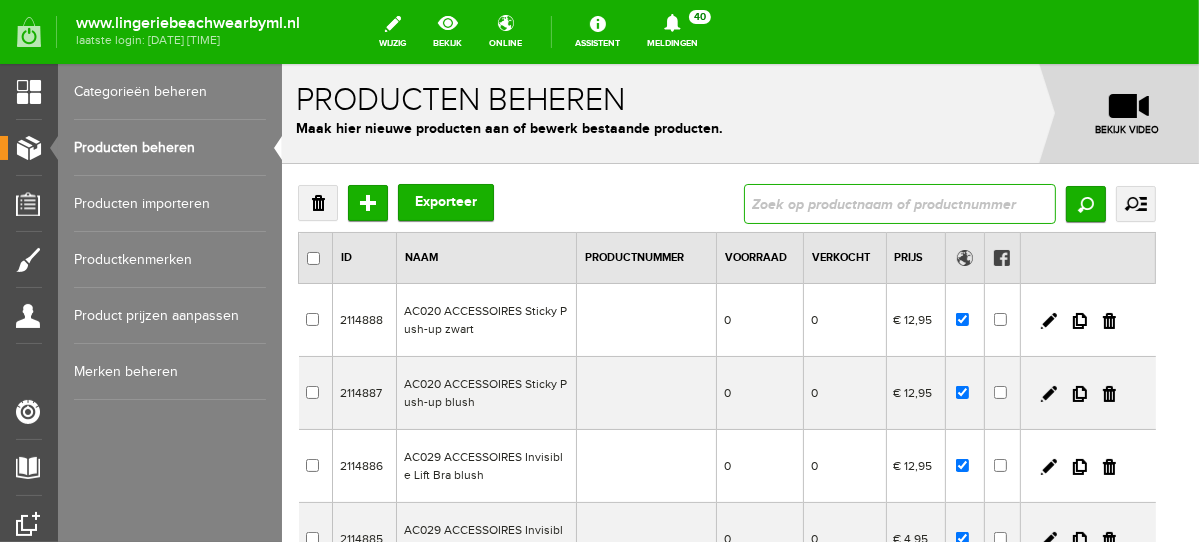 click at bounding box center (899, 203) 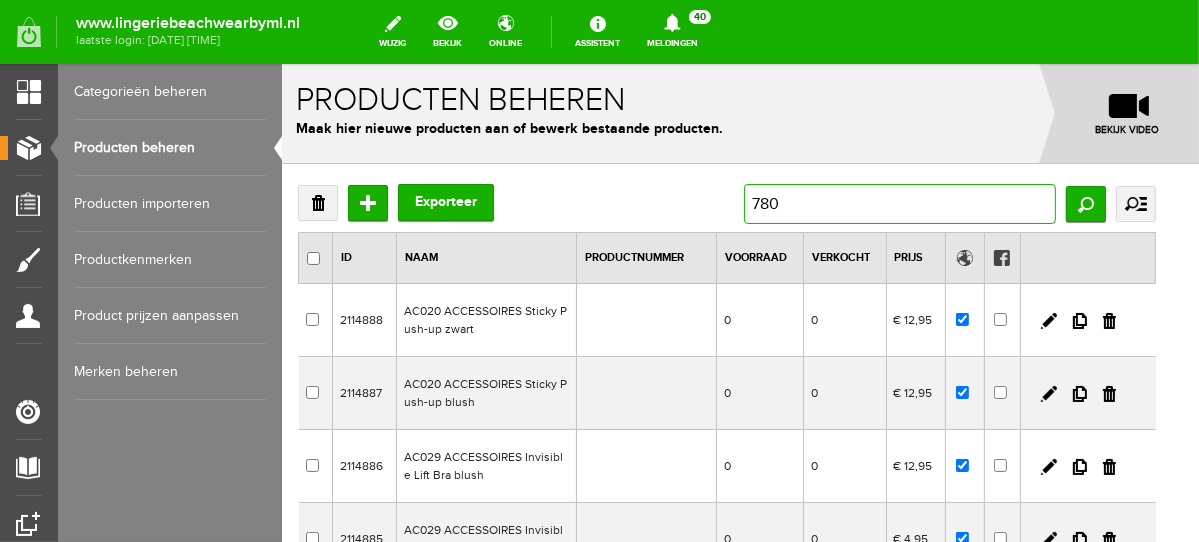 type on "7803" 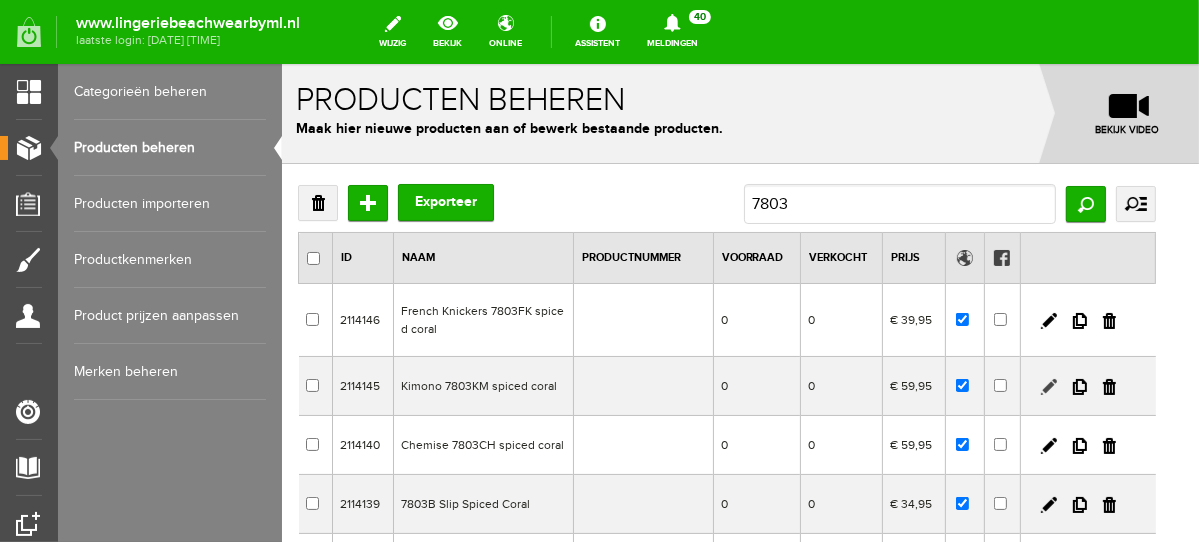 click at bounding box center (1048, 386) 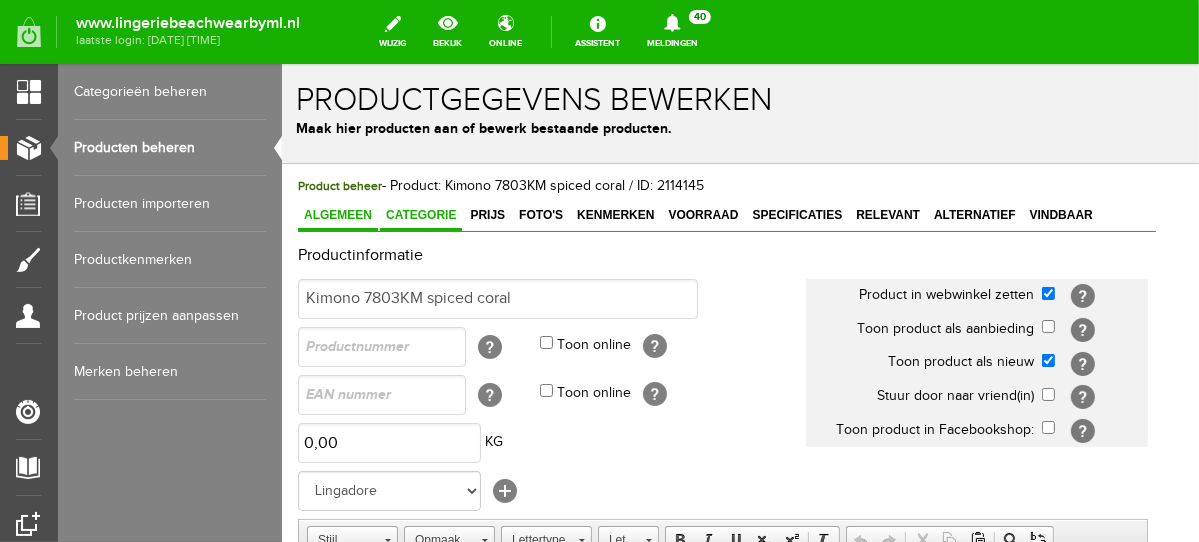 scroll, scrollTop: 0, scrollLeft: 0, axis: both 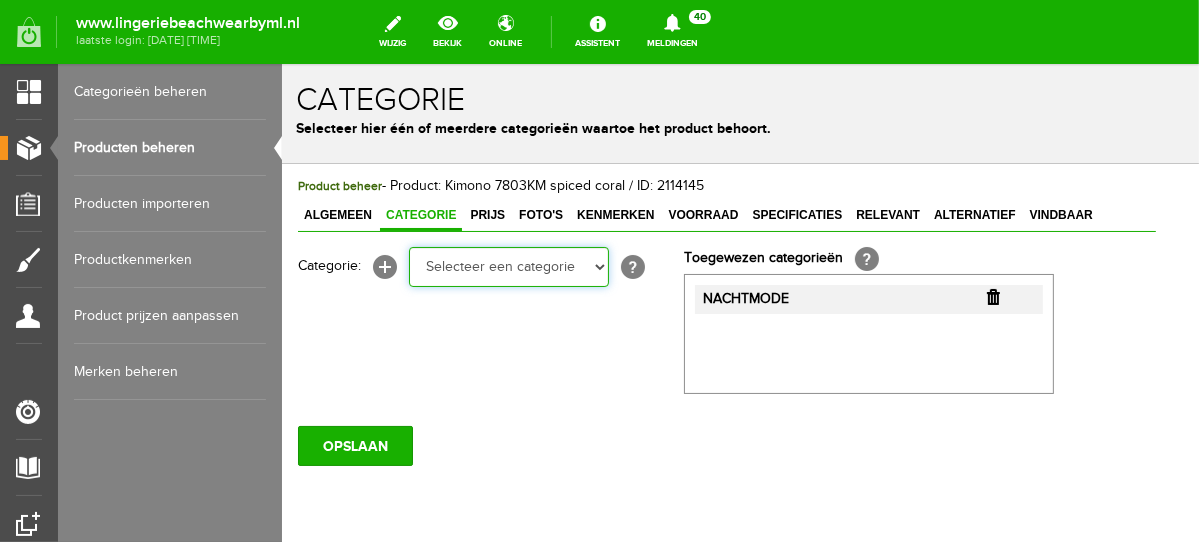 click on "Selecteer een categorie
NEW IN
LINGERIE
NACHTMODE
HOMEWEAR
BADMODE
BODY
LINGERIE
SUMMER COLOURS
BH ZONDER BEUGEL
PLUSSIZE
STRAPLESS
SEXY
BEACH
Bikinitop moulded (niet voorgev.)
Bikinitop voorgevormd
Shorty
Badpakken
Strandaccessoires
Rio slip
Slip
Hoge slip
Niet voorgevormd
Voorgevormd
One Shoulder
Push Up
Bandeau
Halter
Triangel
STRAPLESS
BASICS
HOMEWEAR
JUMPSUITS
BADJASSEN
NACHTMODE
PYJAMA SETS
PYJAMA JURKEN
KIMONO'S
SLIPDRESSES
SATIJNEN PYAMA
HEREN BODY'S" at bounding box center (508, 266) 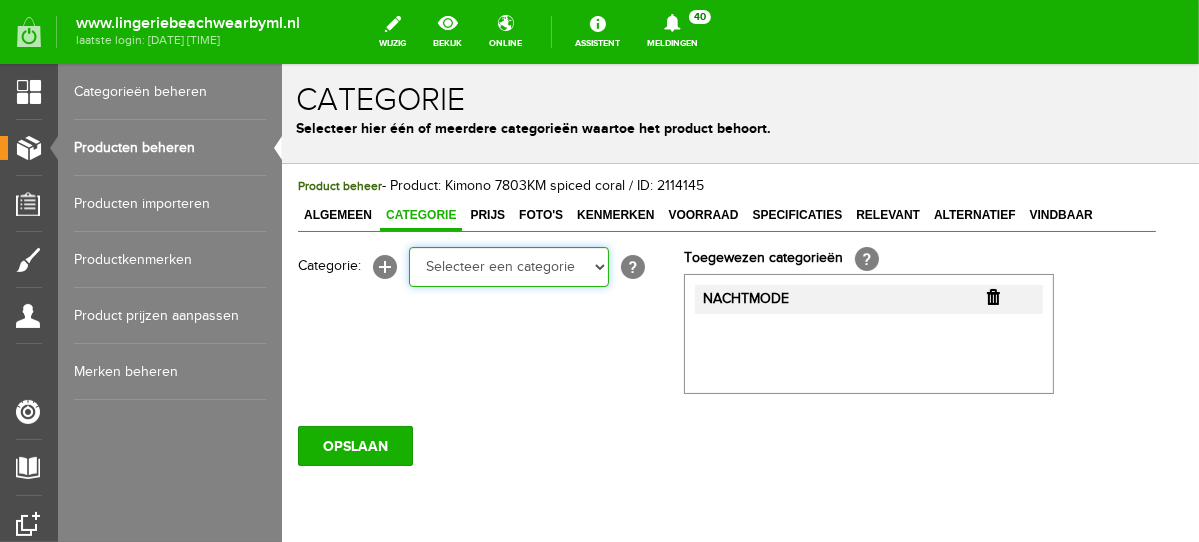 select on "281745" 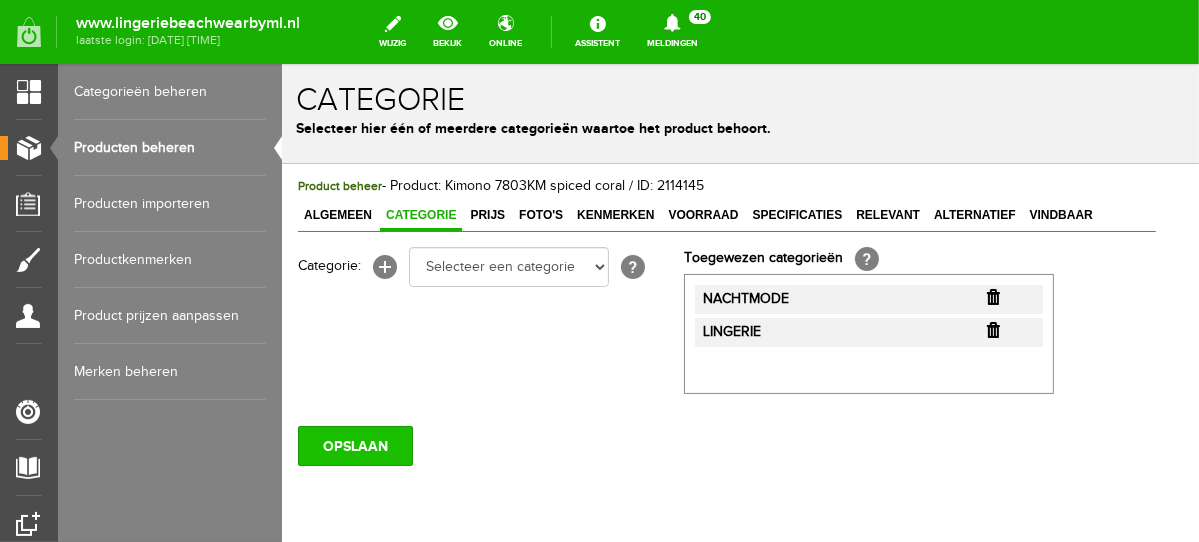 click on "OPSLAAN" at bounding box center (354, 445) 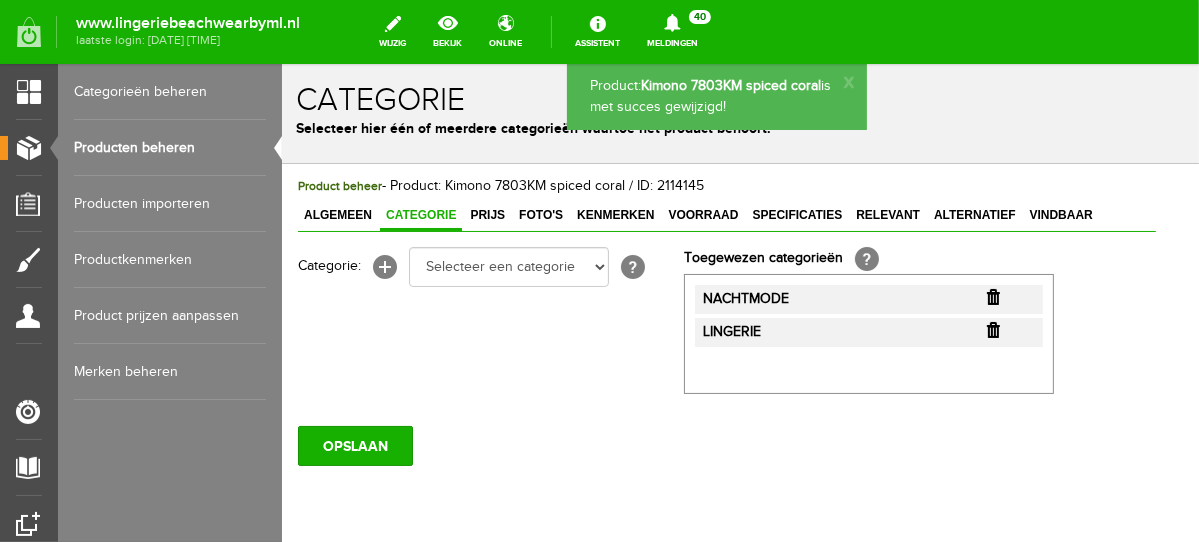 scroll, scrollTop: 0, scrollLeft: 0, axis: both 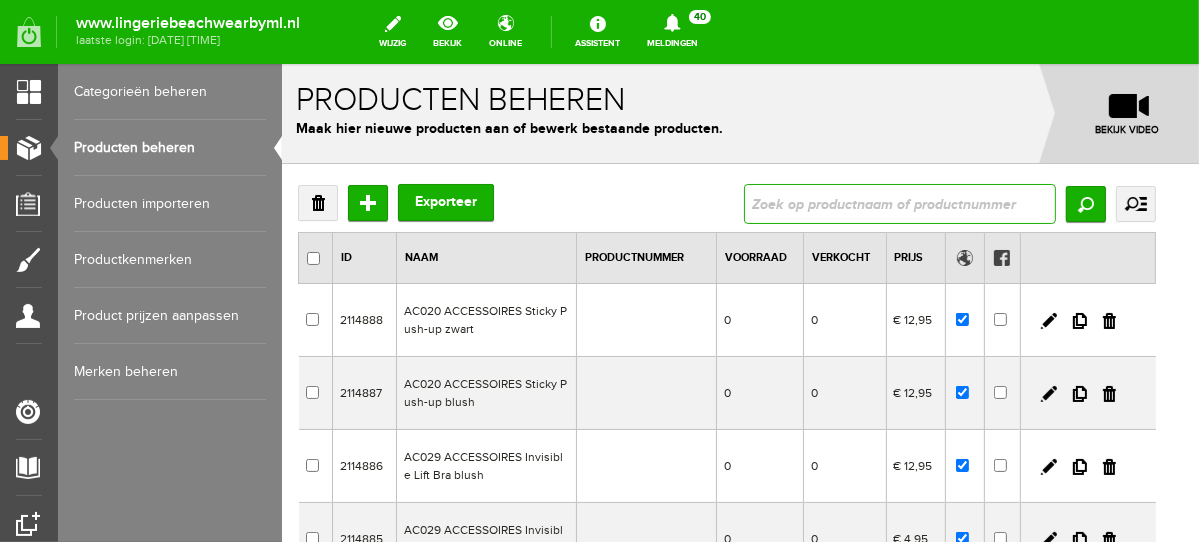 click at bounding box center (899, 203) 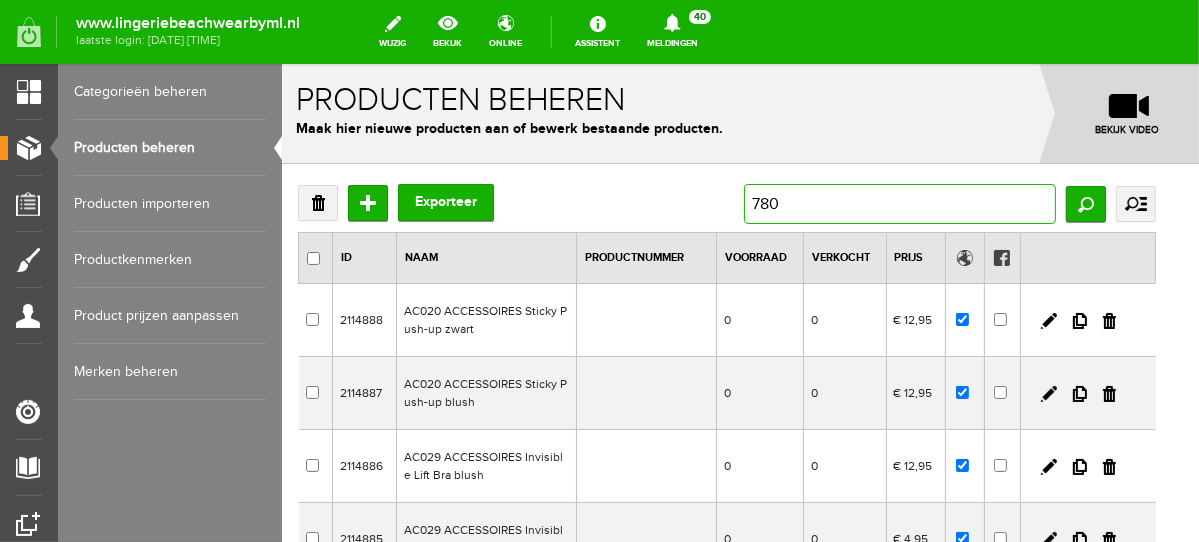 type on "7803" 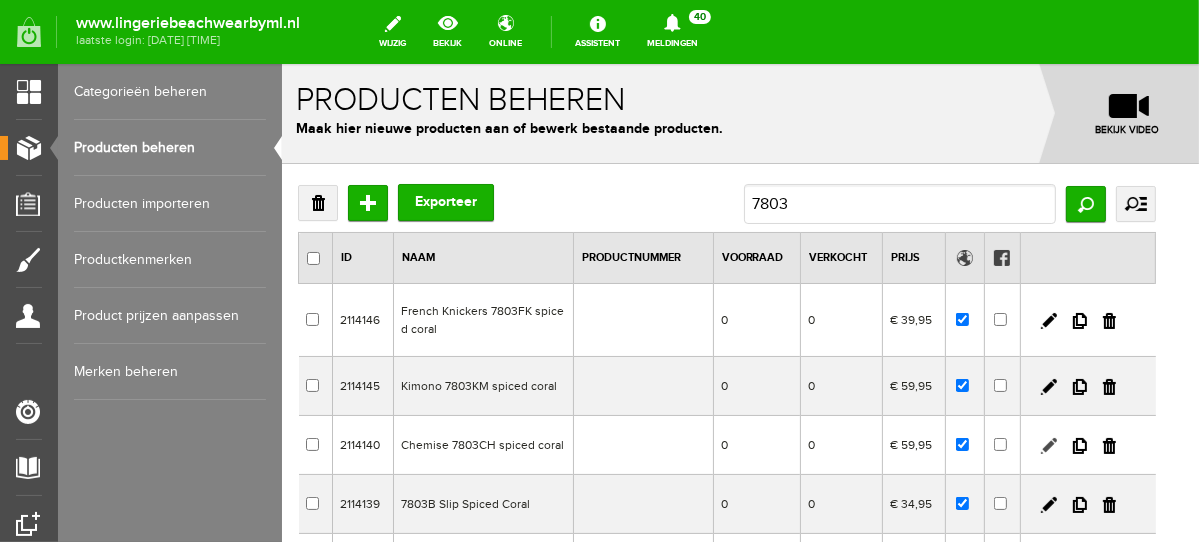 click at bounding box center [1048, 445] 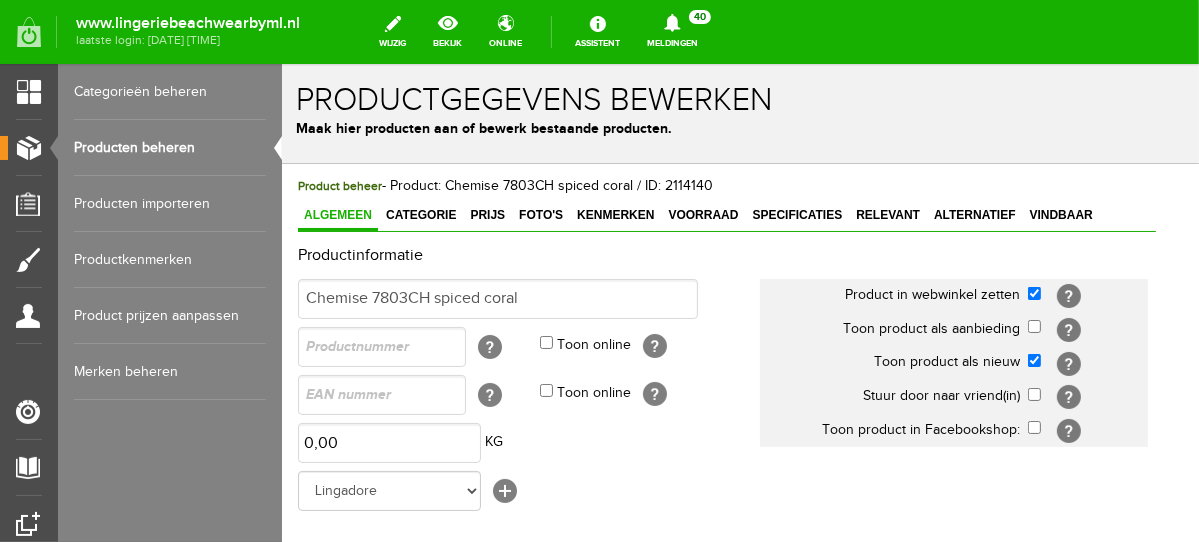 click on "Categorie" at bounding box center [420, 215] 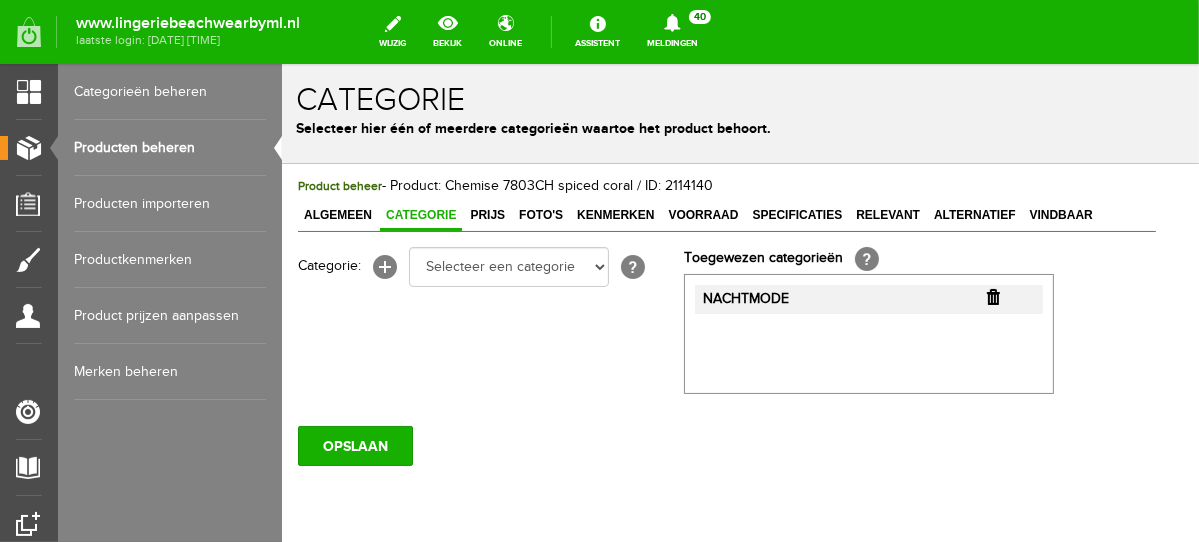 scroll, scrollTop: 0, scrollLeft: 0, axis: both 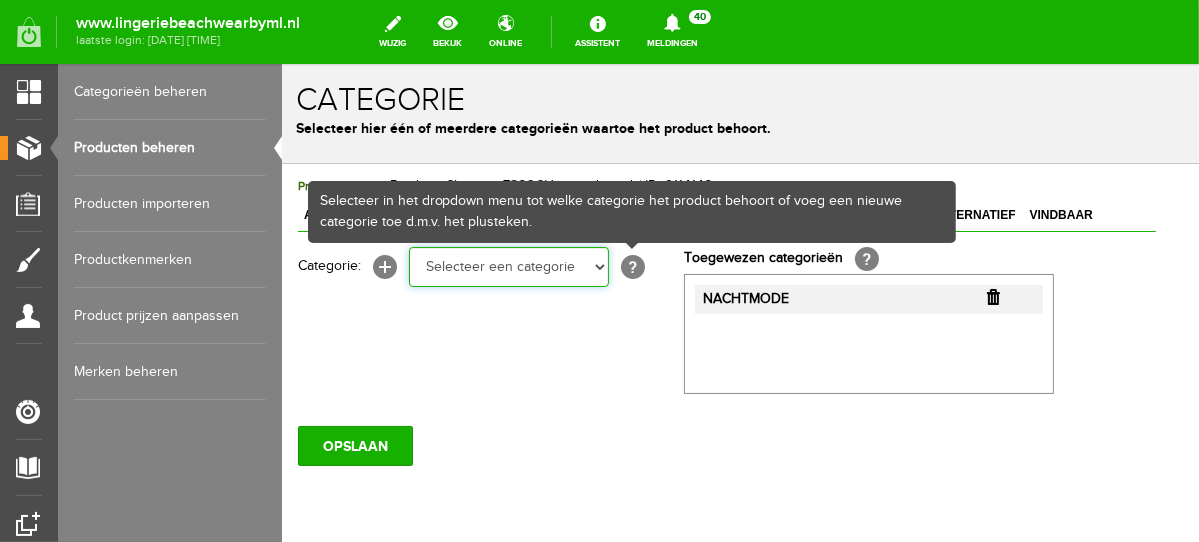 click on "Selecteer een categorie
NEW IN
LINGERIE
NACHTMODE
HOMEWEAR
BADMODE
BODY
LINGERIE
SUMMER COLOURS
BH ZONDER BEUGEL
PLUSSIZE
STRAPLESS
SEXY
BEACH
Bikinitop moulded (niet voorgev.)
Bikinitop voorgevormd
Shorty
Badpakken
Strandaccessoires
Rio slip
Slip
Hoge slip
Niet voorgevormd
Voorgevormd
One Shoulder
Push Up
Bandeau
Halter
Triangel
STRAPLESS
BASICS
HOMEWEAR
JUMPSUITS
BADJASSEN
NACHTMODE
PYJAMA SETS
PYJAMA JURKEN
KIMONO'S
SLIPDRESSES
SATIJNEN PYAMA
HEREN BODY'S" at bounding box center [508, 266] 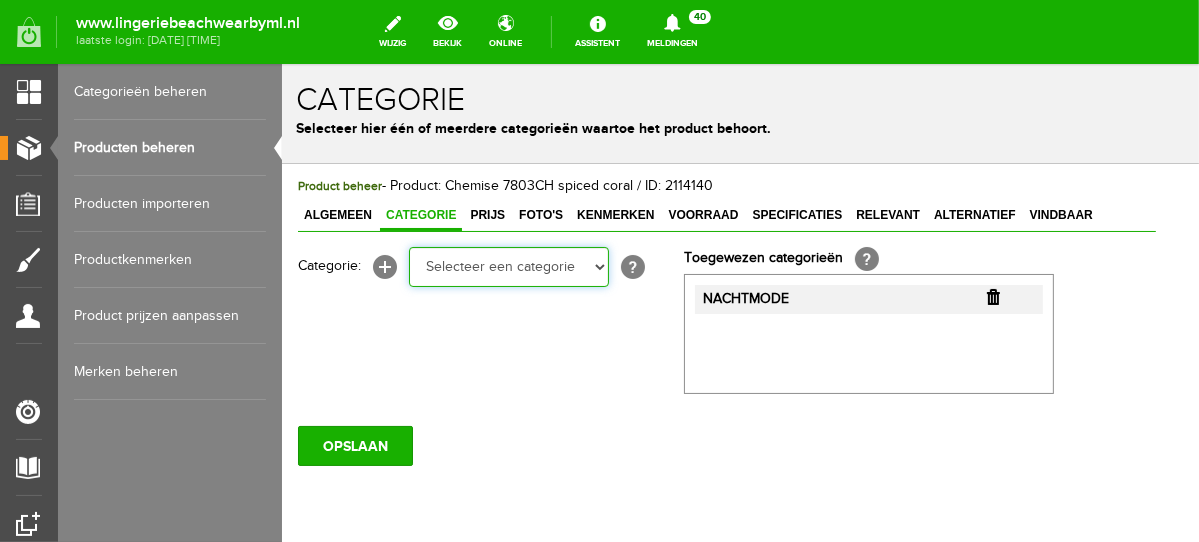 select on "281745" 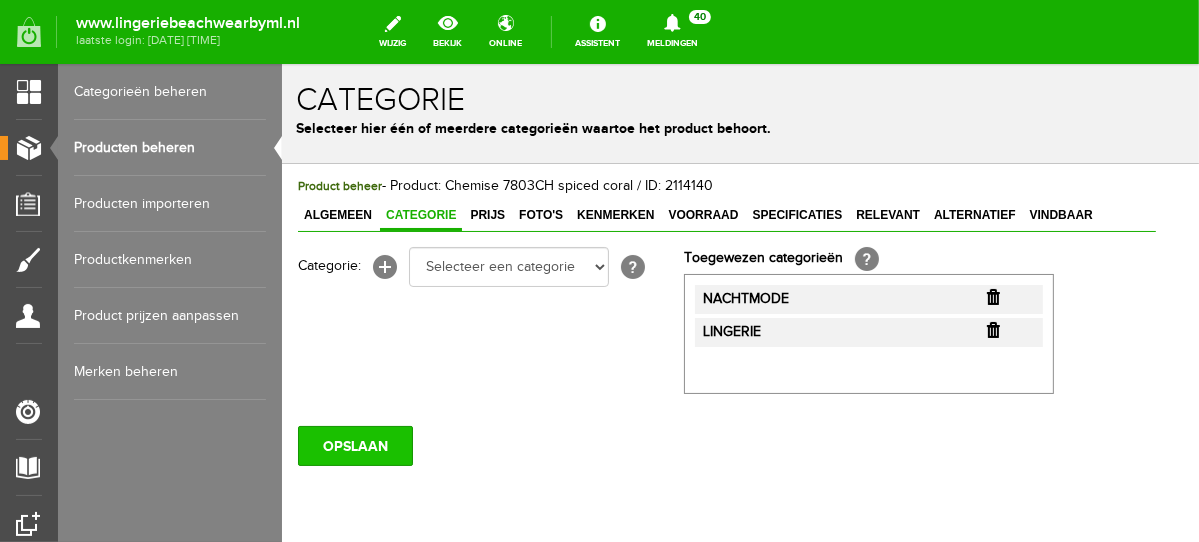 click on "OPSLAAN" at bounding box center [354, 445] 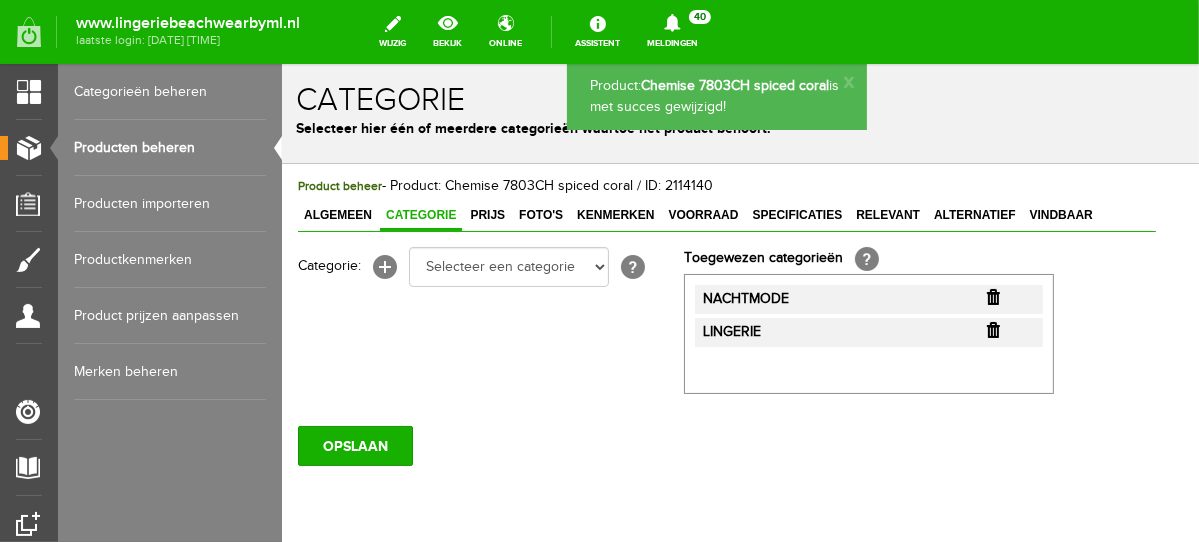 scroll, scrollTop: 0, scrollLeft: 0, axis: both 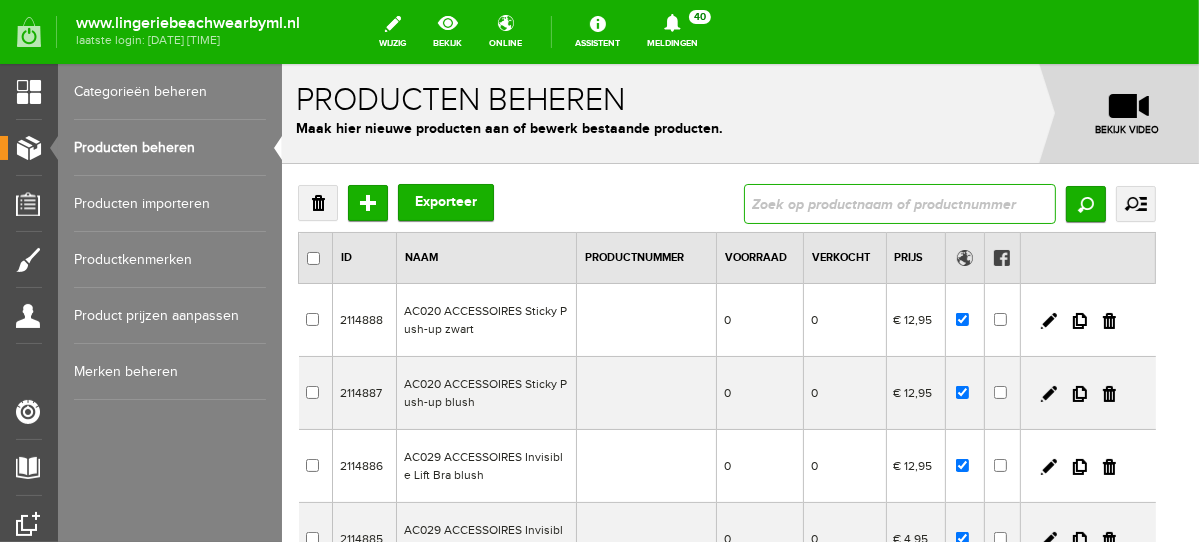 click at bounding box center (899, 203) 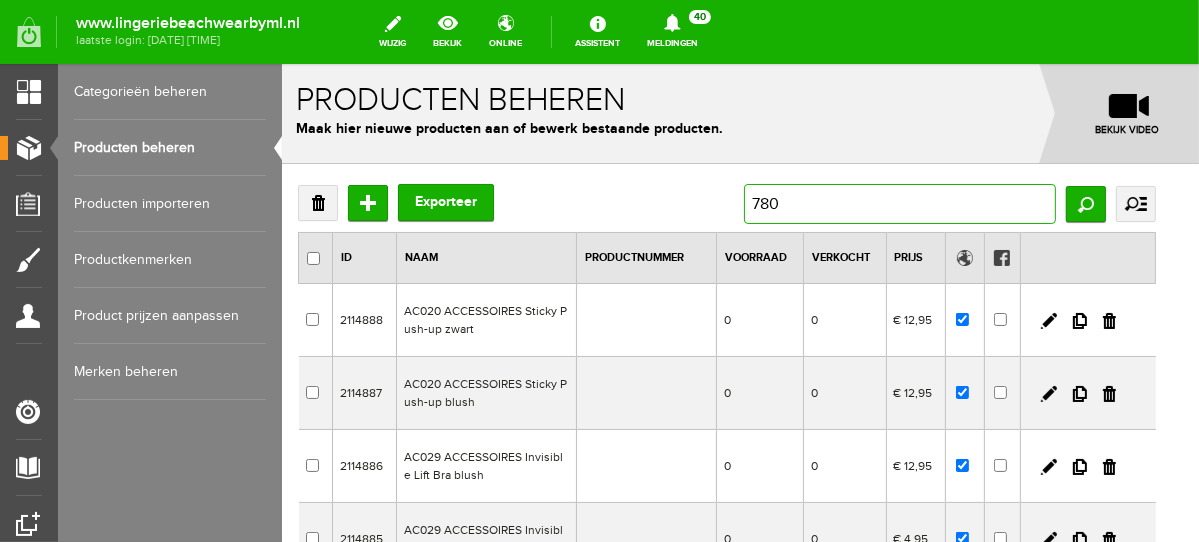 type on "7803" 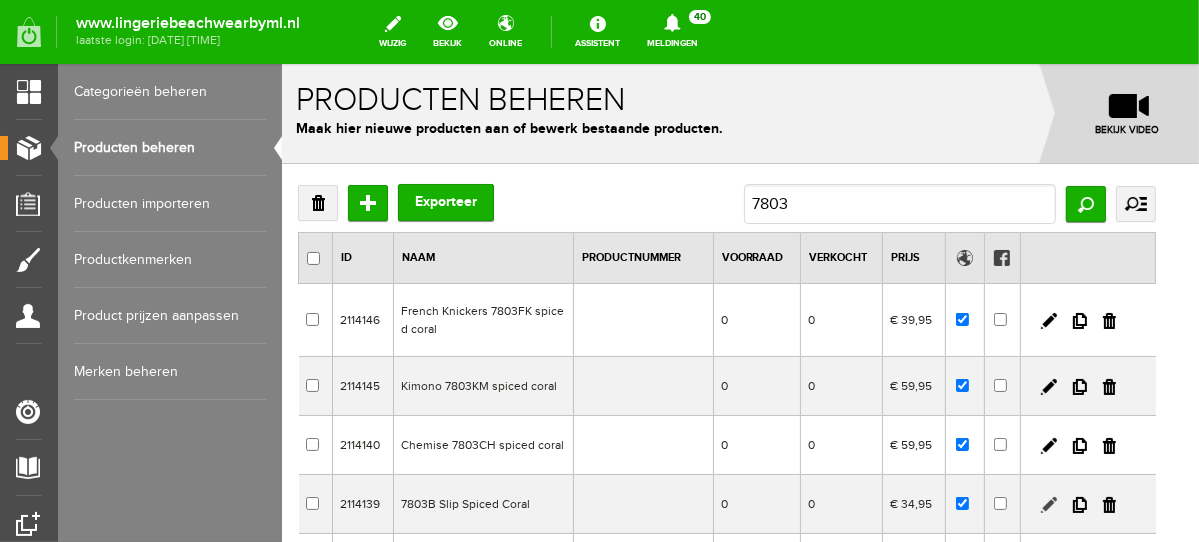 click at bounding box center [1048, 504] 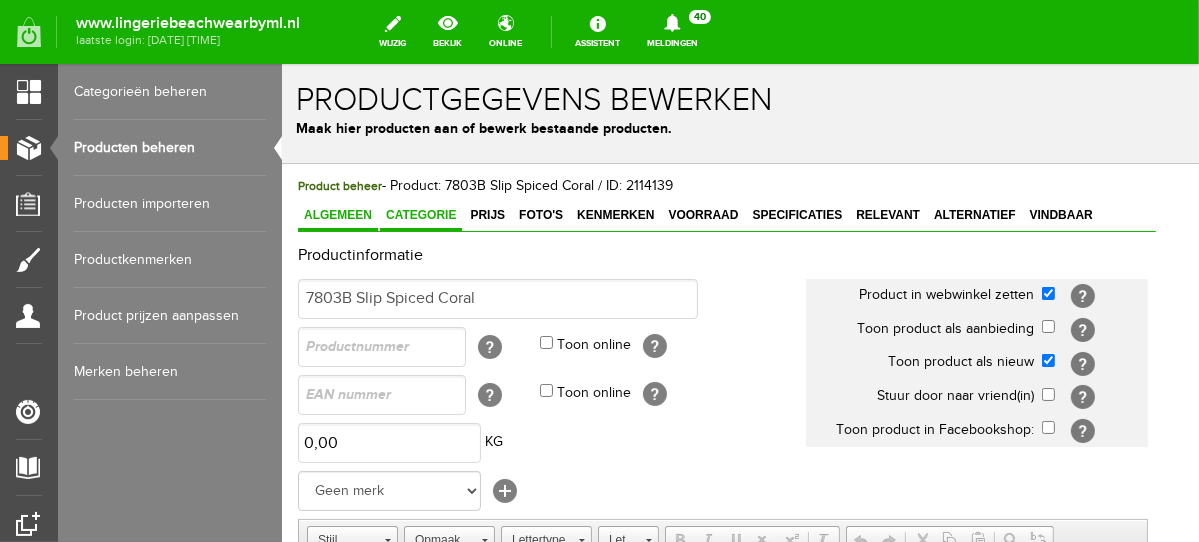 scroll, scrollTop: 0, scrollLeft: 0, axis: both 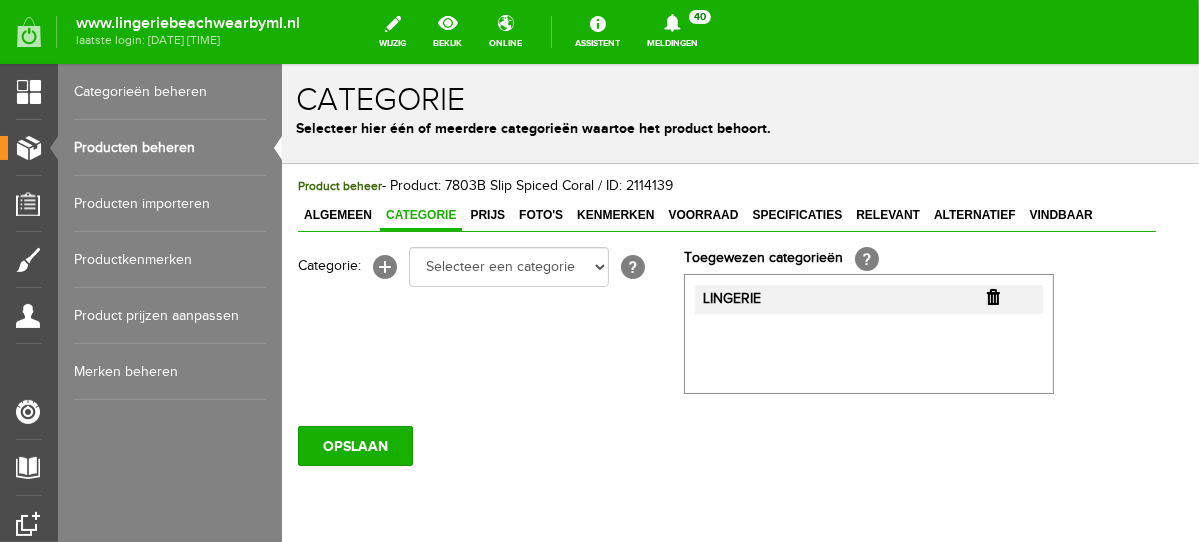 click at bounding box center [992, 296] 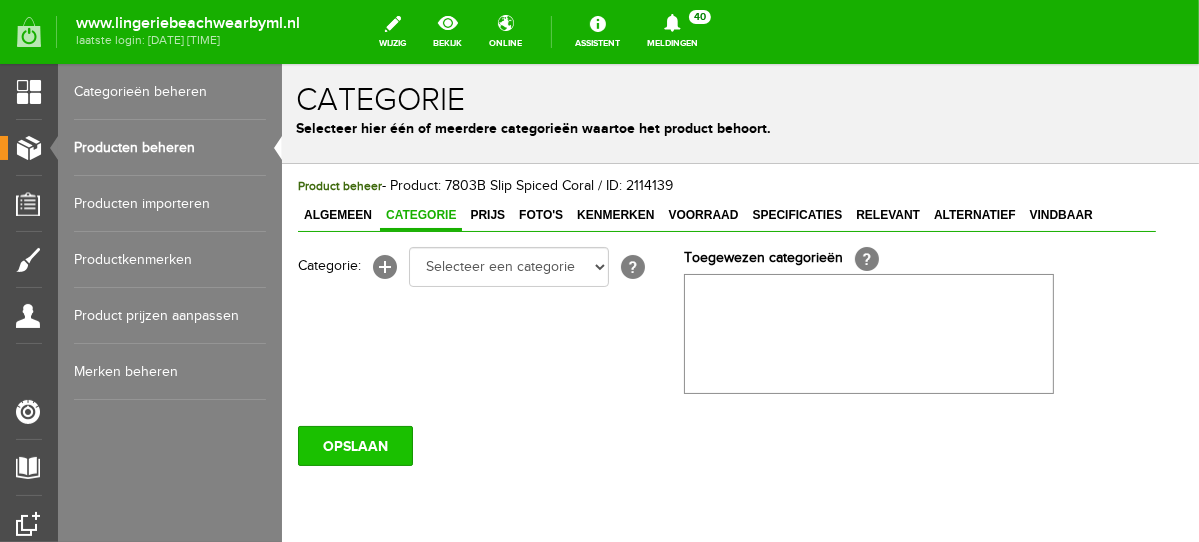 click on "OPSLAAN" at bounding box center [354, 445] 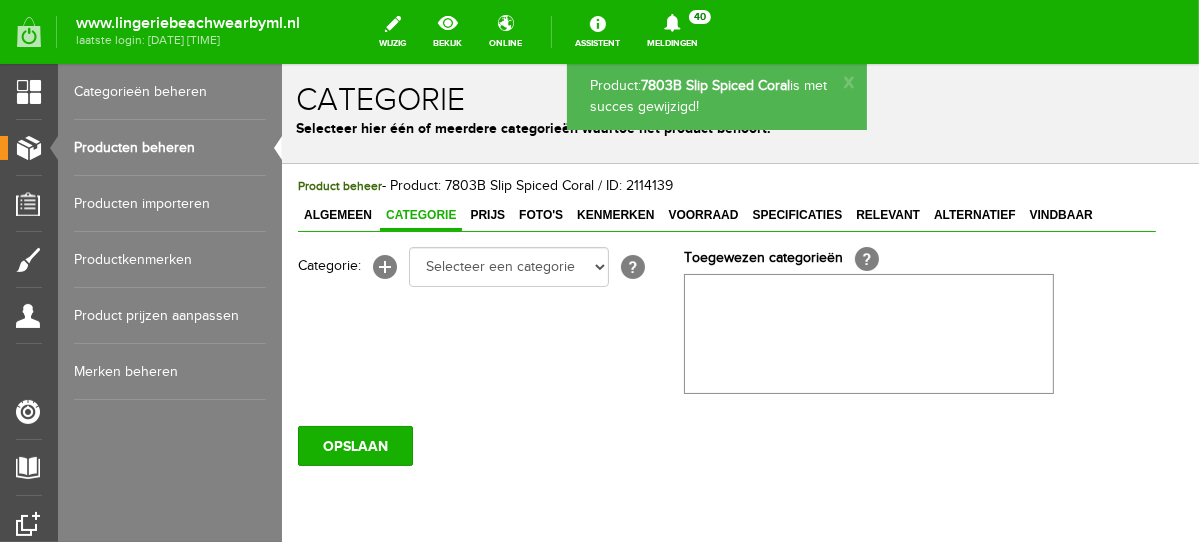 select on "281745" 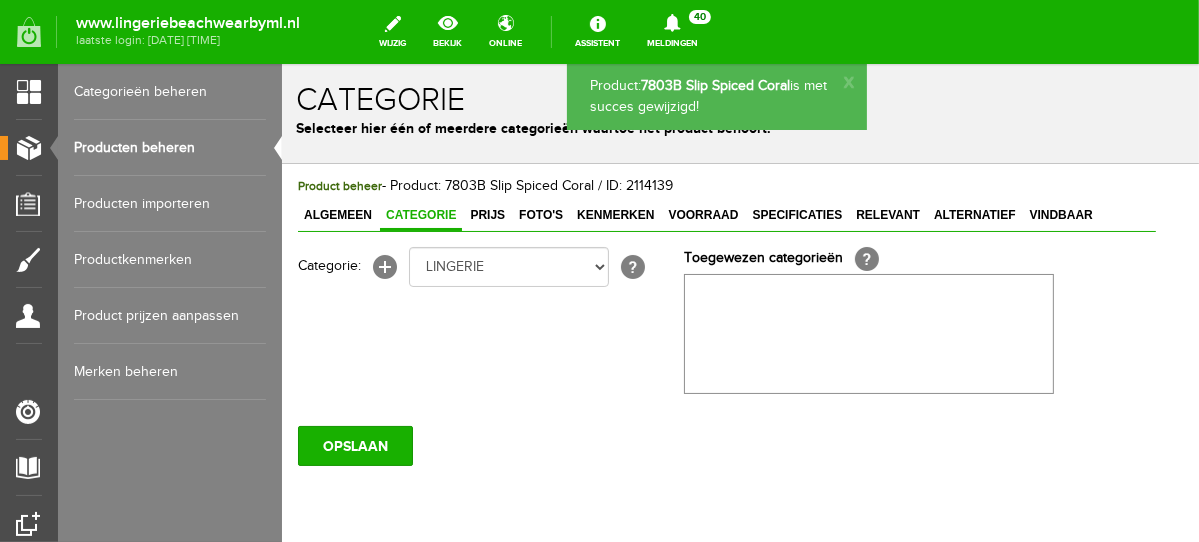 click on "Selecteer een categorie
NEW IN
LINGERIE
NACHTMODE
HOMEWEAR
BADMODE
BODY
LINGERIE
SUMMER COLOURS
BH ZONDER BEUGEL
PLUSSIZE
STRAPLESS
SEXY
BEACH
Bikinitop moulded (niet voorgev.)
Bikinitop voorgevormd
Shorty
Badpakken
Strandaccessoires
Rio slip
Slip
Hoge slip
Niet voorgevormd
Voorgevormd
One Shoulder
Push Up
Bandeau
Halter
Triangel
STRAPLESS
BASICS
HOMEWEAR
JUMPSUITS
BADJASSEN
NACHTMODE
PYJAMA SETS
PYJAMA JURKEN
KIMONO'S
SLIPDRESSES
SATIJNEN PYAMA
HEREN
SHAPEWEAR
BODY'S" at bounding box center [508, 266] 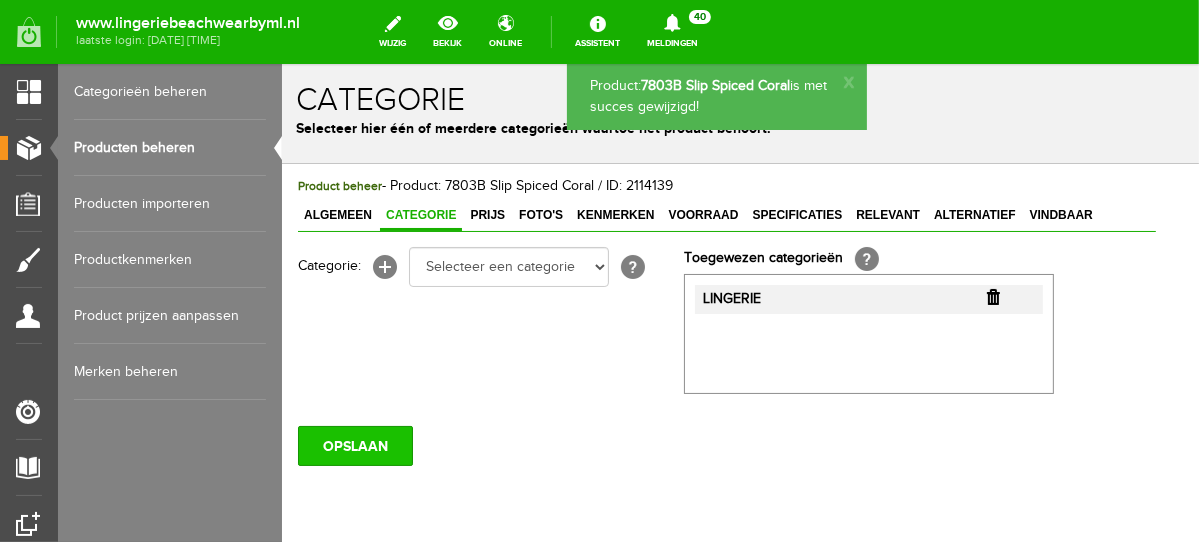click on "OPSLAAN" at bounding box center (354, 445) 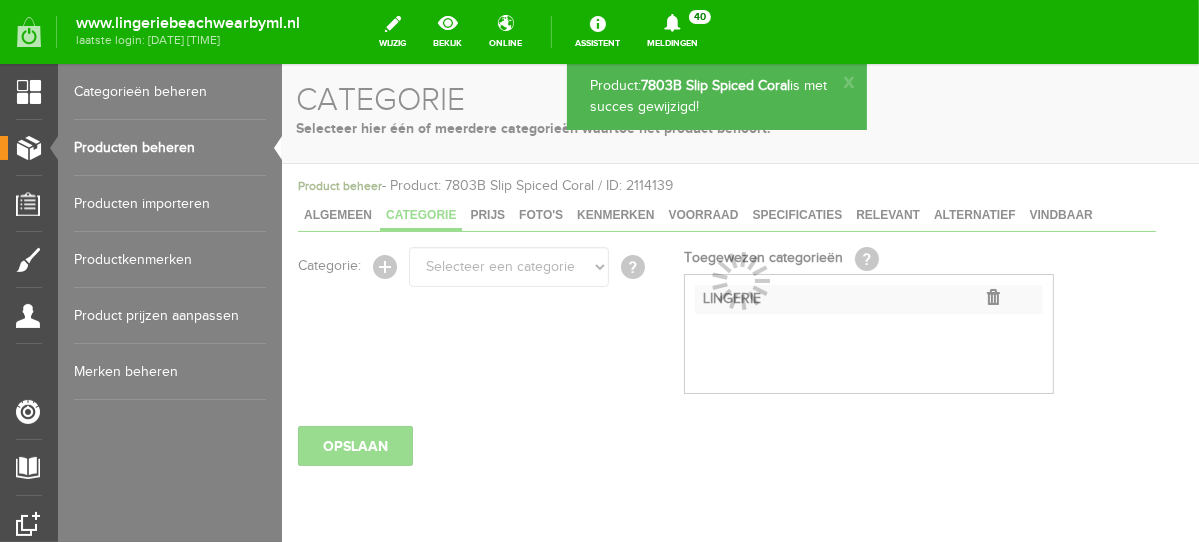 click on "Producten beheren" at bounding box center [170, 148] 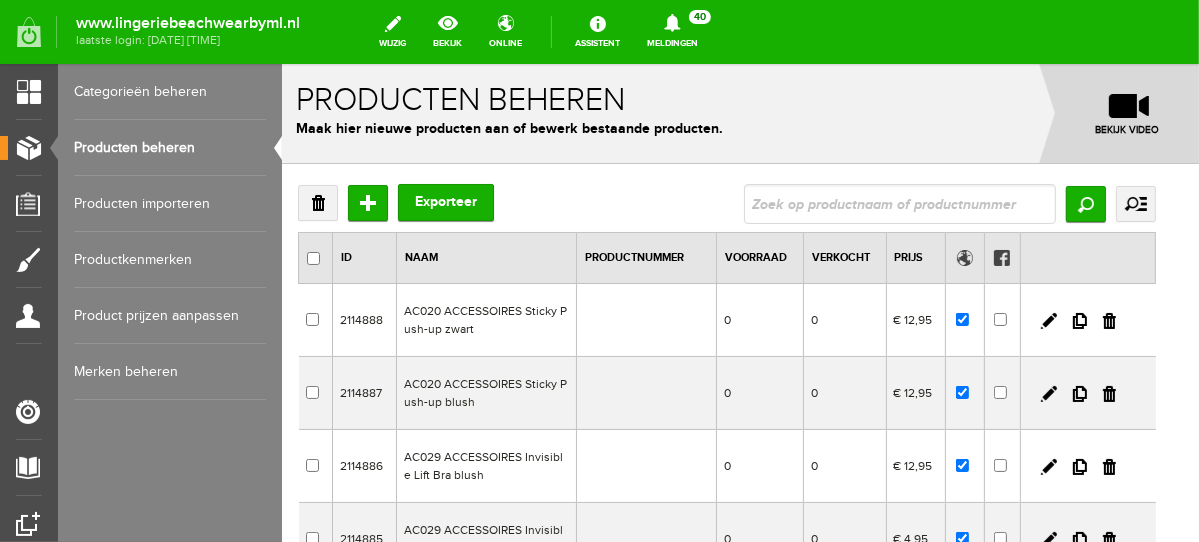 scroll, scrollTop: 0, scrollLeft: 0, axis: both 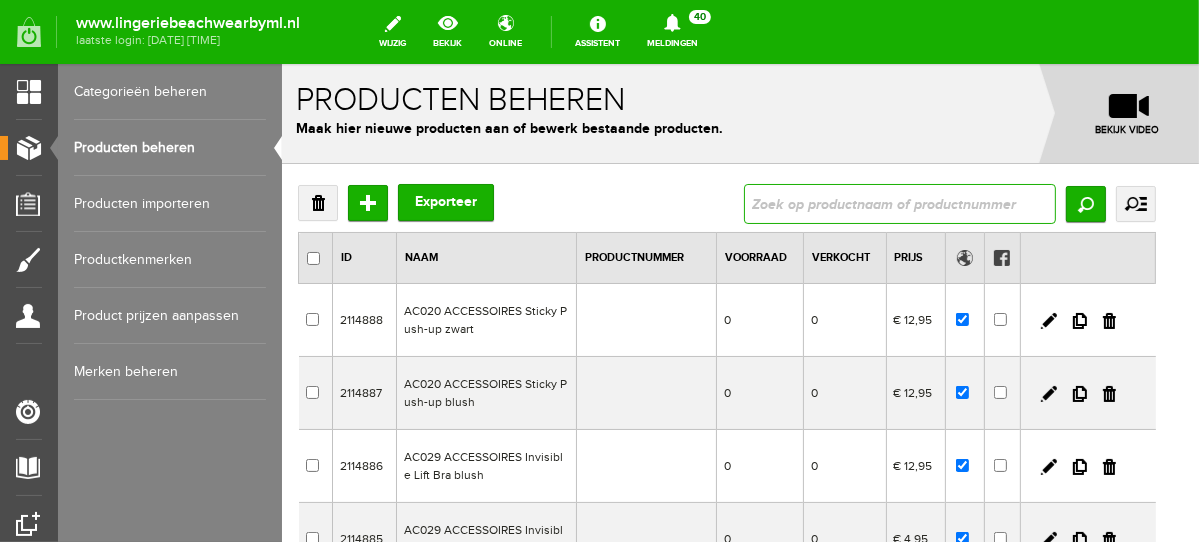click at bounding box center [899, 203] 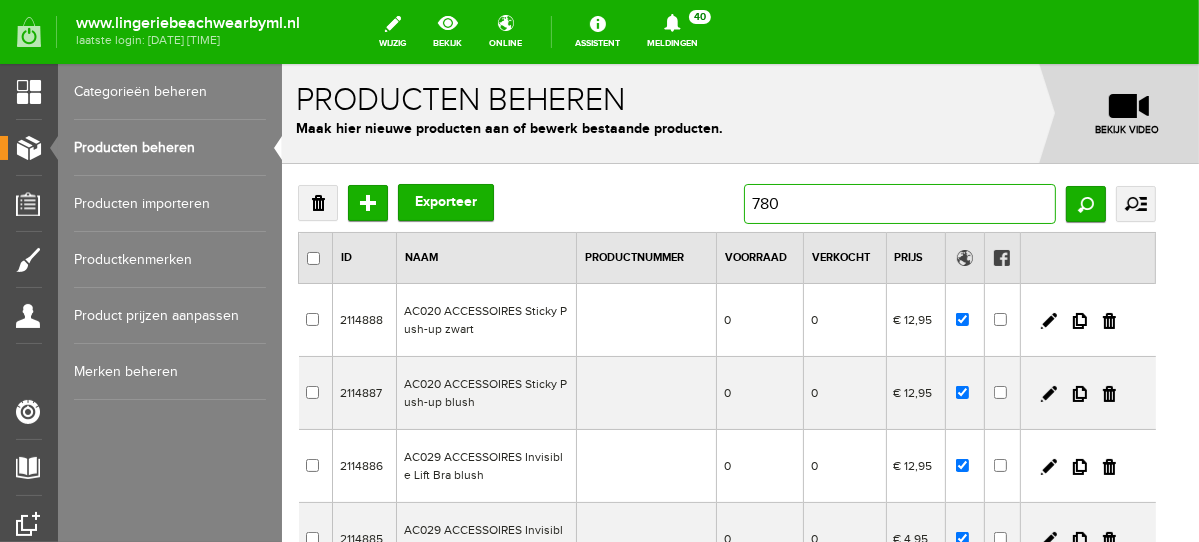 type on "7803" 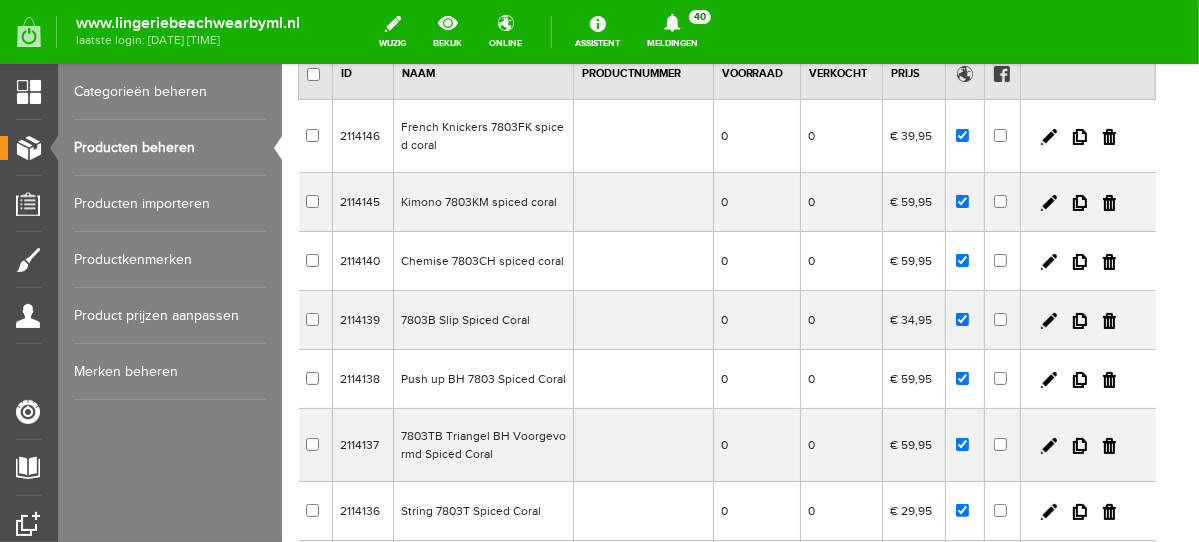 scroll, scrollTop: 193, scrollLeft: 0, axis: vertical 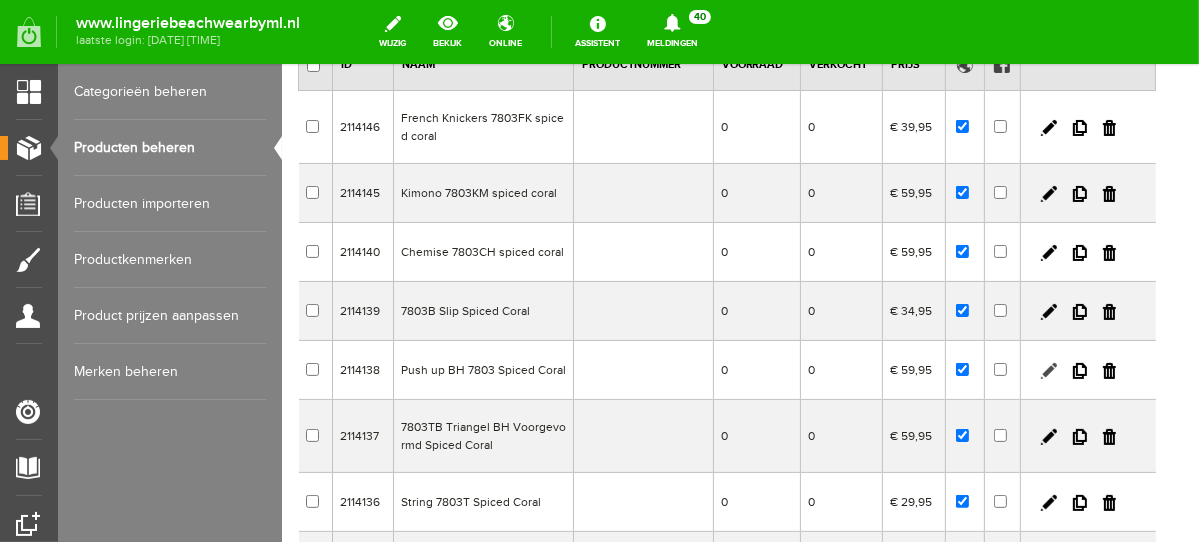 click at bounding box center [1048, 370] 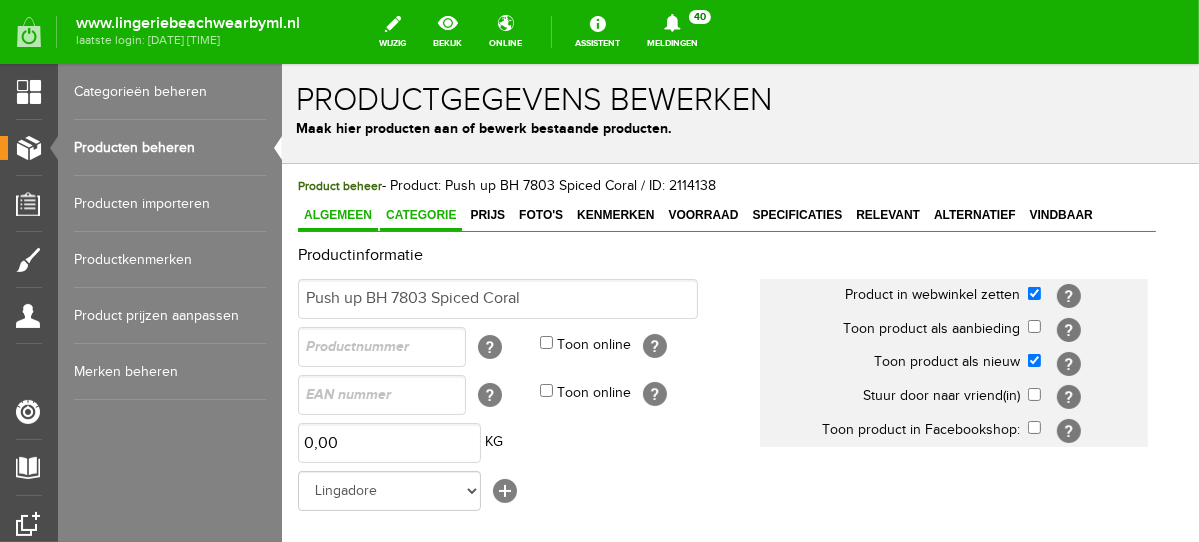 scroll, scrollTop: 0, scrollLeft: 0, axis: both 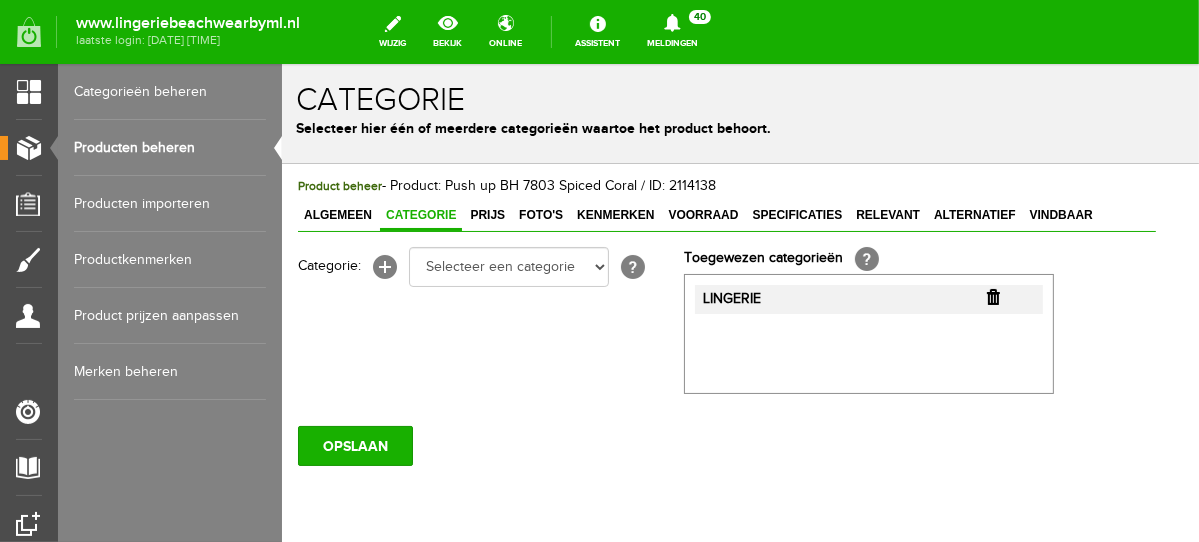 click at bounding box center [992, 296] 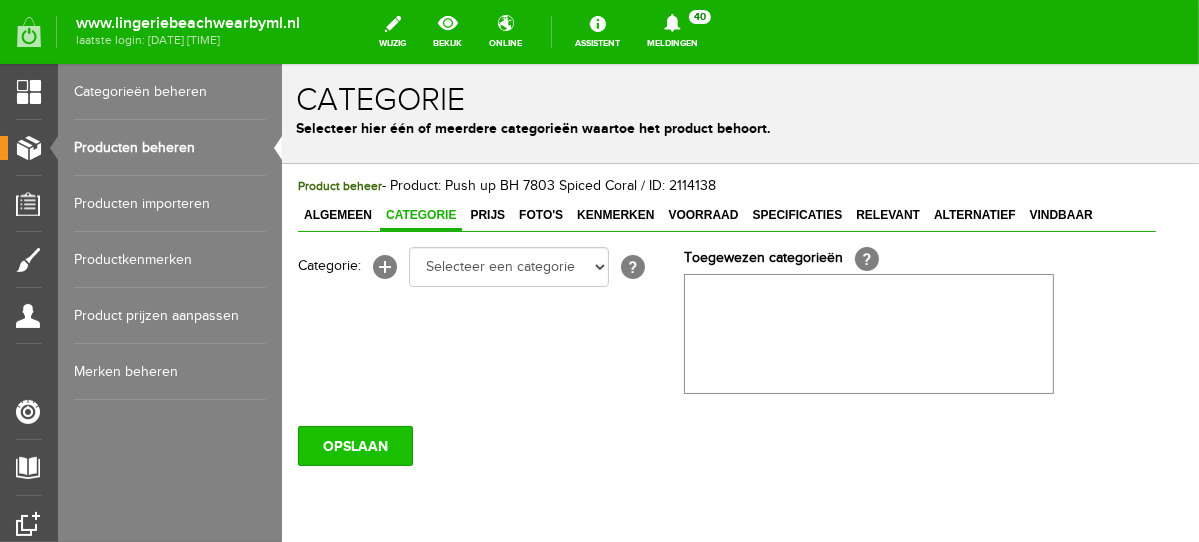click on "OPSLAAN" at bounding box center [354, 445] 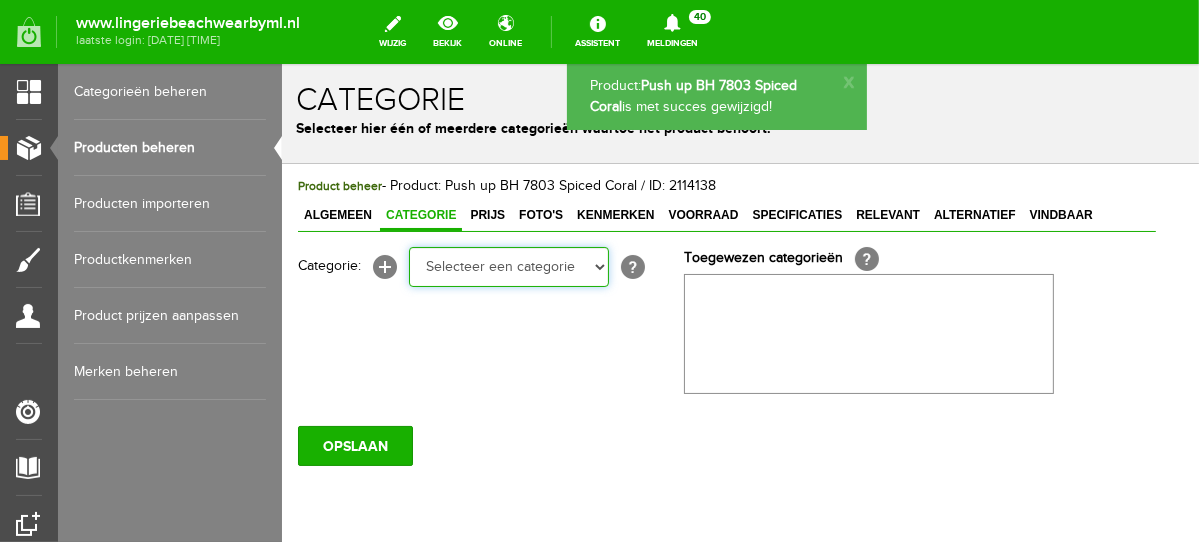 click on "Selecteer een categorie
NEW IN
LINGERIE
NACHTMODE
HOMEWEAR
BADMODE
BODY
LINGERIE
SUMMER COLOURS
BH ZONDER BEUGEL
PLUSSIZE
STRAPLESS
SEXY
BEACH
Bikinitop moulded (niet voorgev.)
Bikinitop voorgevormd
Shorty
Badpakken
Strandaccessoires
Rio slip
Slip
Hoge slip
Niet voorgevormd
Voorgevormd
One Shoulder
Push Up
Bandeau
Halter
Triangel
STRAPLESS
BASICS
HOMEWEAR
JUMPSUITS
BADJASSEN
NACHTMODE
PYJAMA SETS
PYJAMA JURKEN
KIMONO'S
SLIPDRESSES
SATIJNEN PYAMA
HEREN
SHAPEWEAR
BODY'S" at bounding box center [508, 266] 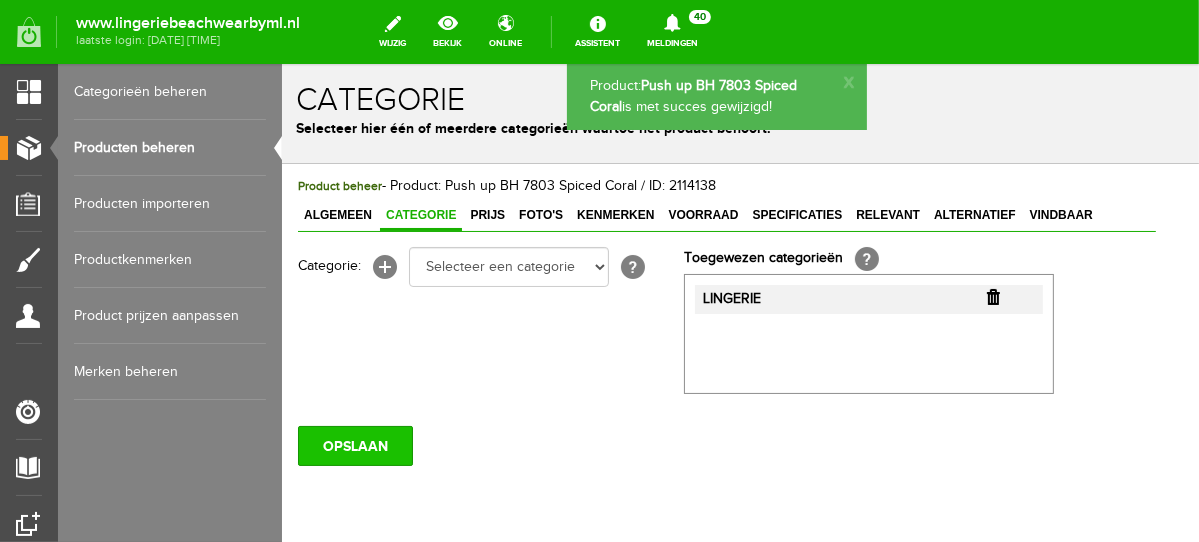 click on "OPSLAAN" at bounding box center (354, 445) 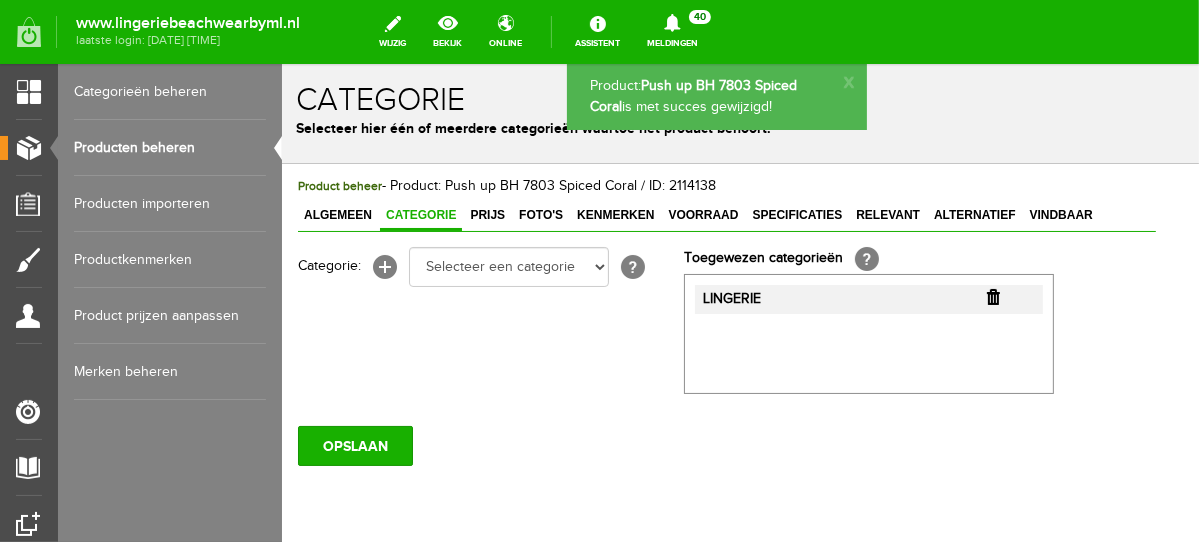 click on "Producten beheren" at bounding box center [170, 148] 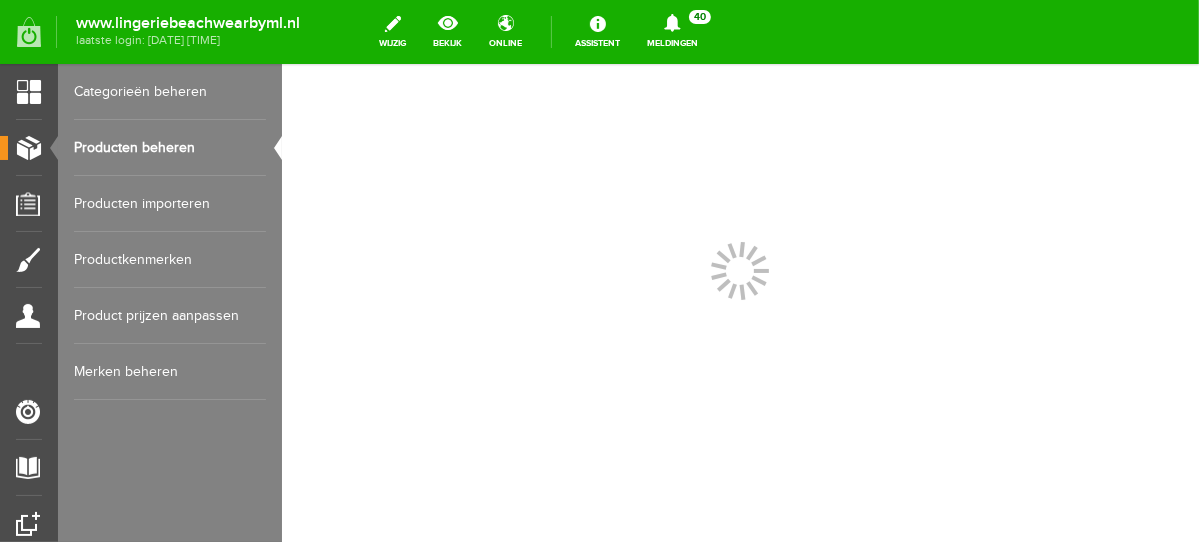 scroll, scrollTop: 0, scrollLeft: 0, axis: both 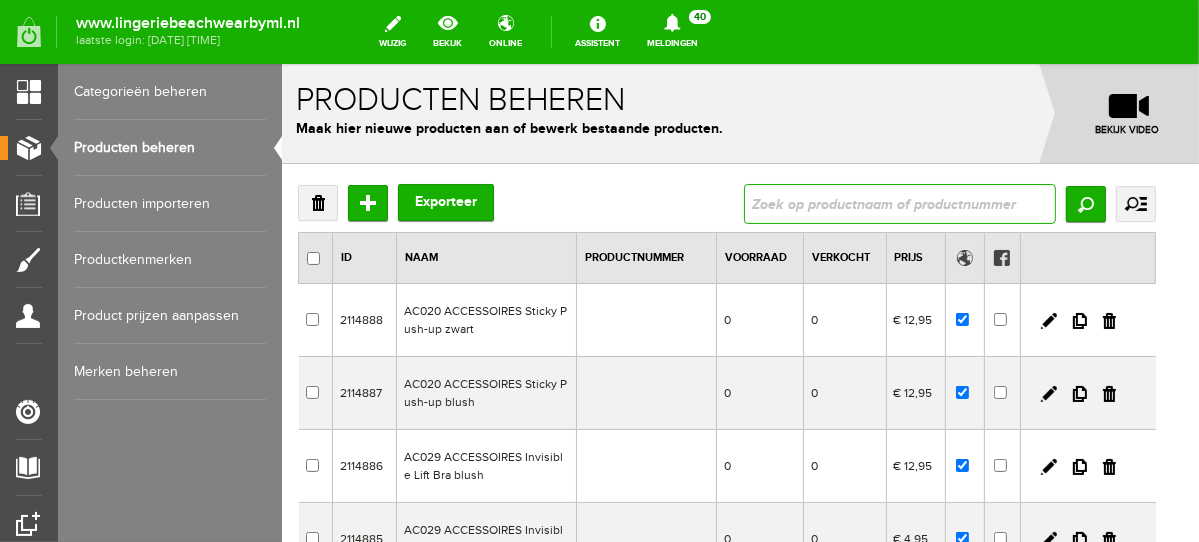 click at bounding box center (899, 203) 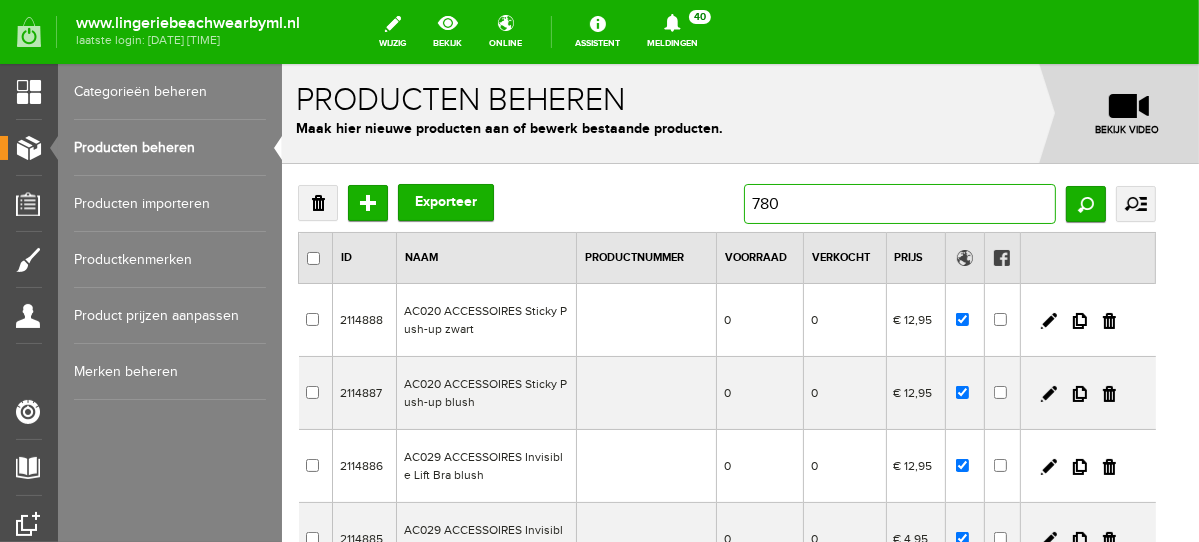 type on "7803" 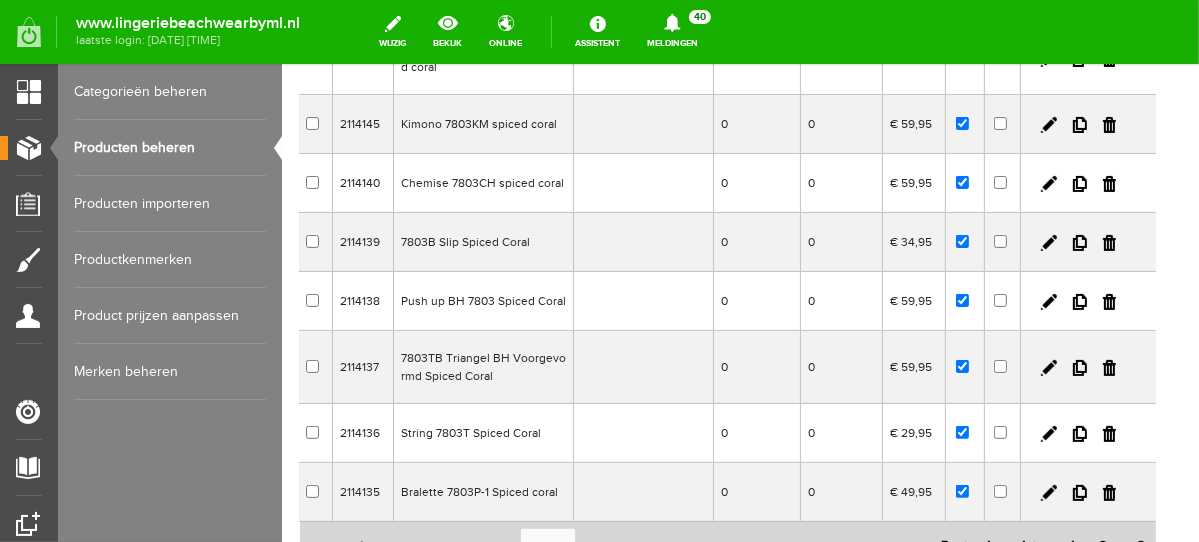 scroll, scrollTop: 266, scrollLeft: 0, axis: vertical 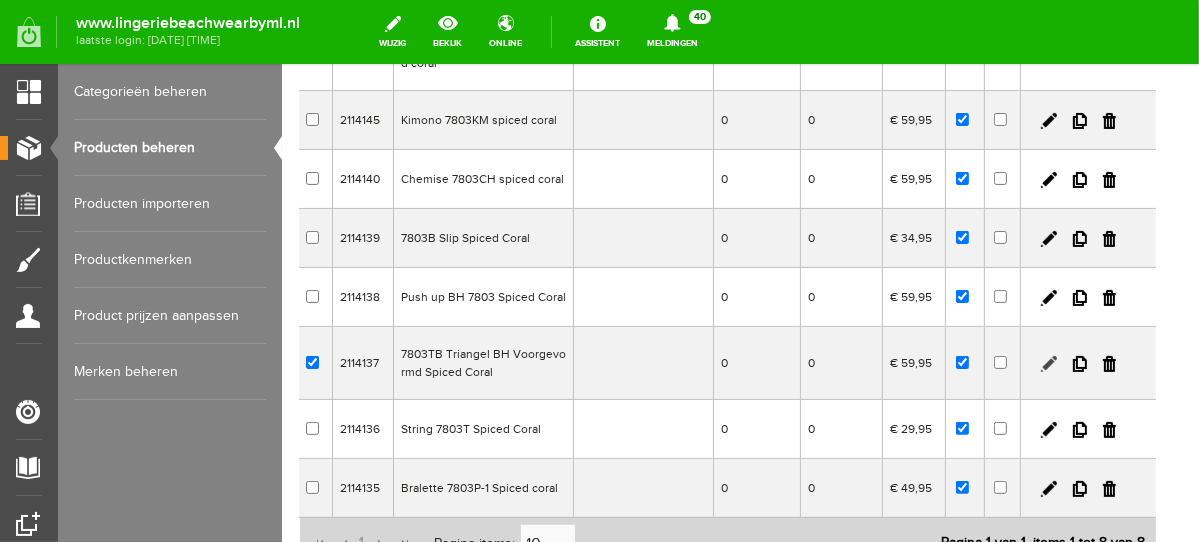 click at bounding box center (1048, 363) 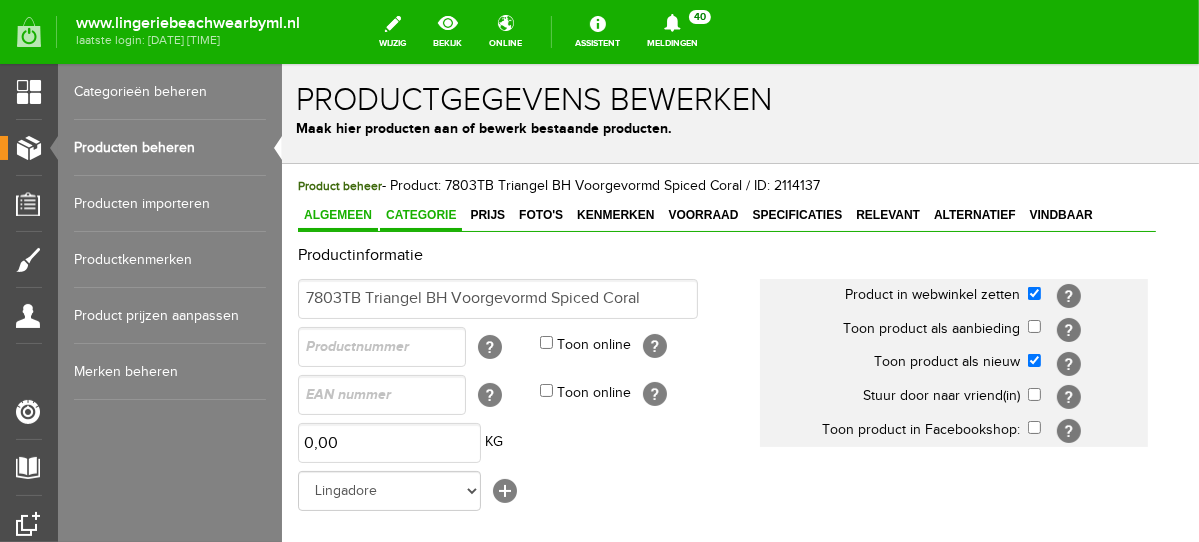 scroll, scrollTop: 0, scrollLeft: 0, axis: both 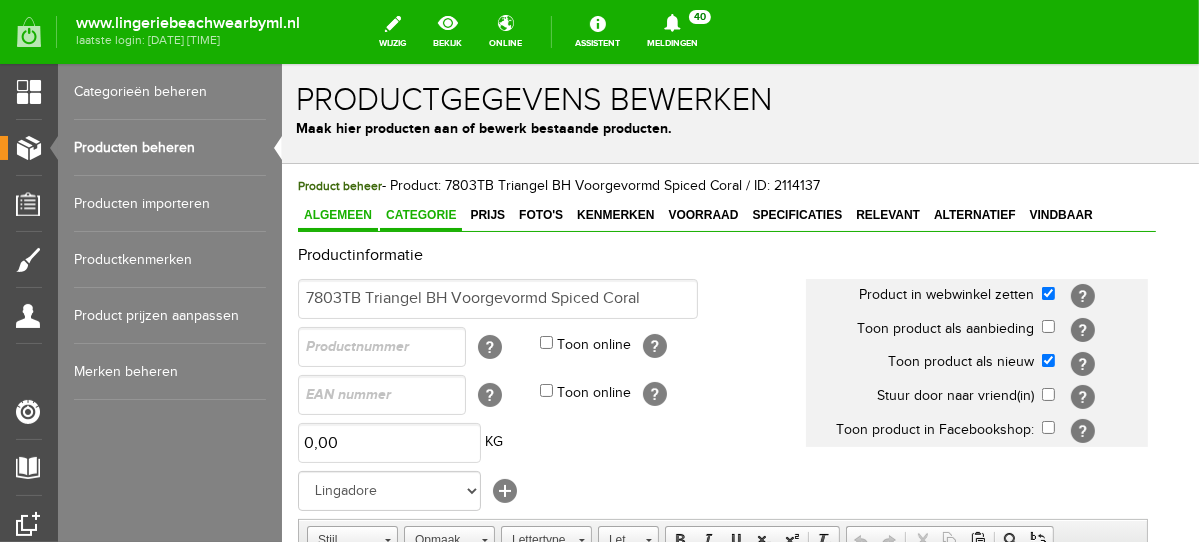 click on "Categorie" at bounding box center [420, 214] 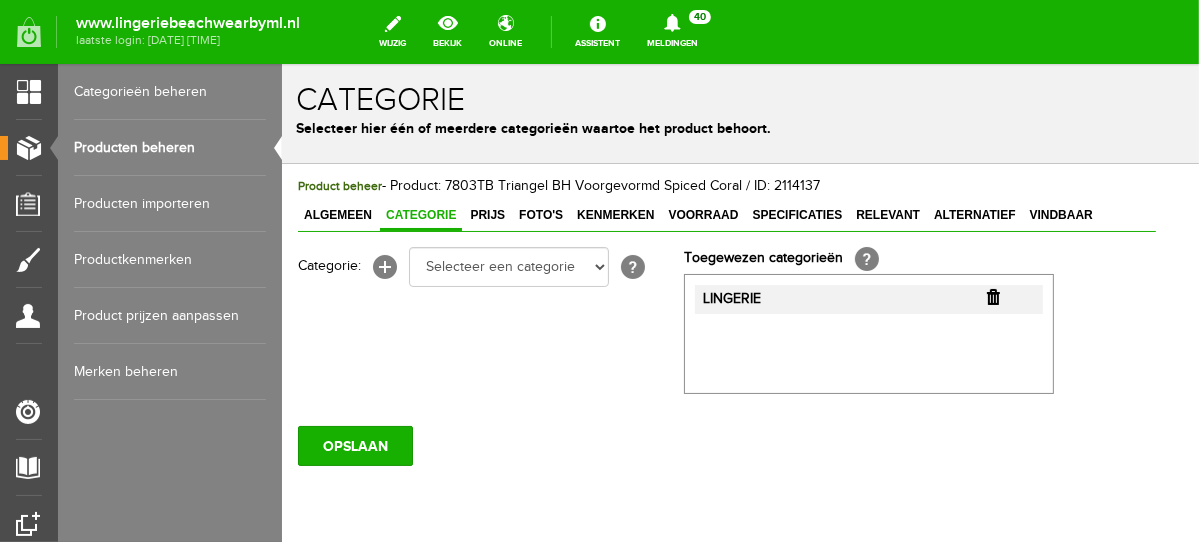 click at bounding box center (992, 296) 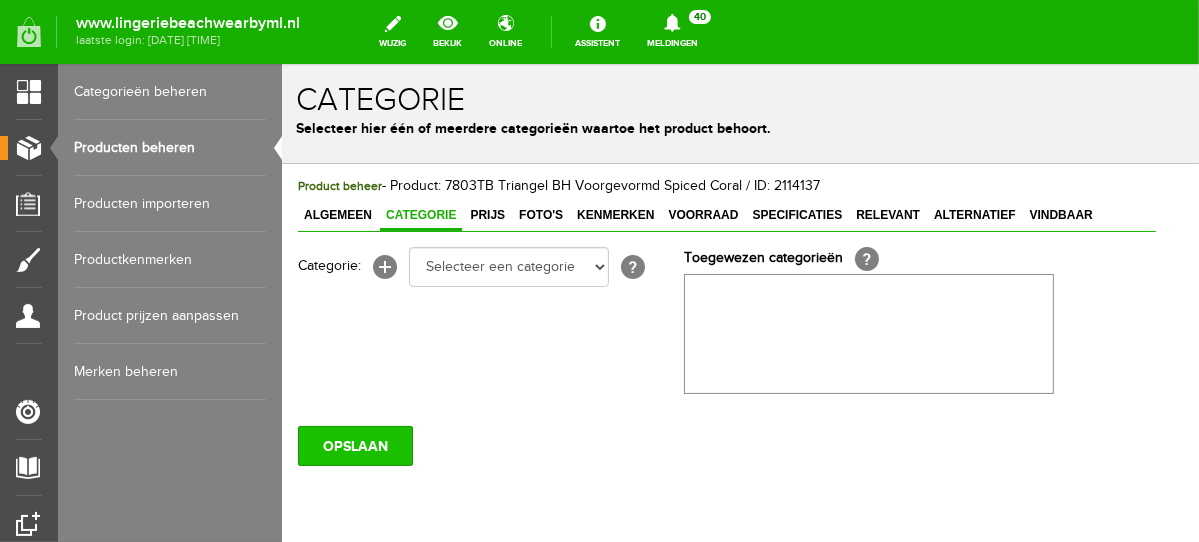 click on "OPSLAAN" at bounding box center [354, 445] 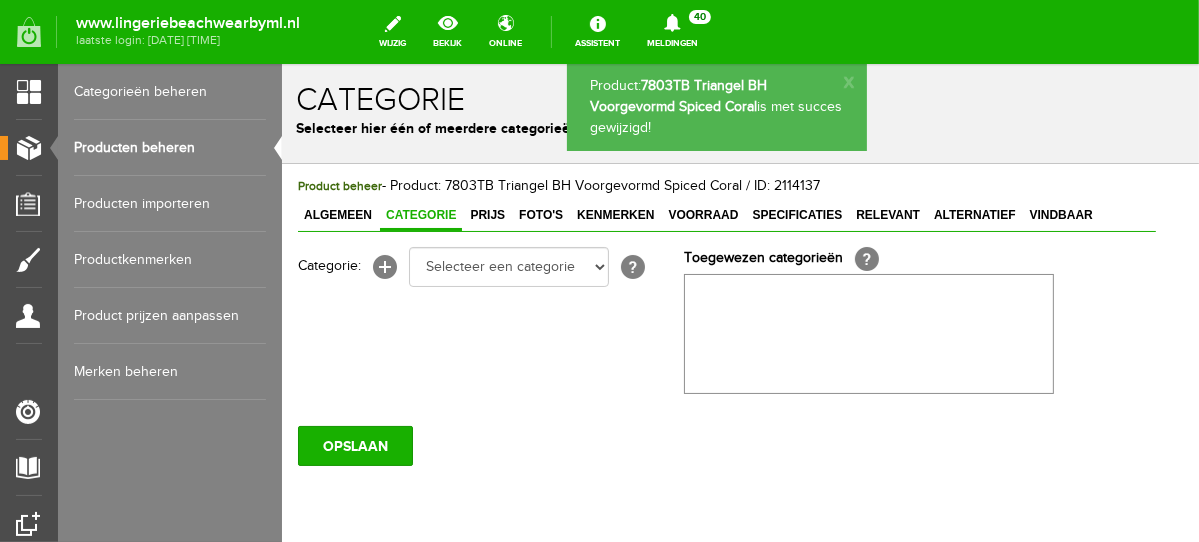 scroll, scrollTop: 0, scrollLeft: 0, axis: both 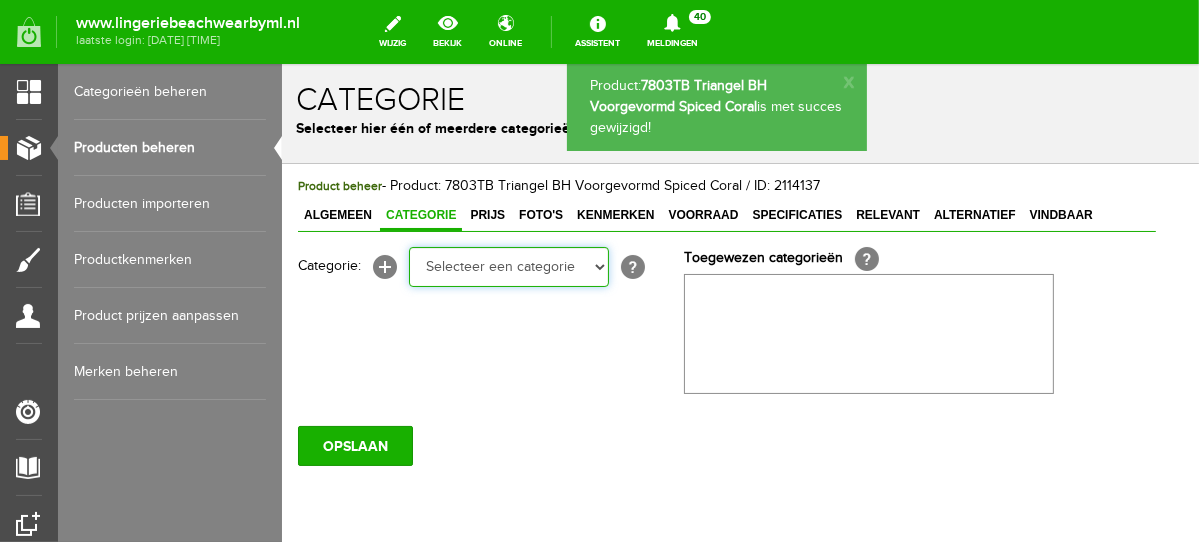 click on "Selecteer een categorie
NEW IN
LINGERIE
NACHTMODE
HOMEWEAR
BADMODE
BODY
LINGERIE
SUMMER COLOURS
BH ZONDER BEUGEL
PLUSSIZE
STRAPLESS
SEXY
BEACH
Bikinitop moulded (niet voorgev.)
Bikinitop voorgevormd
Shorty
Badpakken
Strandaccessoires
Rio slip
Slip
Hoge slip
Niet voorgevormd
Voorgevormd
One Shoulder
Push Up
Bandeau
Halter
Triangel
STRAPLESS
BASICS
HOMEWEAR
JUMPSUITS
BADJASSEN
NACHTMODE
PYJAMA SETS
PYJAMA JURKEN
KIMONO'S
SLIPDRESSES
SATIJNEN PYAMA
HEREN
SHAPEWEAR
BODY'S" at bounding box center (508, 266) 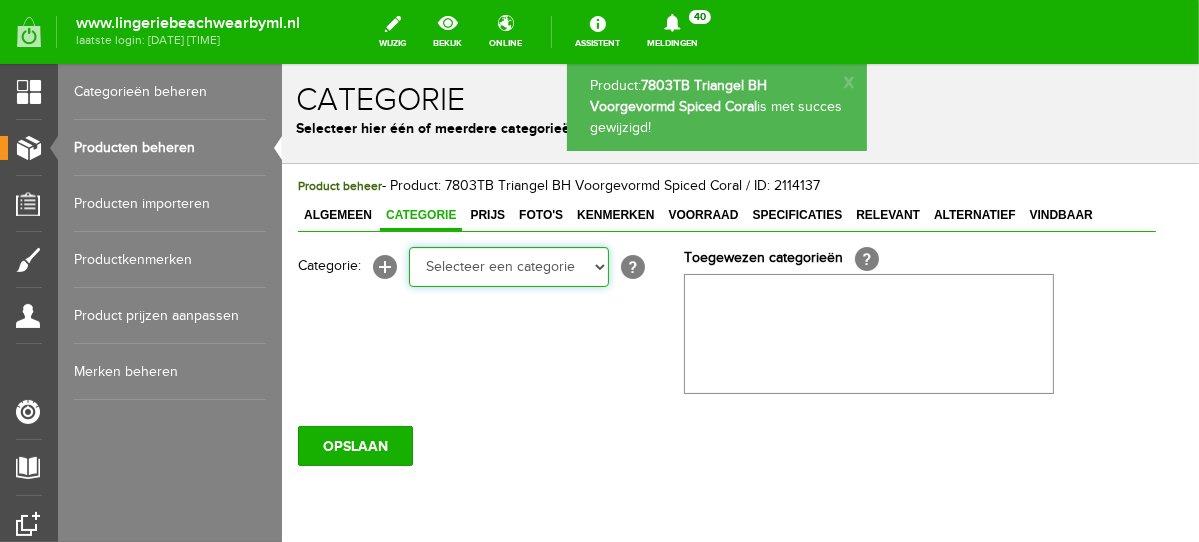 select on "281745" 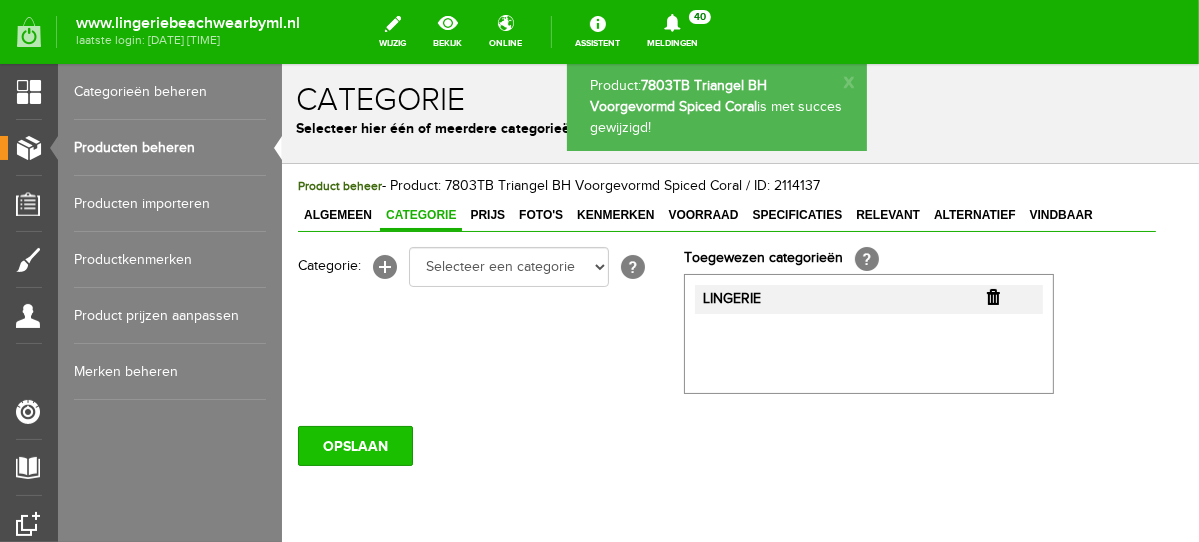 click on "OPSLAAN" at bounding box center [354, 445] 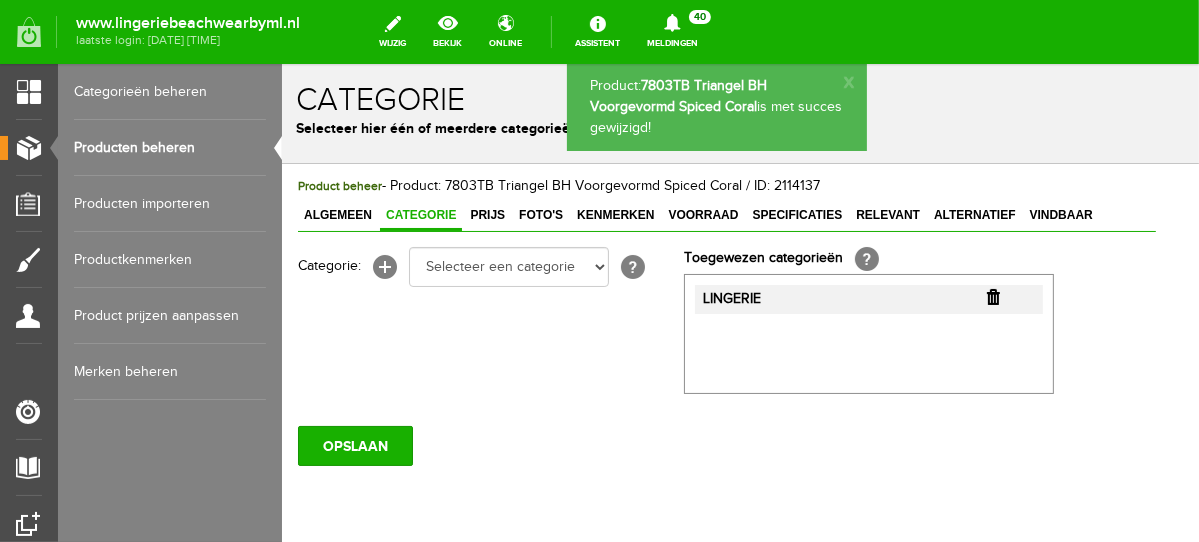 scroll, scrollTop: 0, scrollLeft: 0, axis: both 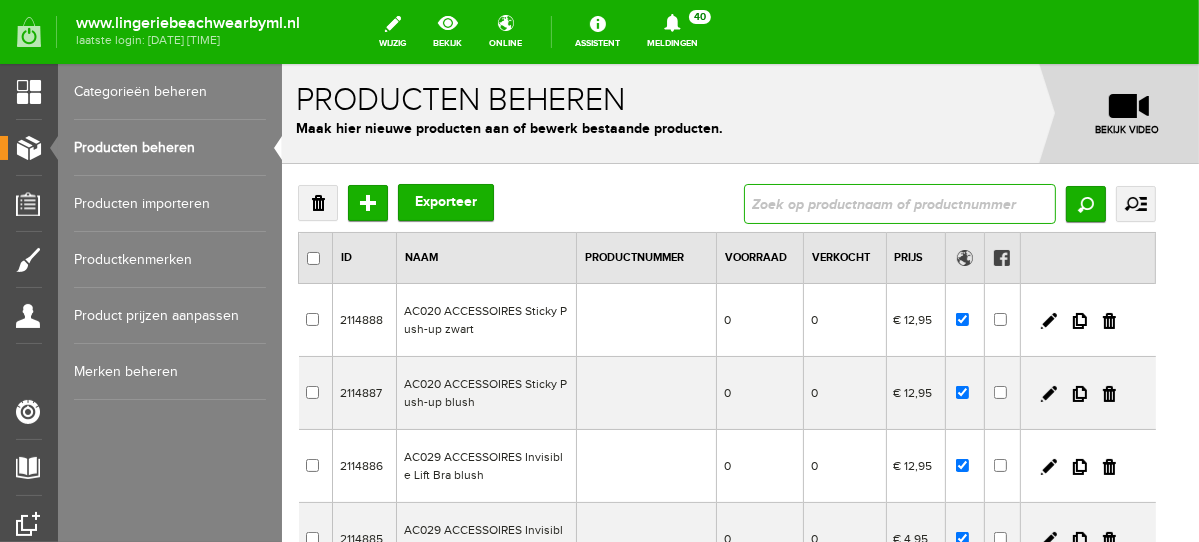 click at bounding box center (899, 203) 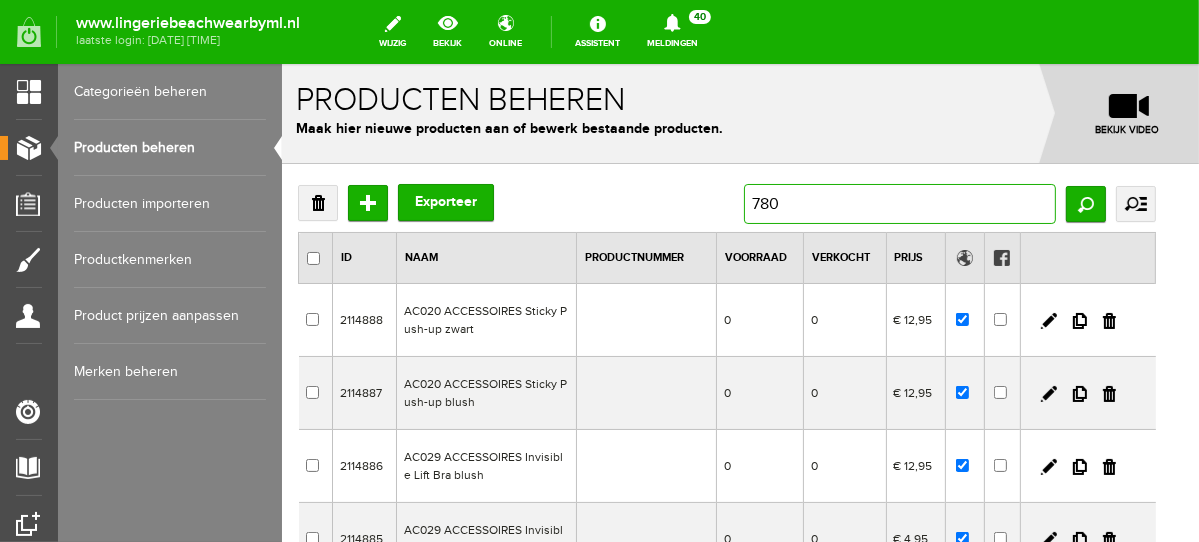 type on "7803" 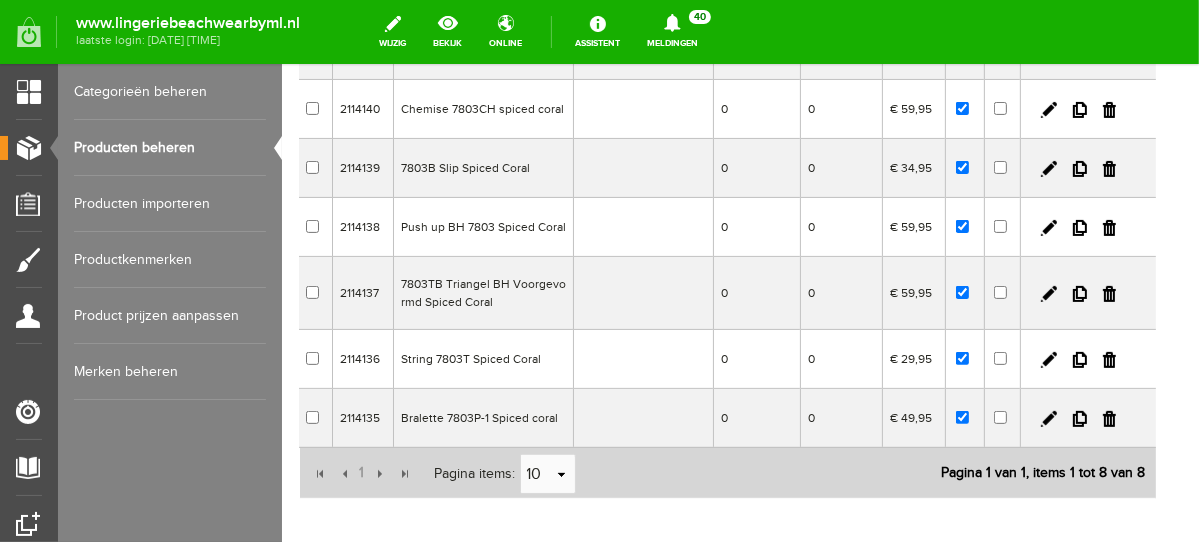 scroll, scrollTop: 356, scrollLeft: 0, axis: vertical 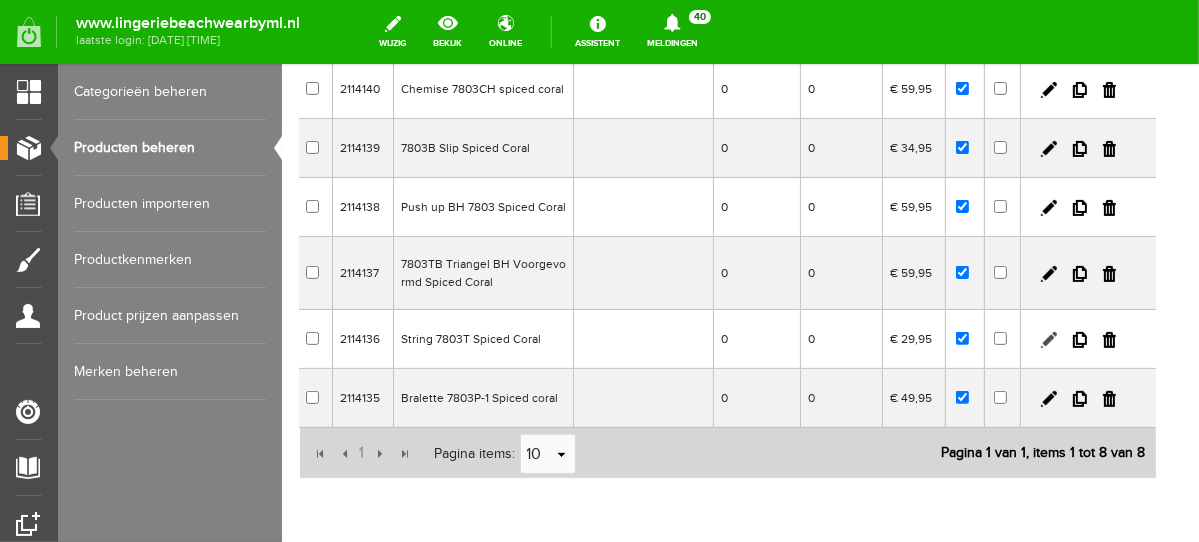 click at bounding box center [1048, 339] 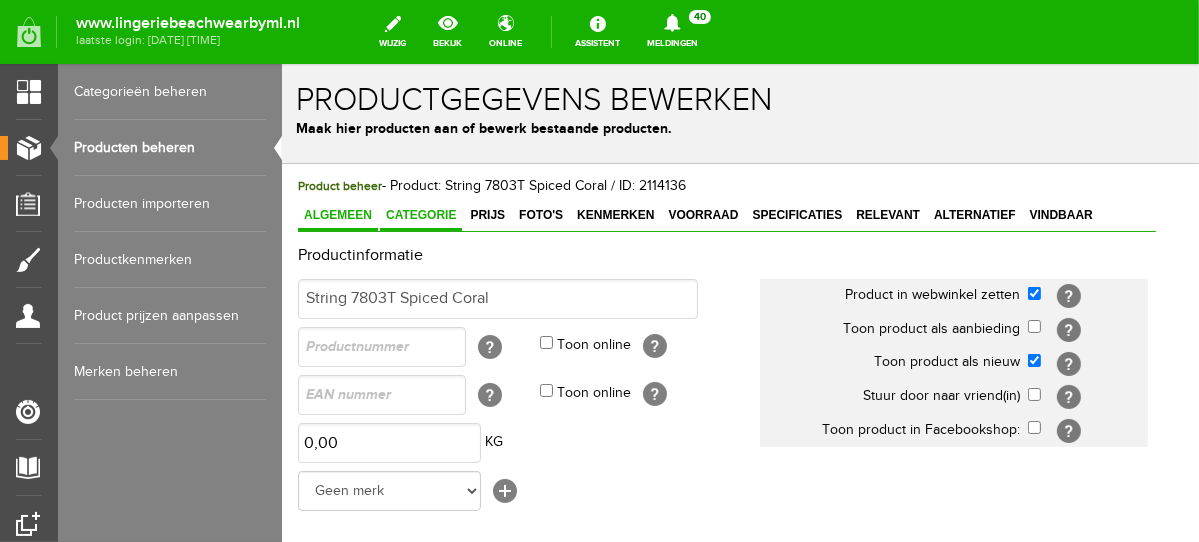 scroll, scrollTop: 0, scrollLeft: 0, axis: both 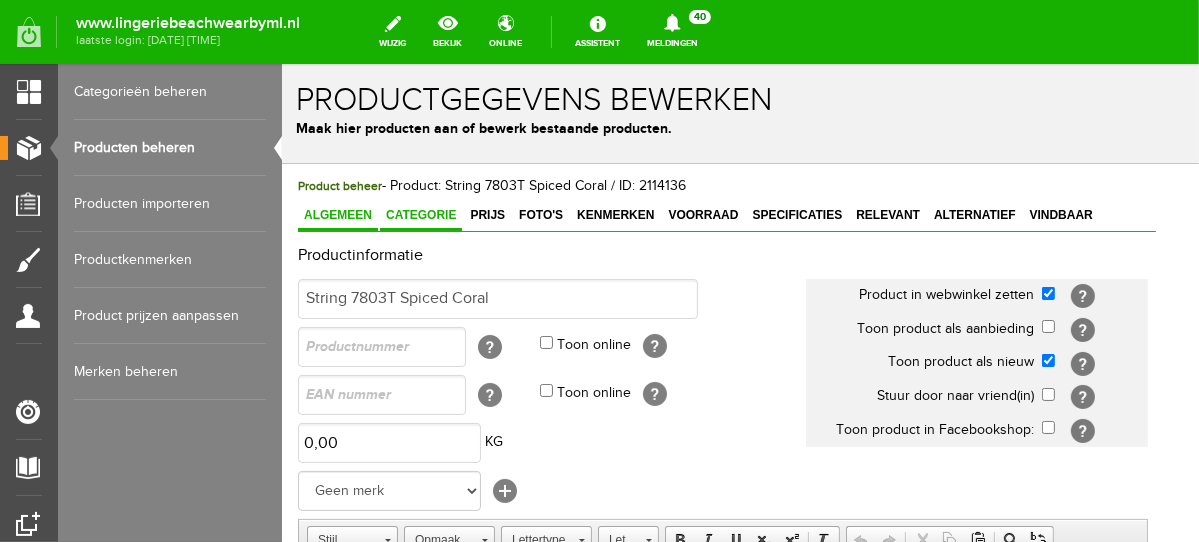 click on "Categorie" at bounding box center (420, 214) 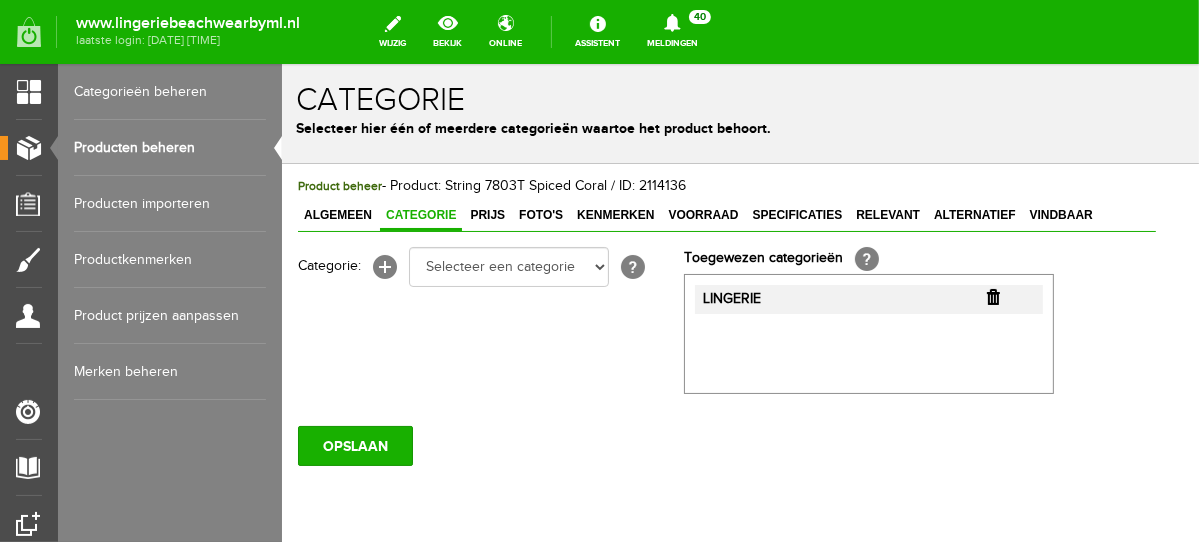 click at bounding box center [992, 296] 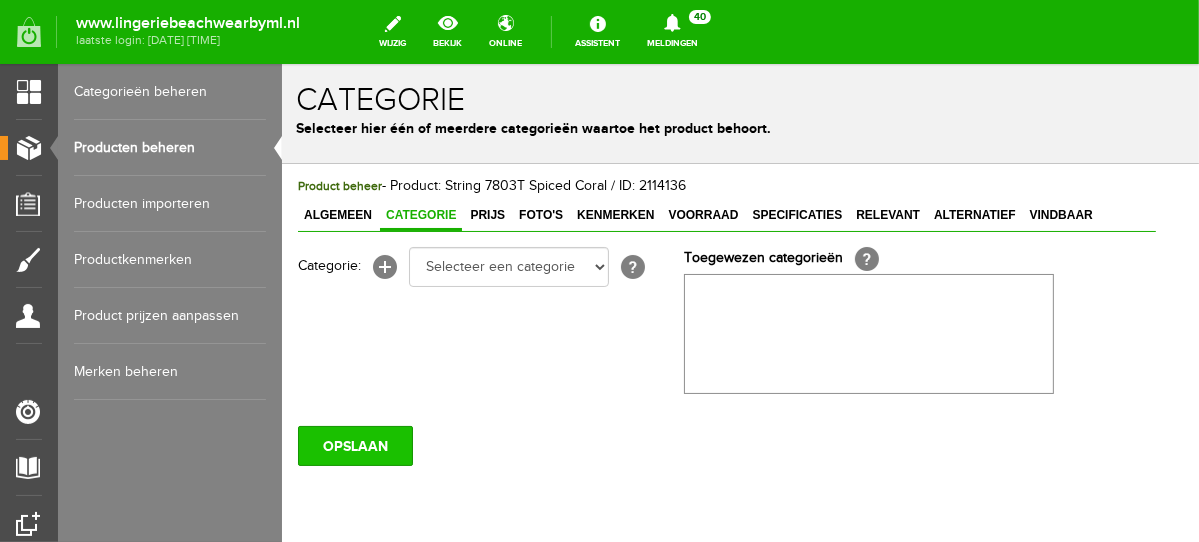 click on "OPSLAAN" at bounding box center [354, 445] 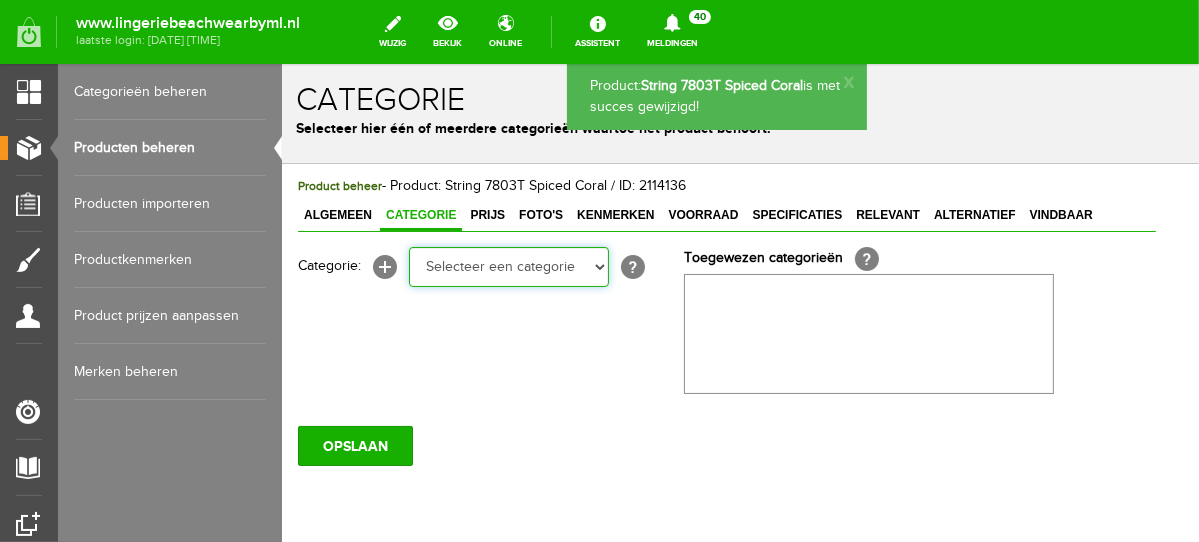 click on "Selecteer een categorie
NEW IN
LINGERIE
NACHTMODE
HOMEWEAR
BADMODE
BODY
LINGERIE
SUMMER COLOURS
BH ZONDER BEUGEL
PLUSSIZE
STRAPLESS
SEXY
BEACH
Bikinitop moulded (niet voorgev.)
Bikinitop voorgevormd
Shorty
Badpakken
Strandaccessoires
Rio slip
Slip
Hoge slip
Niet voorgevormd
Voorgevormd
One Shoulder
Push Up
Bandeau
Halter
Triangel
STRAPLESS
BASICS
HOMEWEAR
JUMPSUITS
BADJASSEN
NACHTMODE
PYJAMA SETS
PYJAMA JURKEN
KIMONO'S
SLIPDRESSES
SATIJNEN PYAMA
HEREN
SHAPEWEAR
BODY'S" at bounding box center (508, 266) 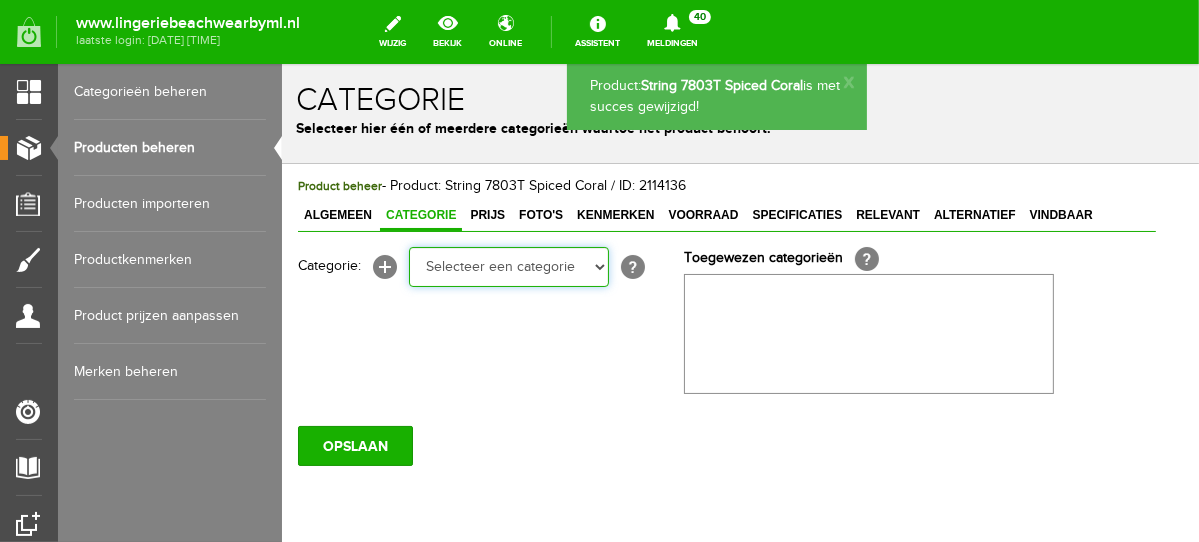 select on "281745" 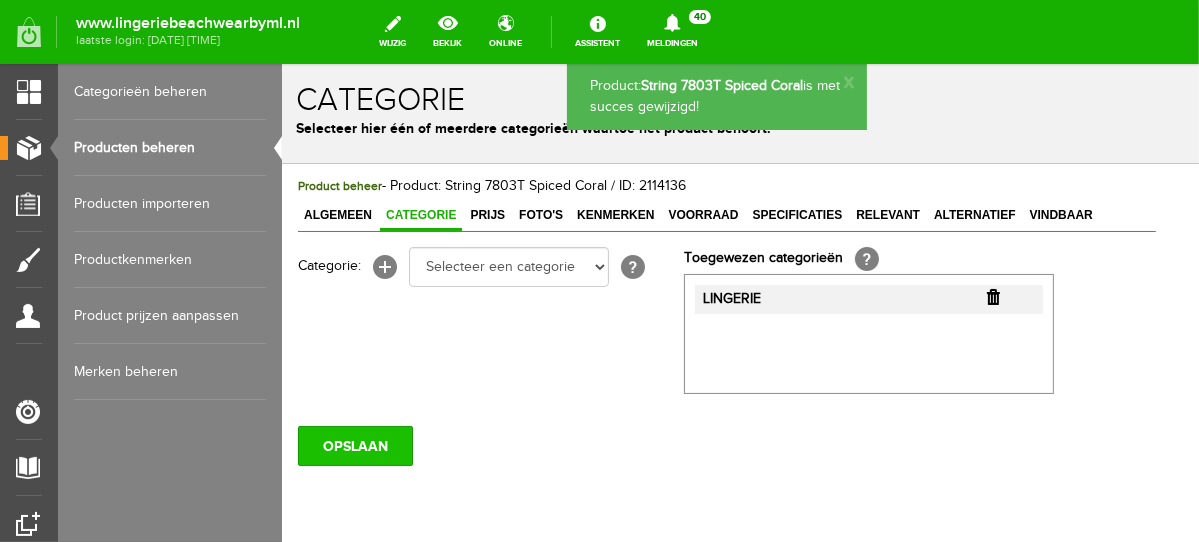click on "OPSLAAN" at bounding box center [354, 445] 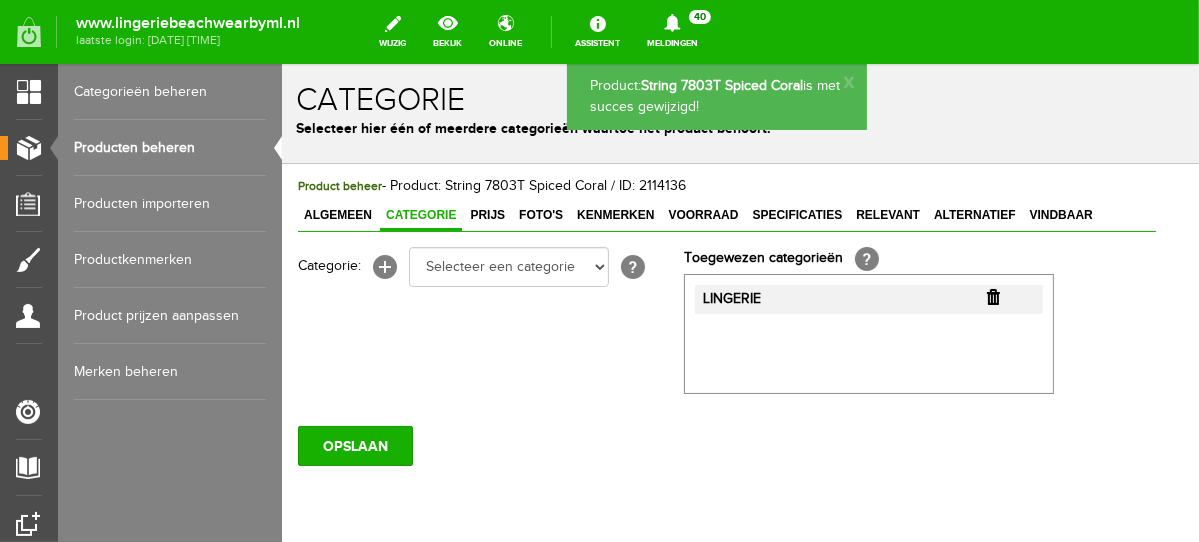 click on "Producten beheren" at bounding box center (170, 148) 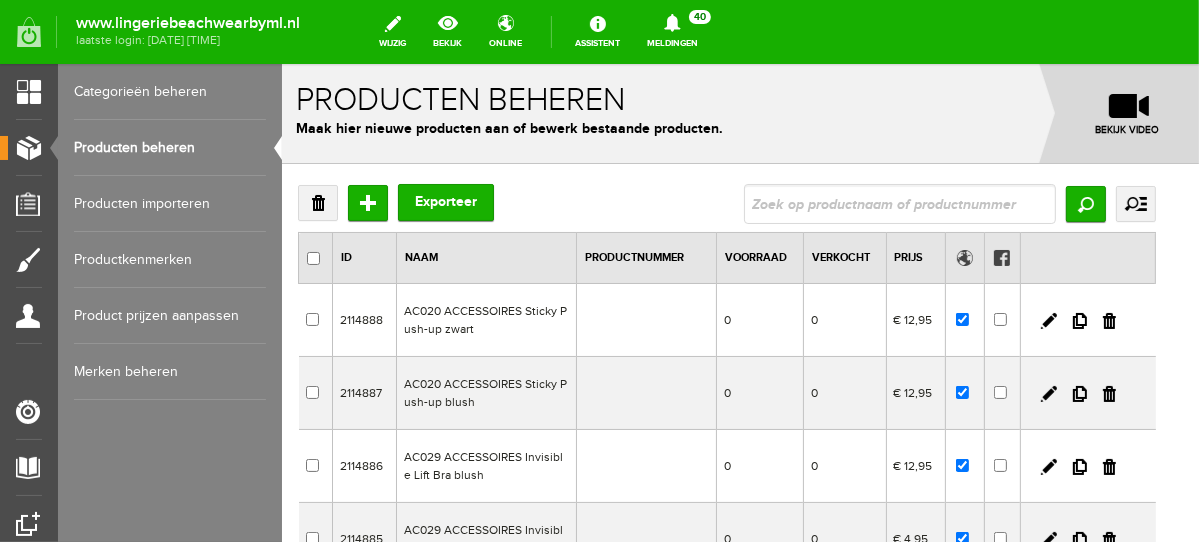 scroll, scrollTop: 0, scrollLeft: 0, axis: both 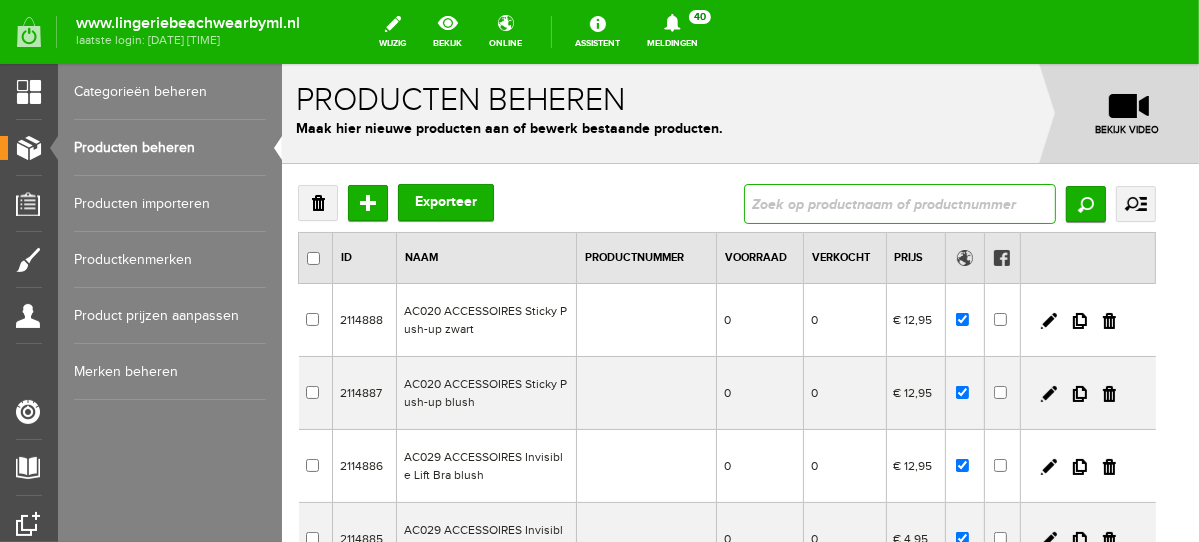click at bounding box center [899, 203] 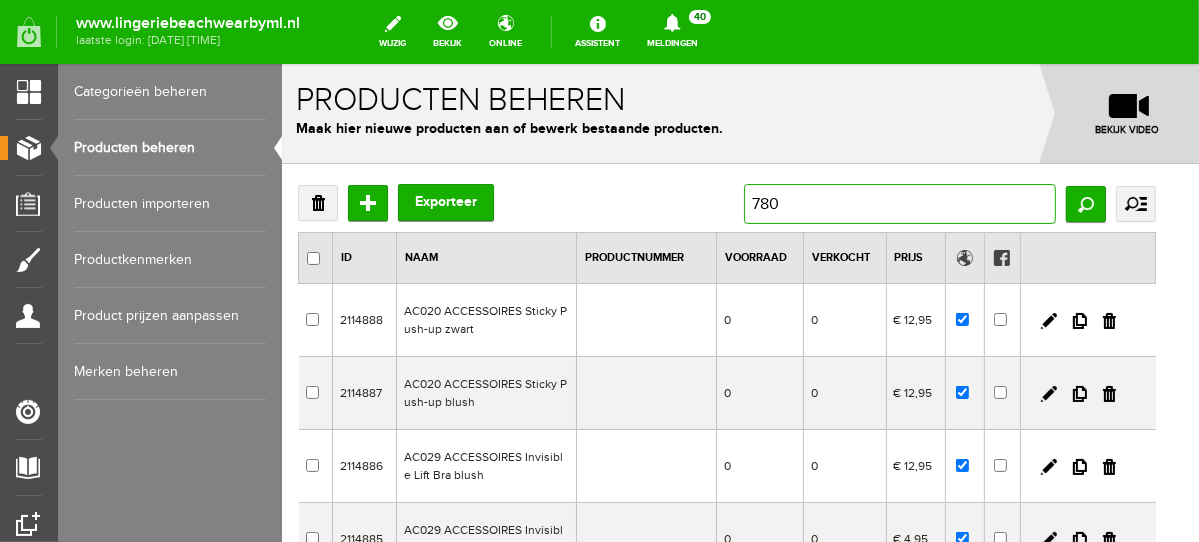 type on "7803" 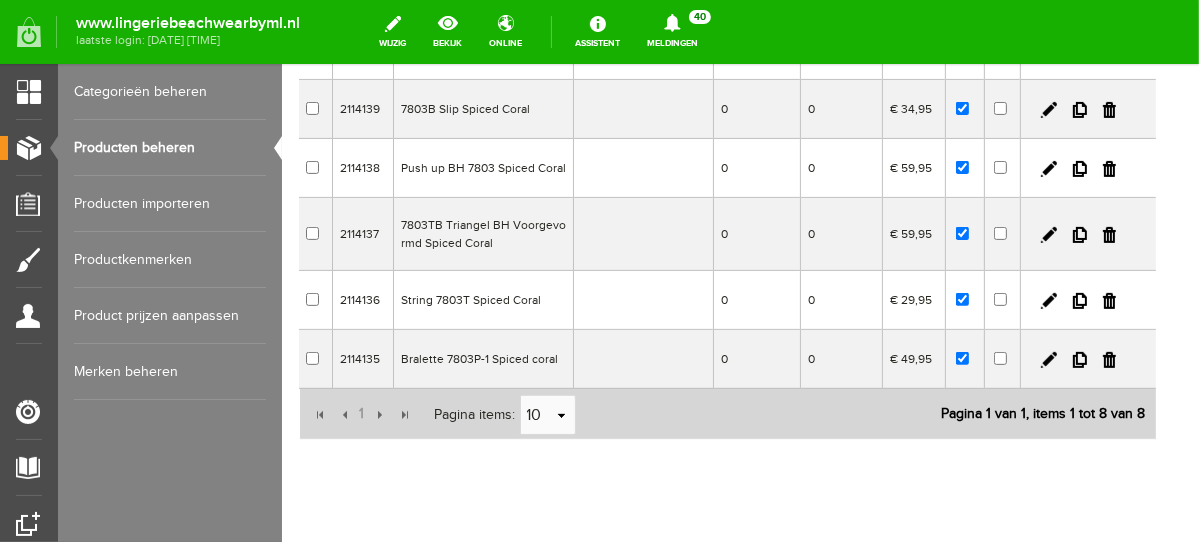 scroll, scrollTop: 398, scrollLeft: 0, axis: vertical 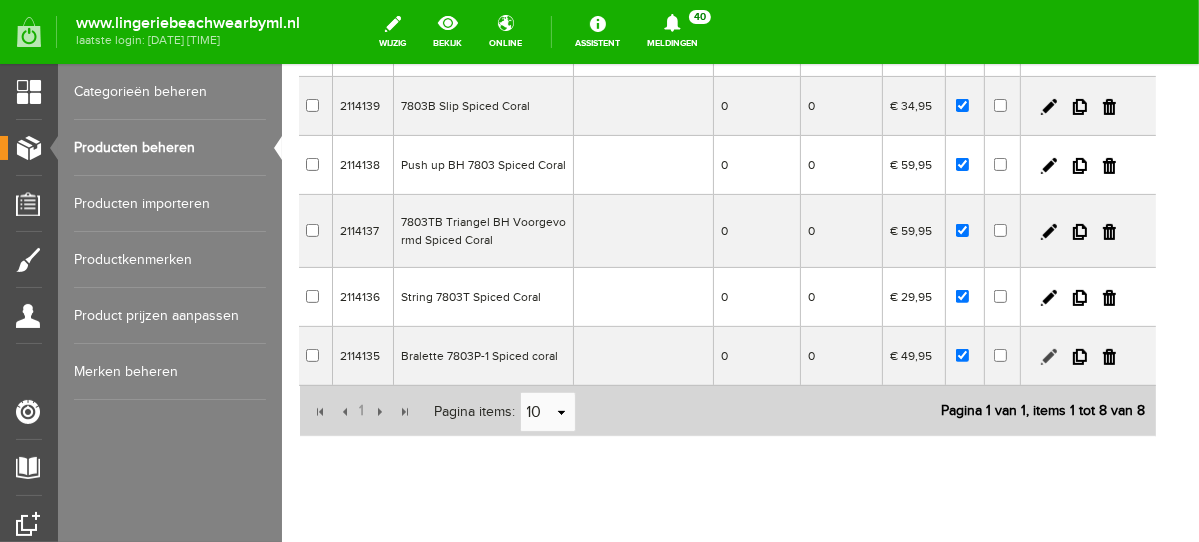 click at bounding box center [1048, 356] 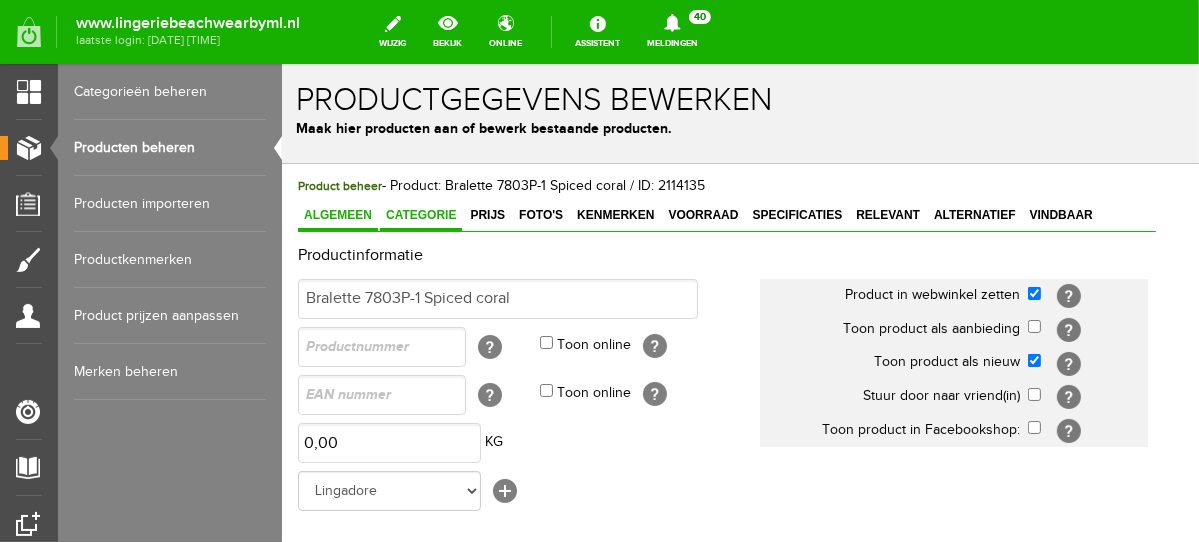 scroll, scrollTop: 0, scrollLeft: 0, axis: both 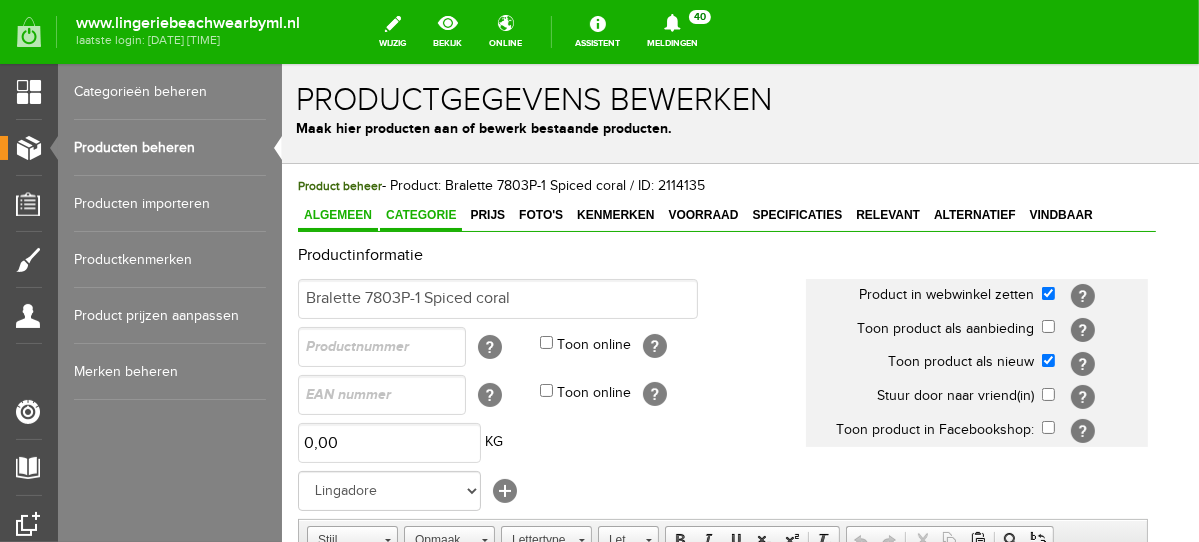 click on "Categorie" at bounding box center (420, 214) 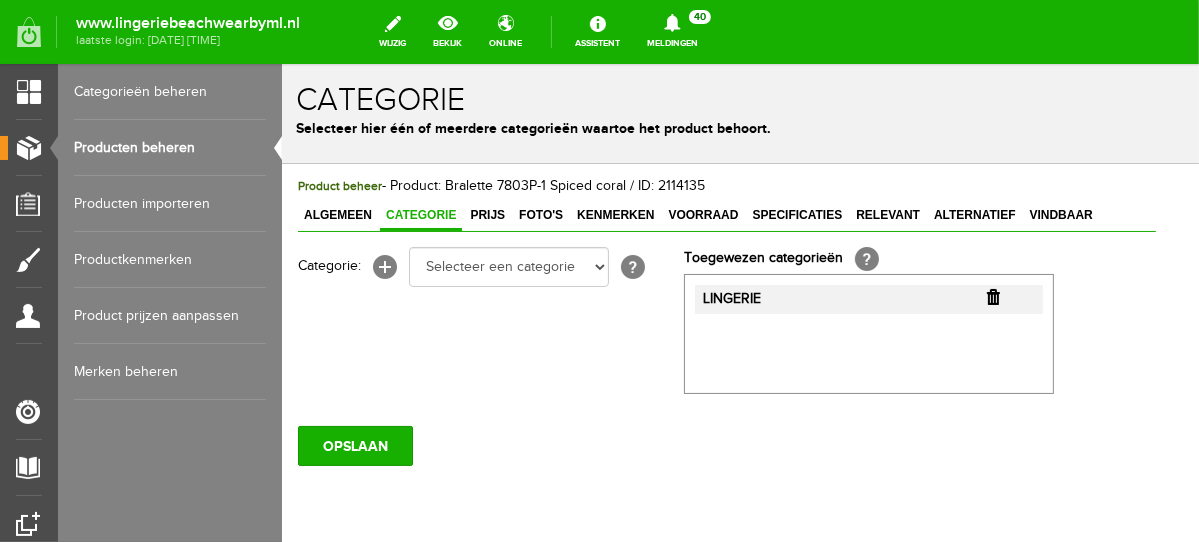 click at bounding box center (992, 296) 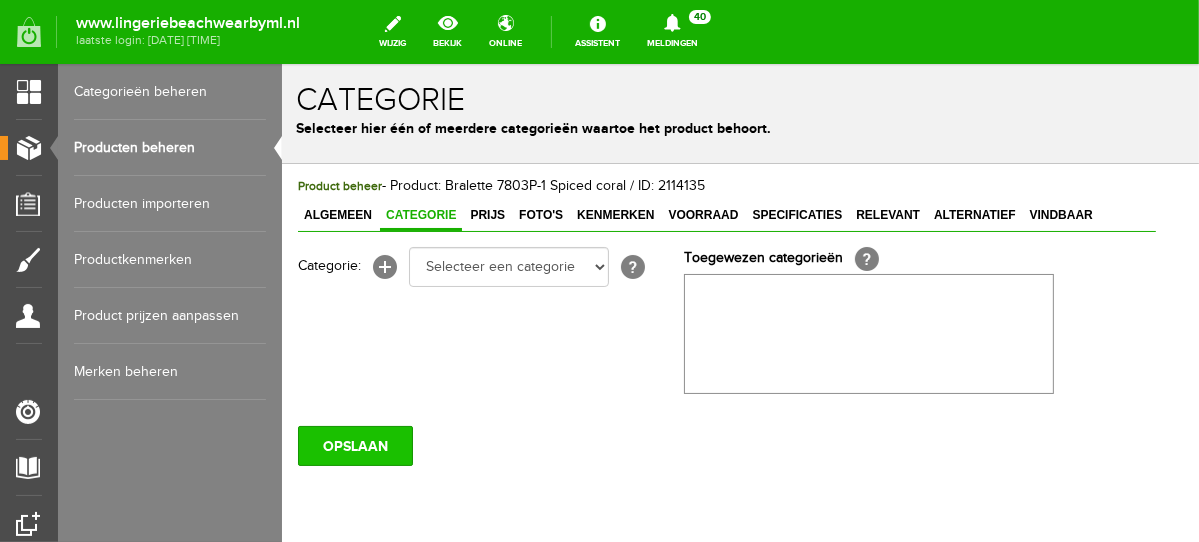 click on "OPSLAAN" at bounding box center (354, 445) 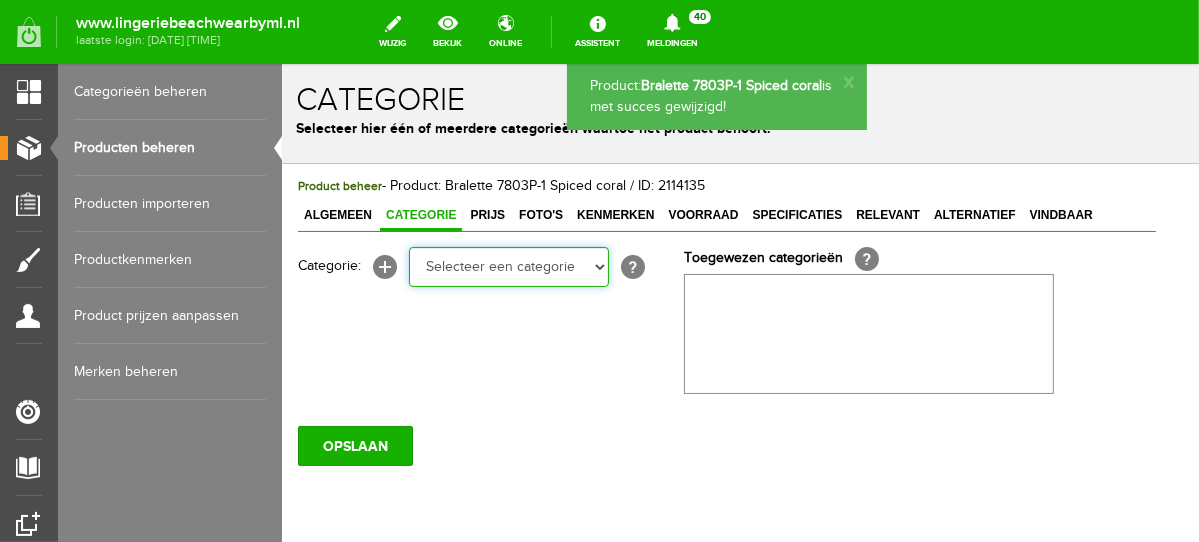 click on "Selecteer een categorie
NEW IN
LINGERIE
NACHTMODE
HOMEWEAR
BADMODE
BODY
LINGERIE
SUMMER COLOURS
BH ZONDER BEUGEL
PLUSSIZE
STRAPLESS
SEXY
BEACH
Bikinitop moulded (niet voorgev.)
Bikinitop voorgevormd
Shorty
Badpakken
Strandaccessoires
Rio slip
Slip
Hoge slip
Niet voorgevormd
Voorgevormd
One Shoulder
Push Up
Bandeau
Halter
Triangel
STRAPLESS
BASICS
HOMEWEAR
JUMPSUITS
BADJASSEN
NACHTMODE
PYJAMA SETS
PYJAMA JURKEN
KIMONO'S
SLIPDRESSES
SATIJNEN PYAMA
HEREN
SHAPEWEAR
BODY'S" at bounding box center (508, 266) 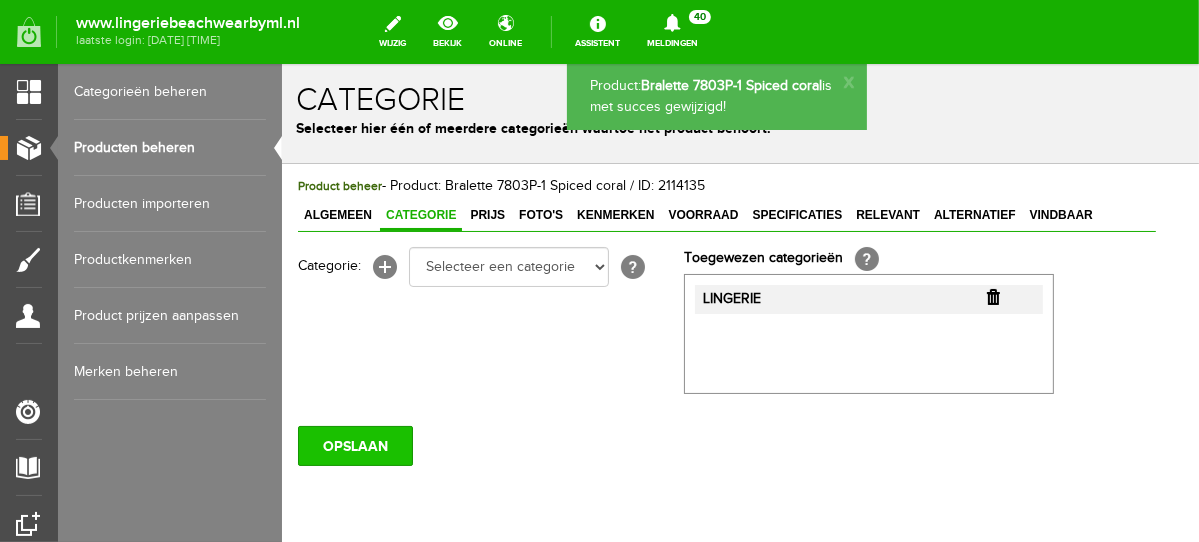 click on "OPSLAAN" at bounding box center (354, 445) 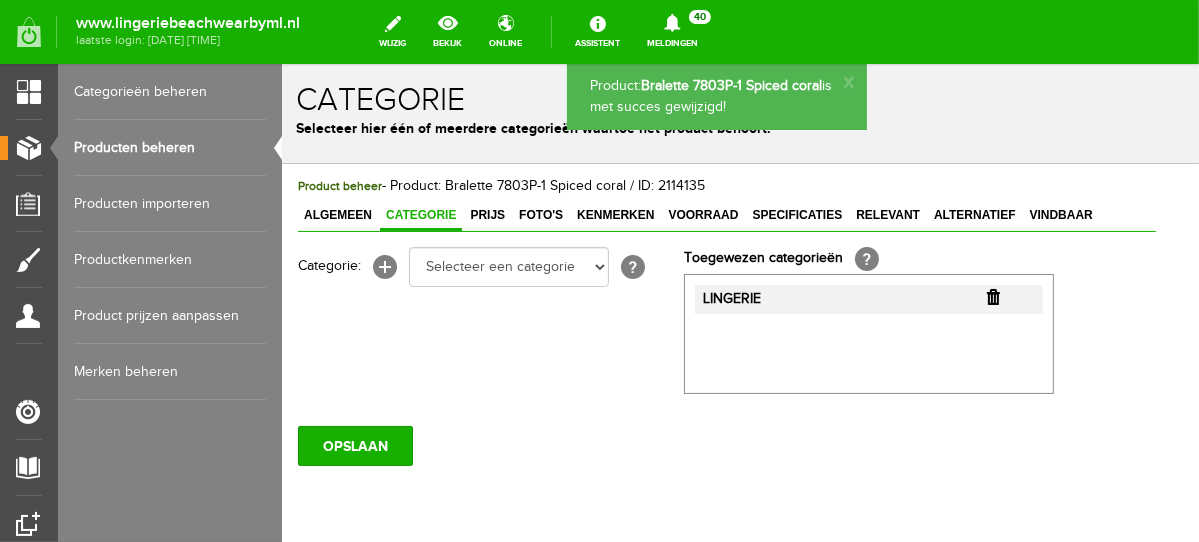 click on "Producten beheren" at bounding box center (170, 148) 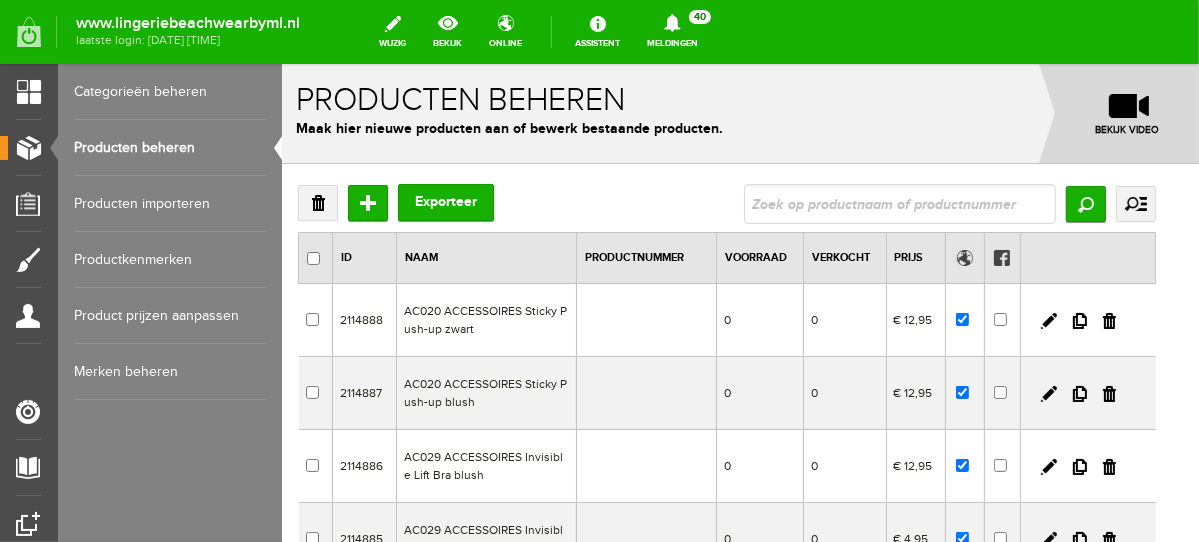 scroll, scrollTop: 0, scrollLeft: 0, axis: both 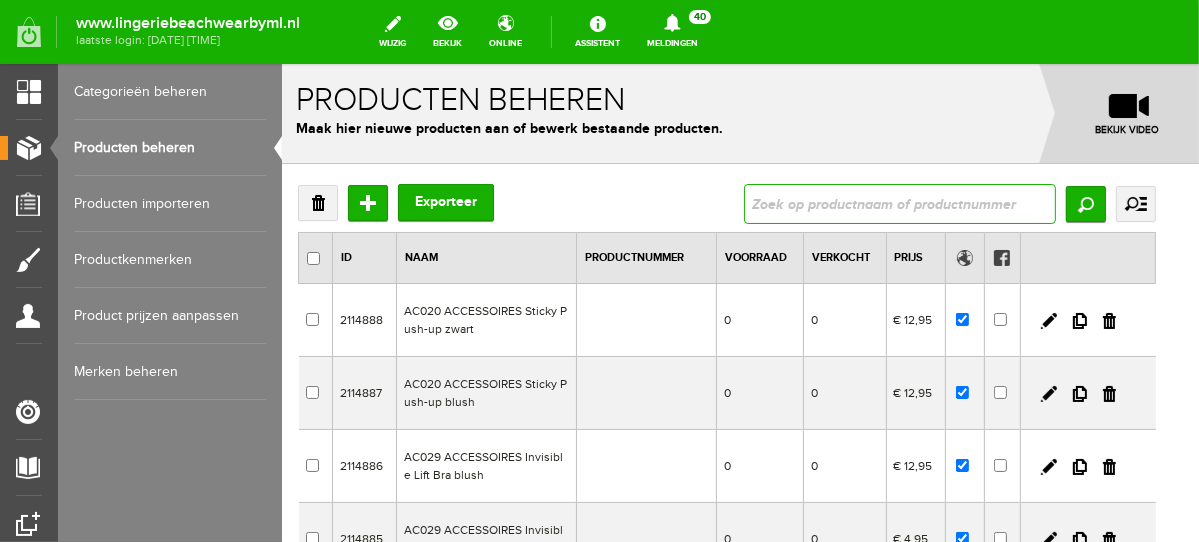 click at bounding box center (899, 203) 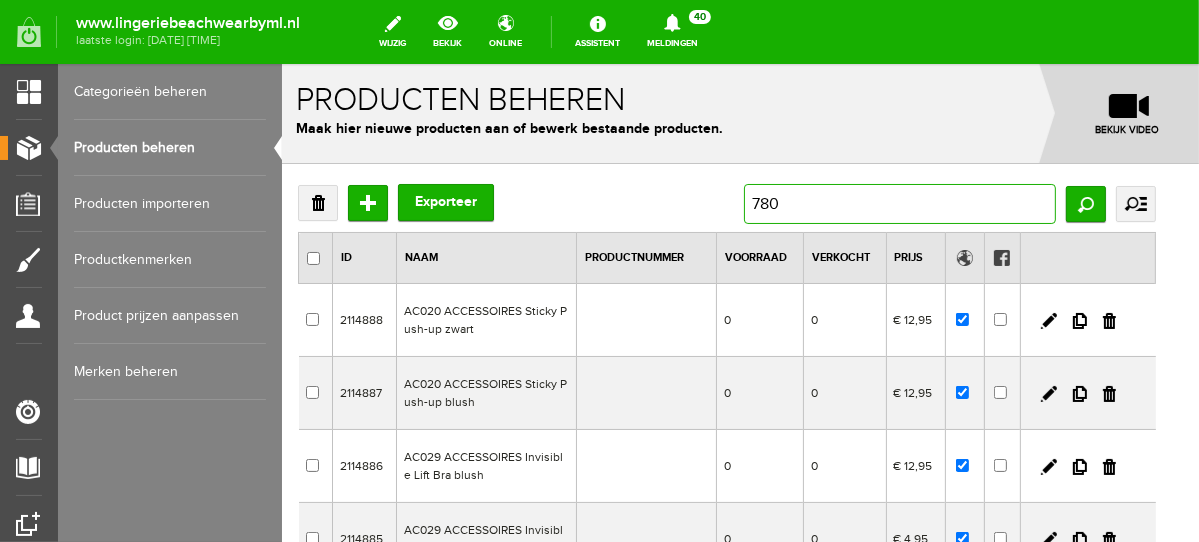 type on "7803" 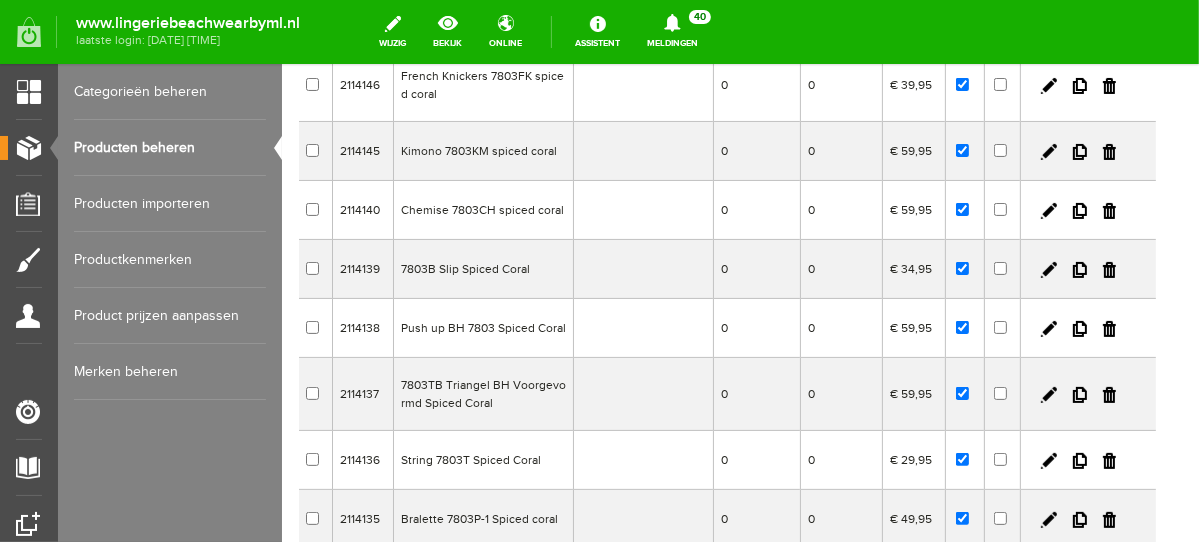 scroll, scrollTop: 276, scrollLeft: 0, axis: vertical 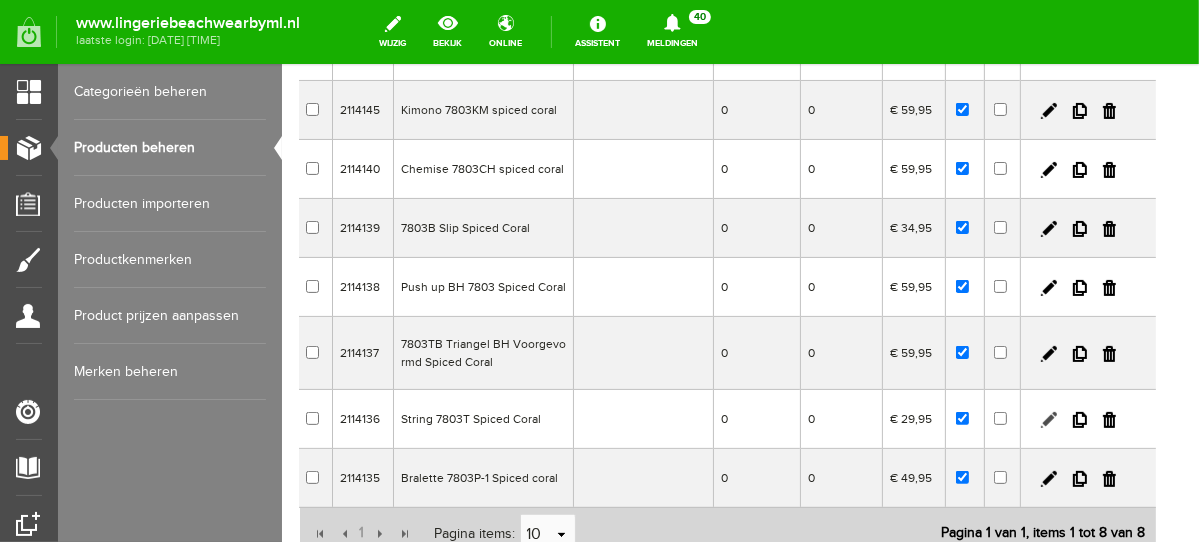 click at bounding box center (1048, 419) 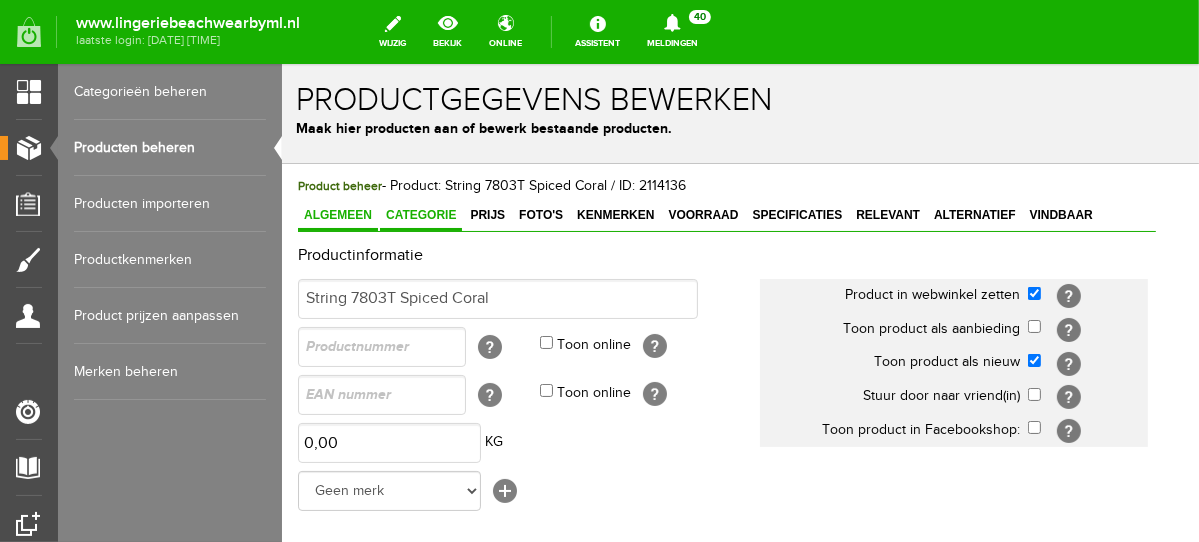 scroll, scrollTop: 0, scrollLeft: 0, axis: both 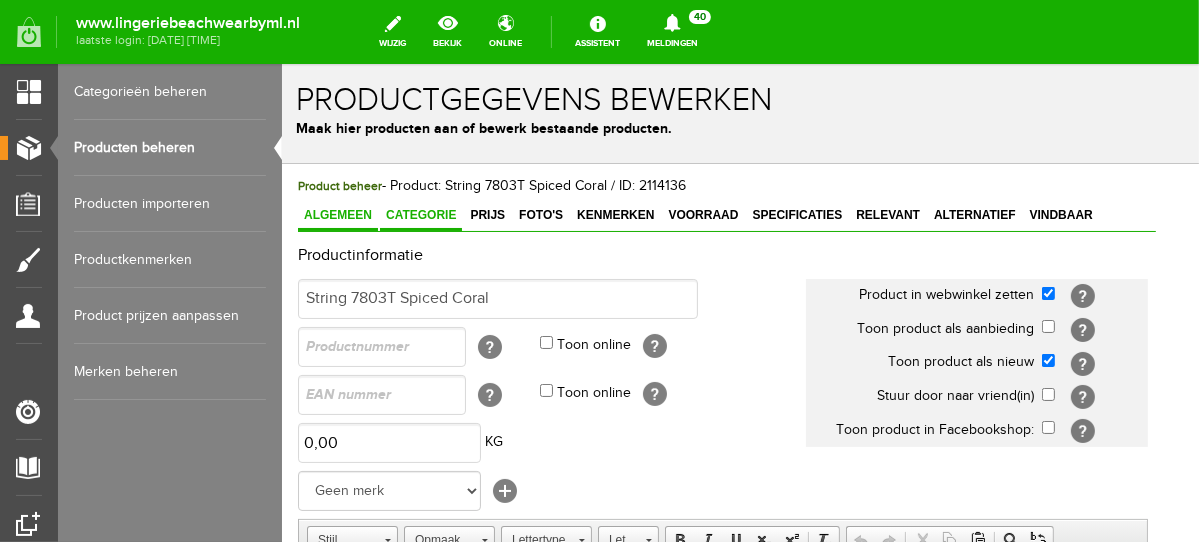 click on "Categorie" at bounding box center (420, 215) 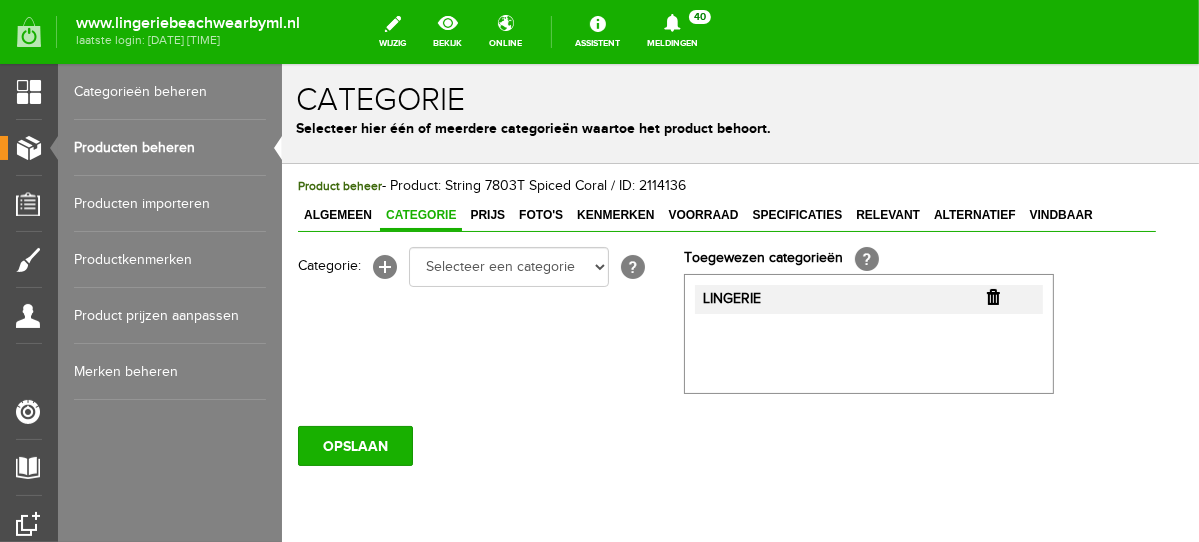 click at bounding box center [992, 296] 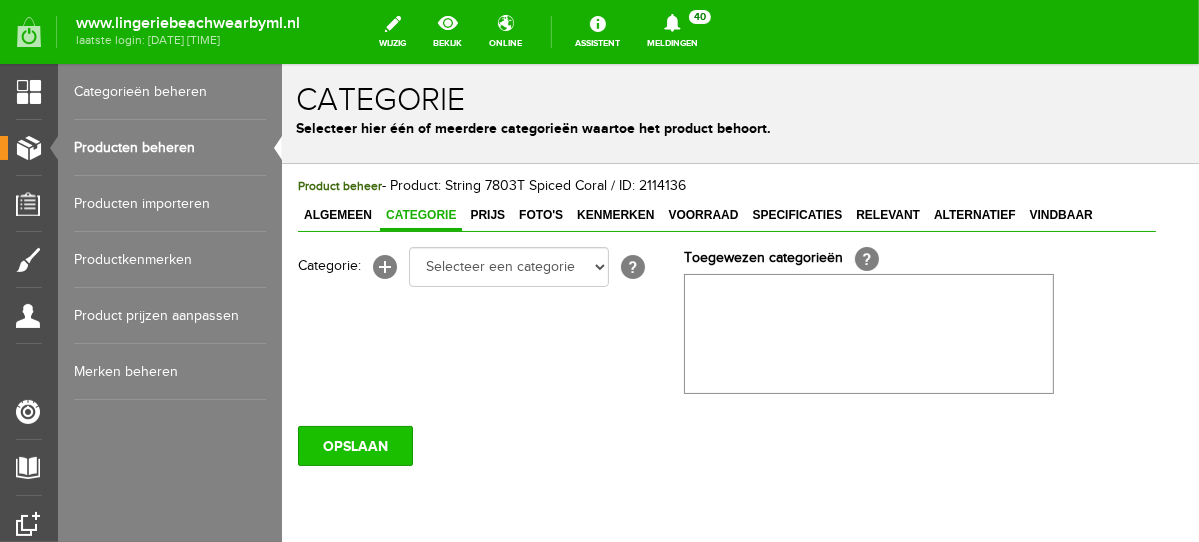 click on "OPSLAAN" at bounding box center [354, 445] 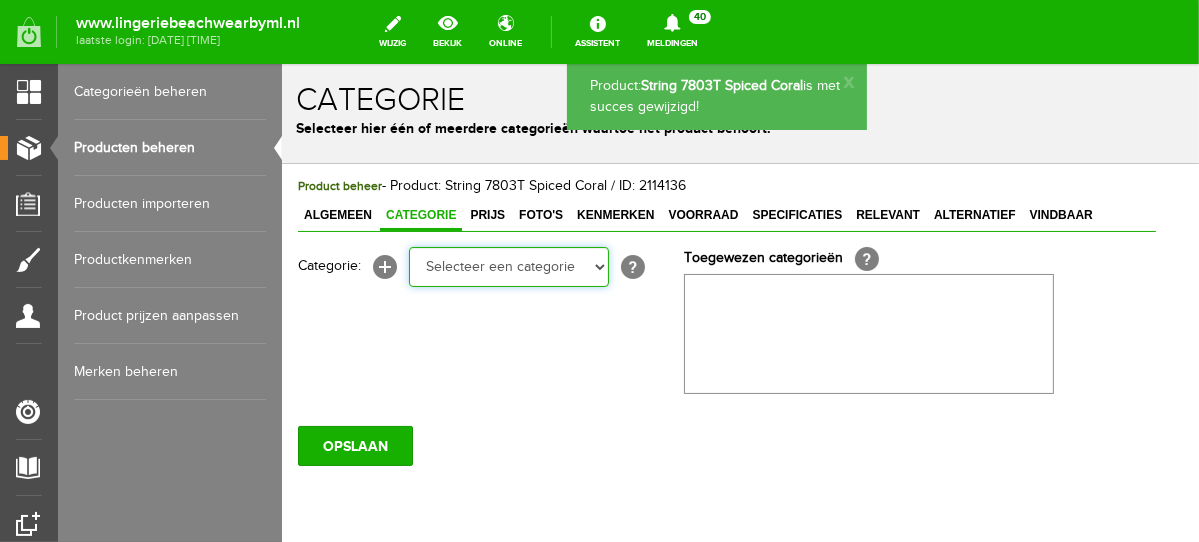 click on "Selecteer een categorie
NEW IN
LINGERIE
NACHTMODE
HOMEWEAR
BADMODE
BODY
LINGERIE
SUMMER COLOURS
BH ZONDER BEUGEL
PLUSSIZE
STRAPLESS
SEXY
BEACH
Bikinitop moulded (niet voorgev.)
Bikinitop voorgevormd
Shorty
Badpakken
Strandaccessoires
Rio slip
Slip
Hoge slip
Niet voorgevormd
Voorgevormd
One Shoulder
Push Up
Bandeau
Halter
Triangel
STRAPLESS
BASICS
HOMEWEAR
JUMPSUITS
BADJASSEN
NACHTMODE
PYJAMA SETS
PYJAMA JURKEN
KIMONO'S
SLIPDRESSES
SATIJNEN PYAMA
HEREN
SHAPEWEAR
BODY'S" at bounding box center [508, 266] 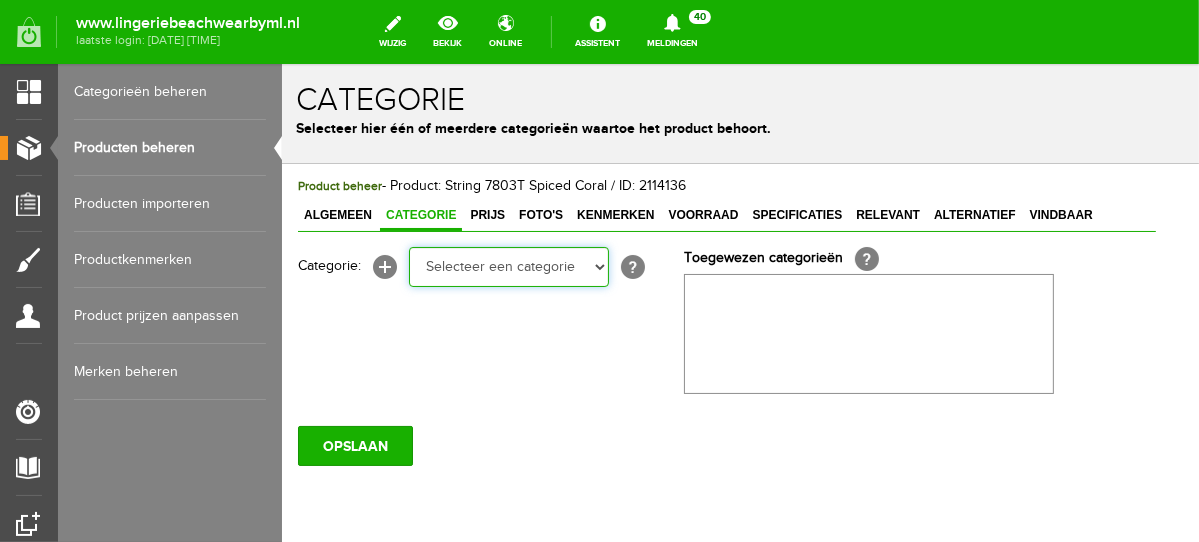 select on "281745" 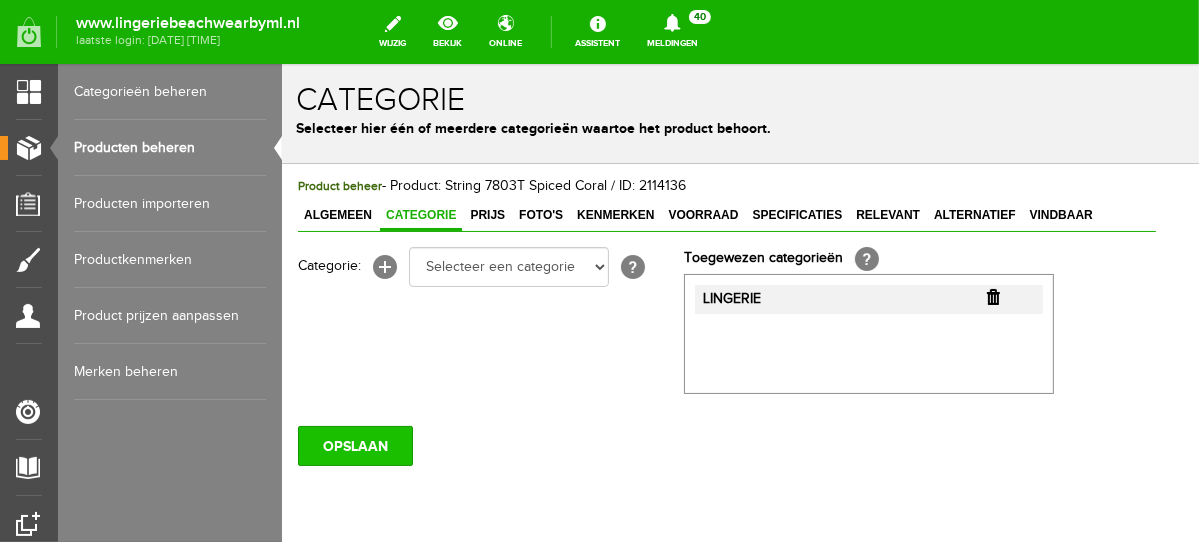 click on "OPSLAAN" at bounding box center (354, 445) 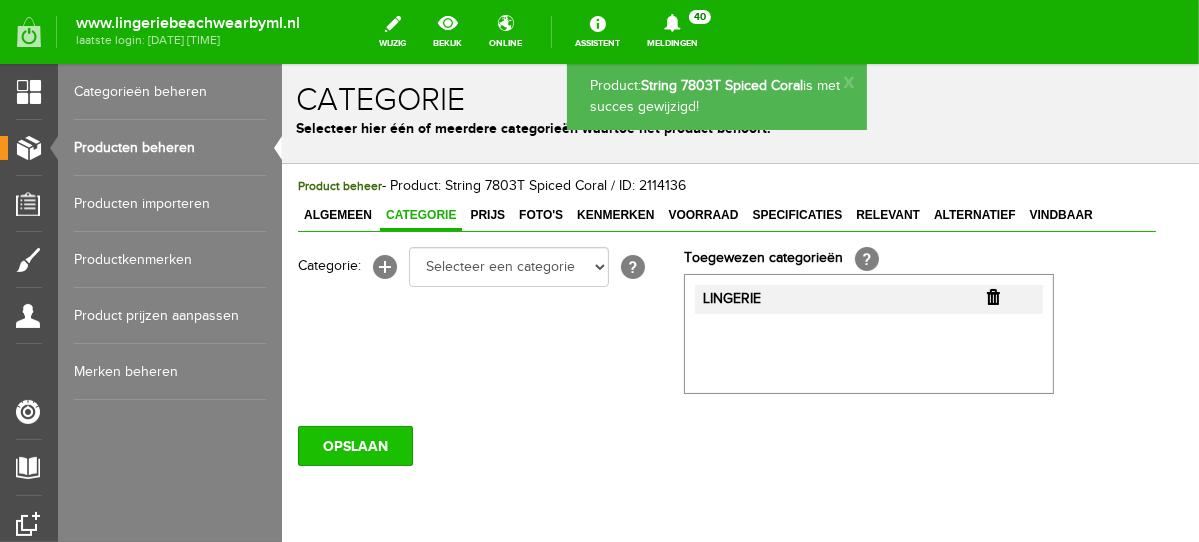 click on "OPSLAAN" at bounding box center (354, 445) 